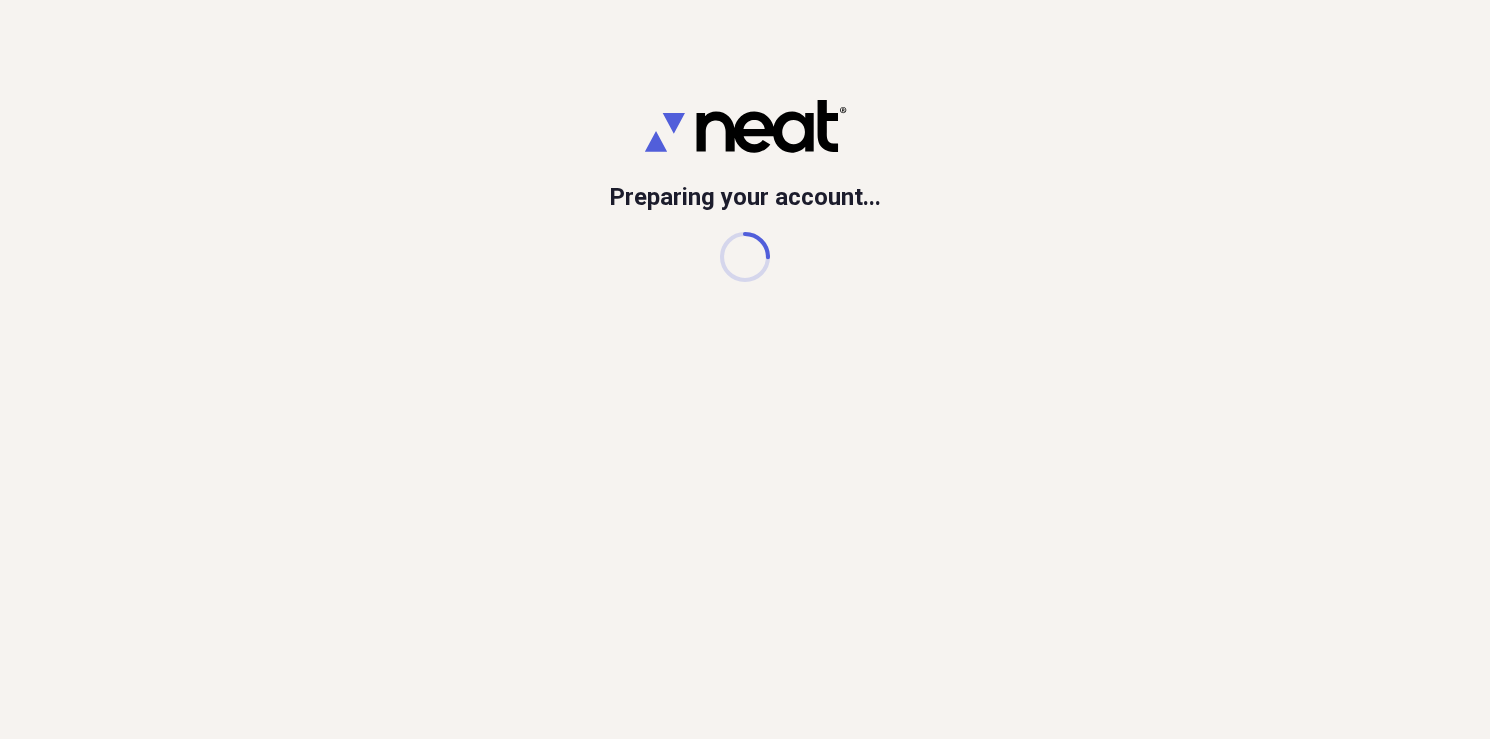 scroll, scrollTop: 0, scrollLeft: 0, axis: both 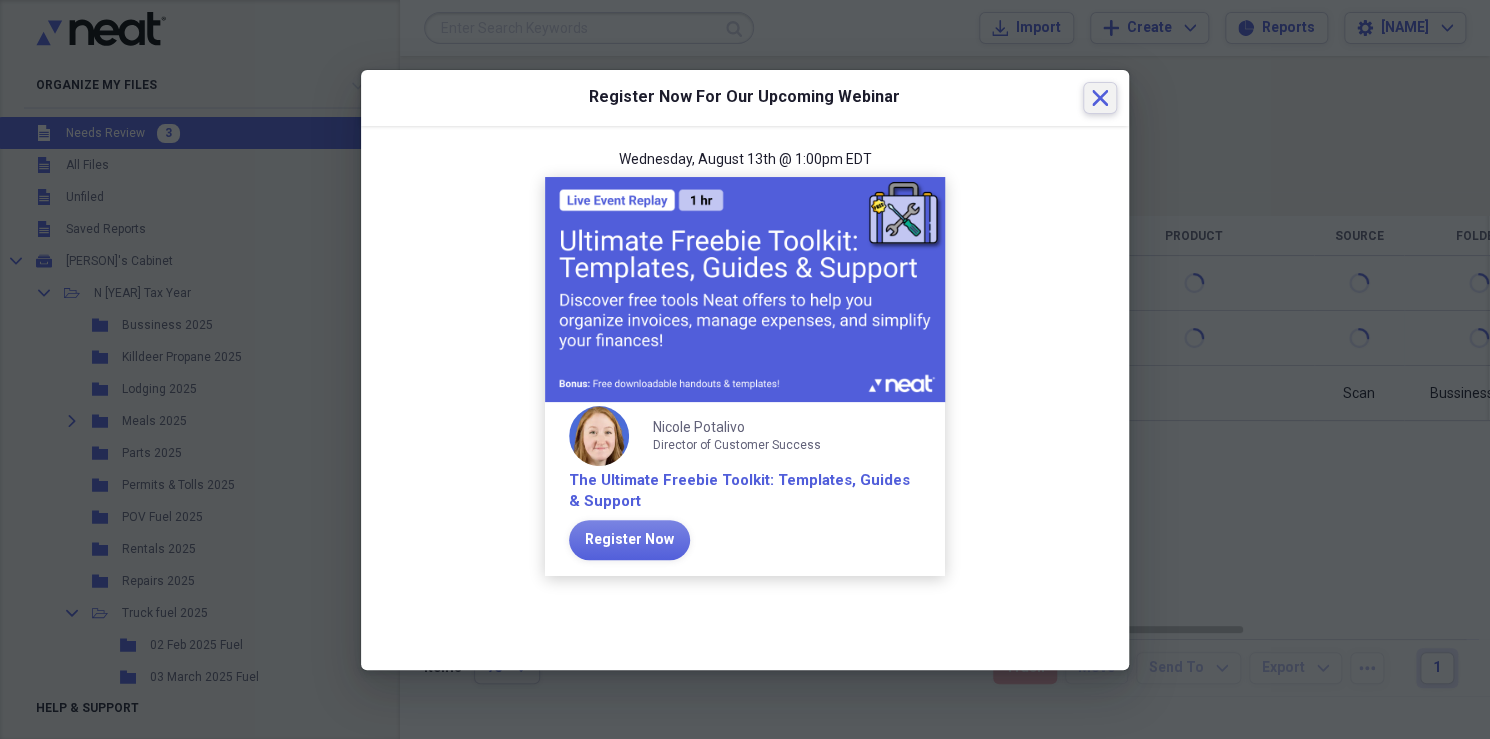click 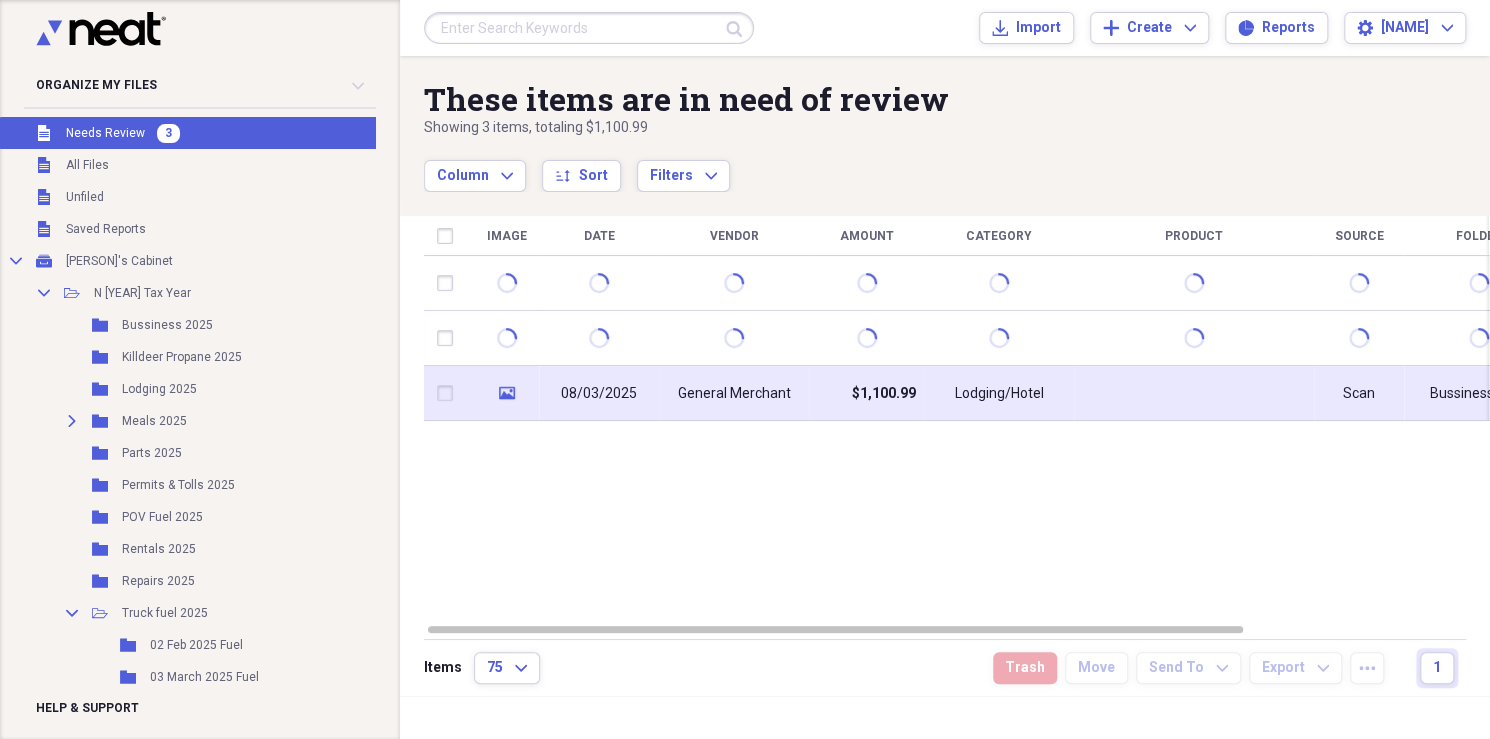 click on "General Merchant" at bounding box center (734, 394) 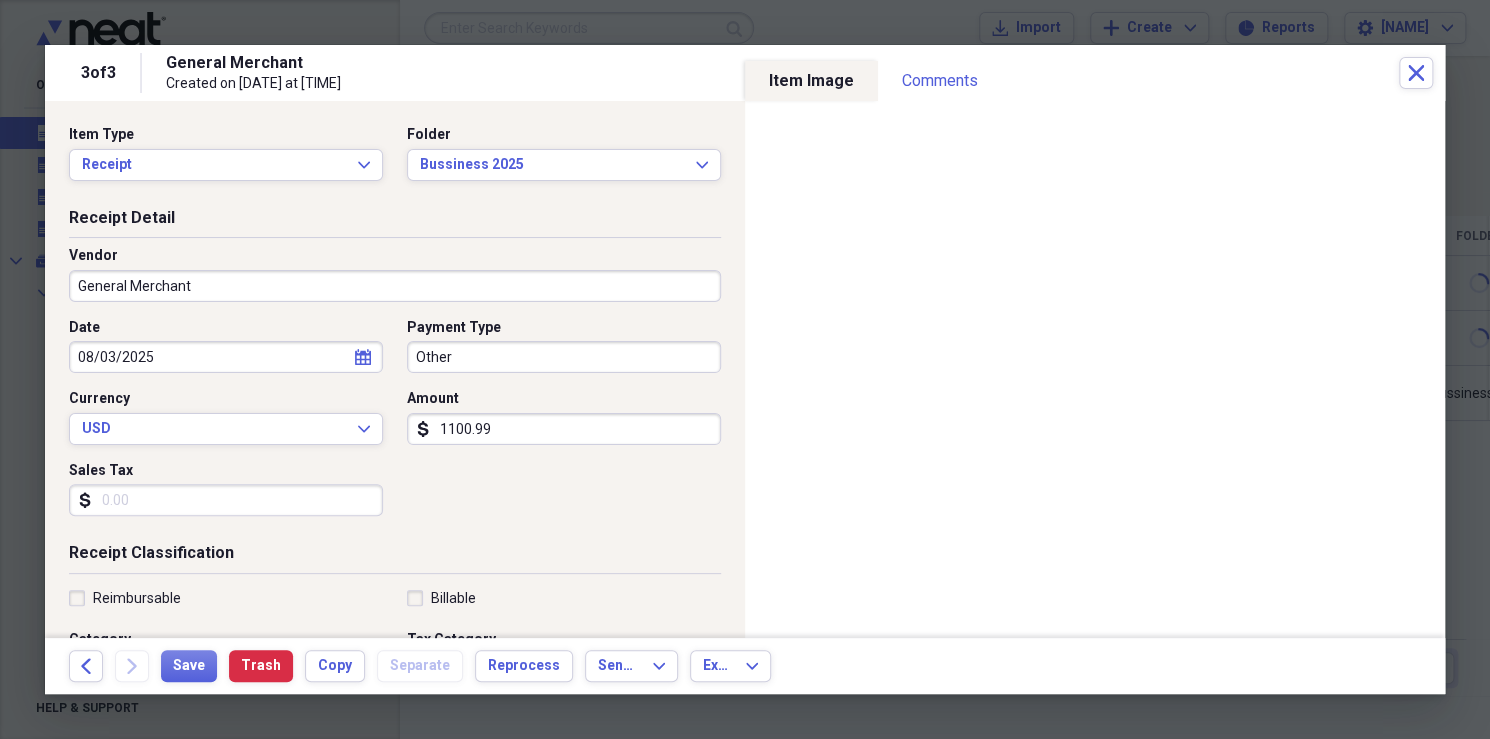 click on "Receipt Detail Vendor General Merchant Date 08/03/2025 calendar Calendar Payment Type Other Currency USD Expand Amount dollar-sign 1100.99 Sales Tax dollar-sign" at bounding box center [395, 375] 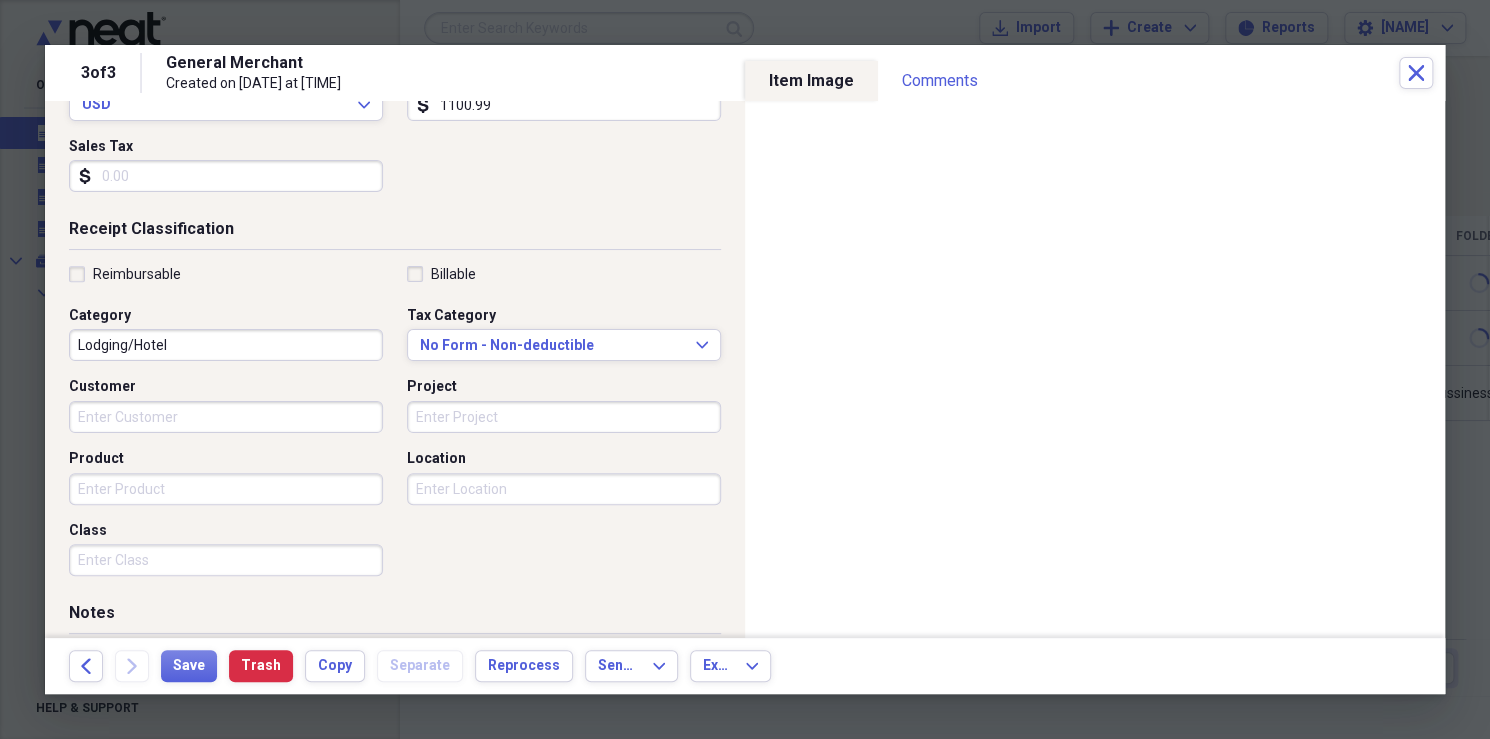scroll, scrollTop: 344, scrollLeft: 0, axis: vertical 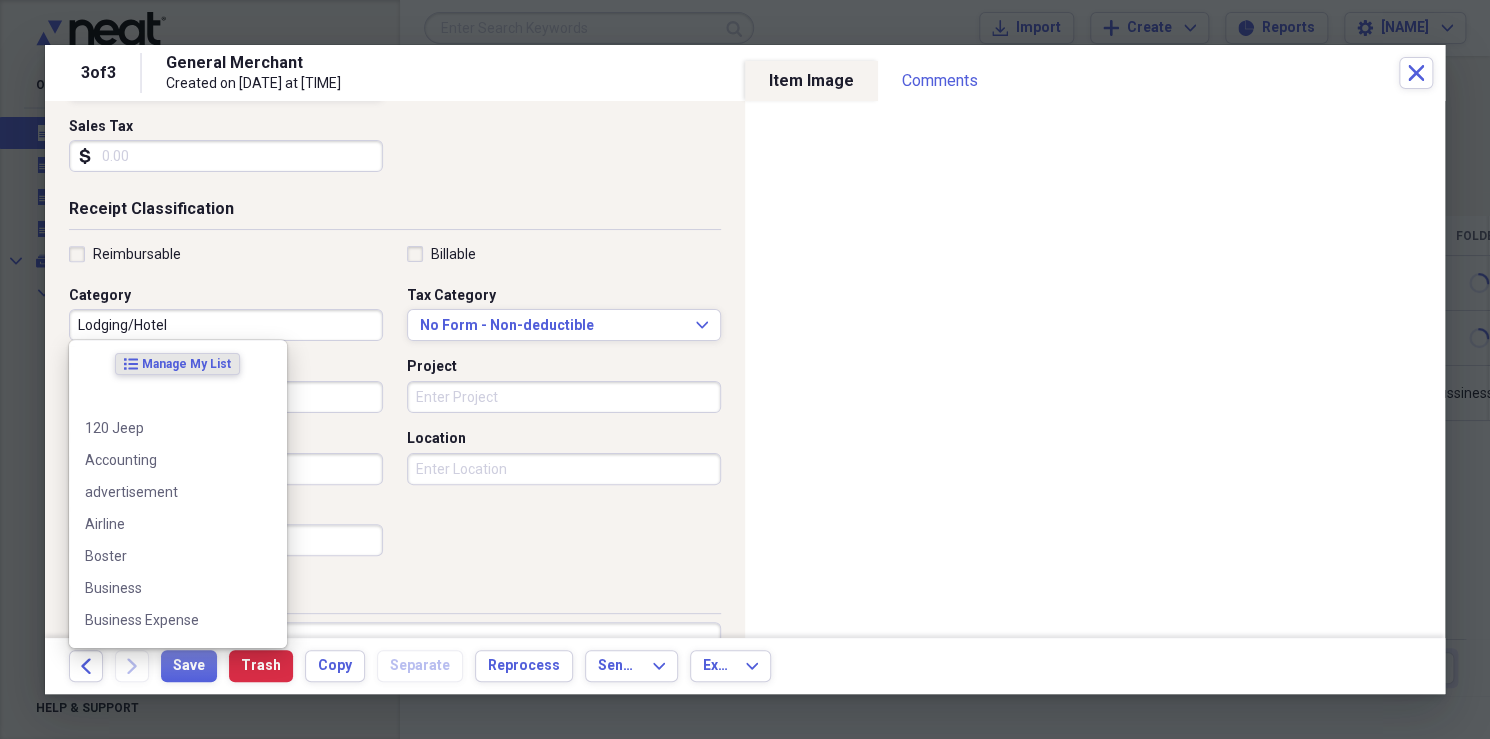 click on "Lodging/Hotel" at bounding box center [226, 325] 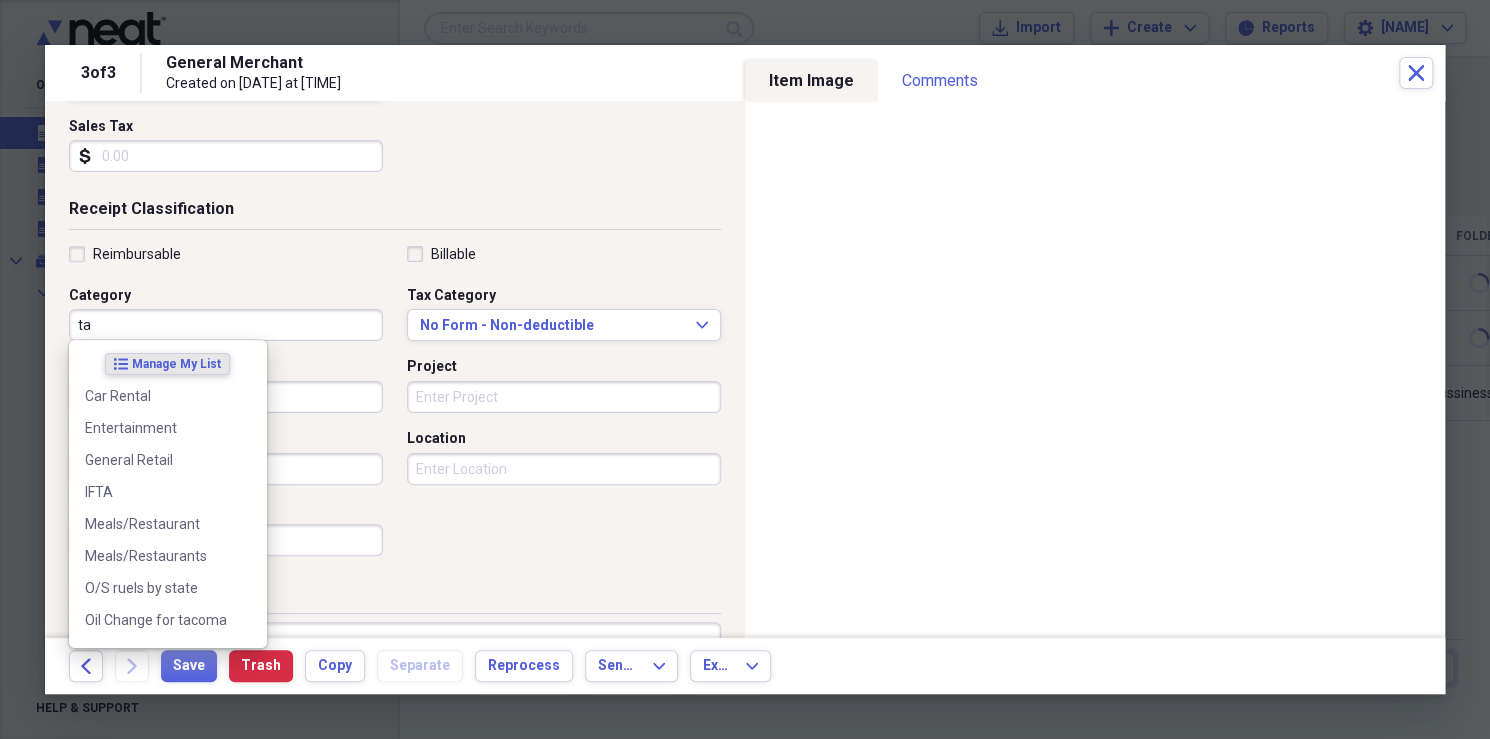 type on "t" 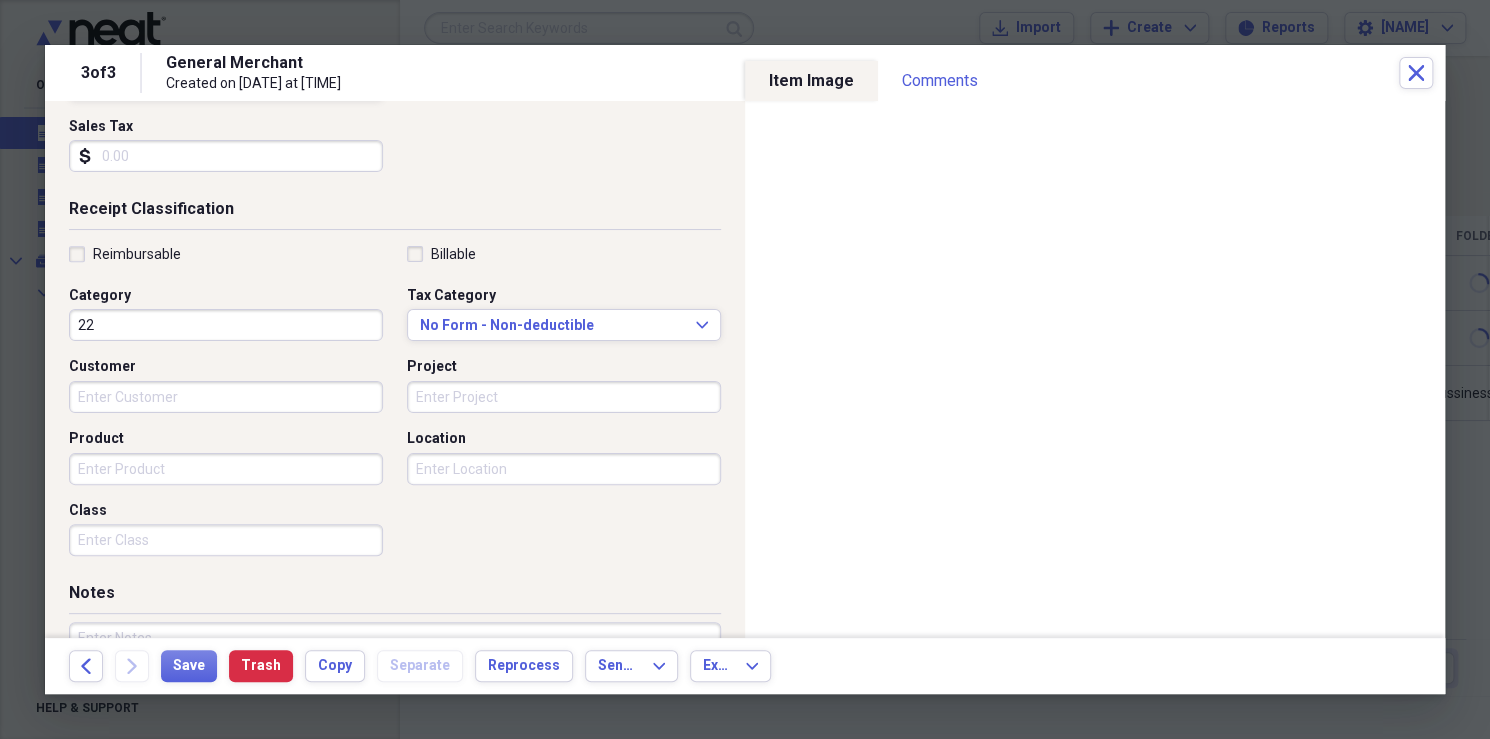 type on "2" 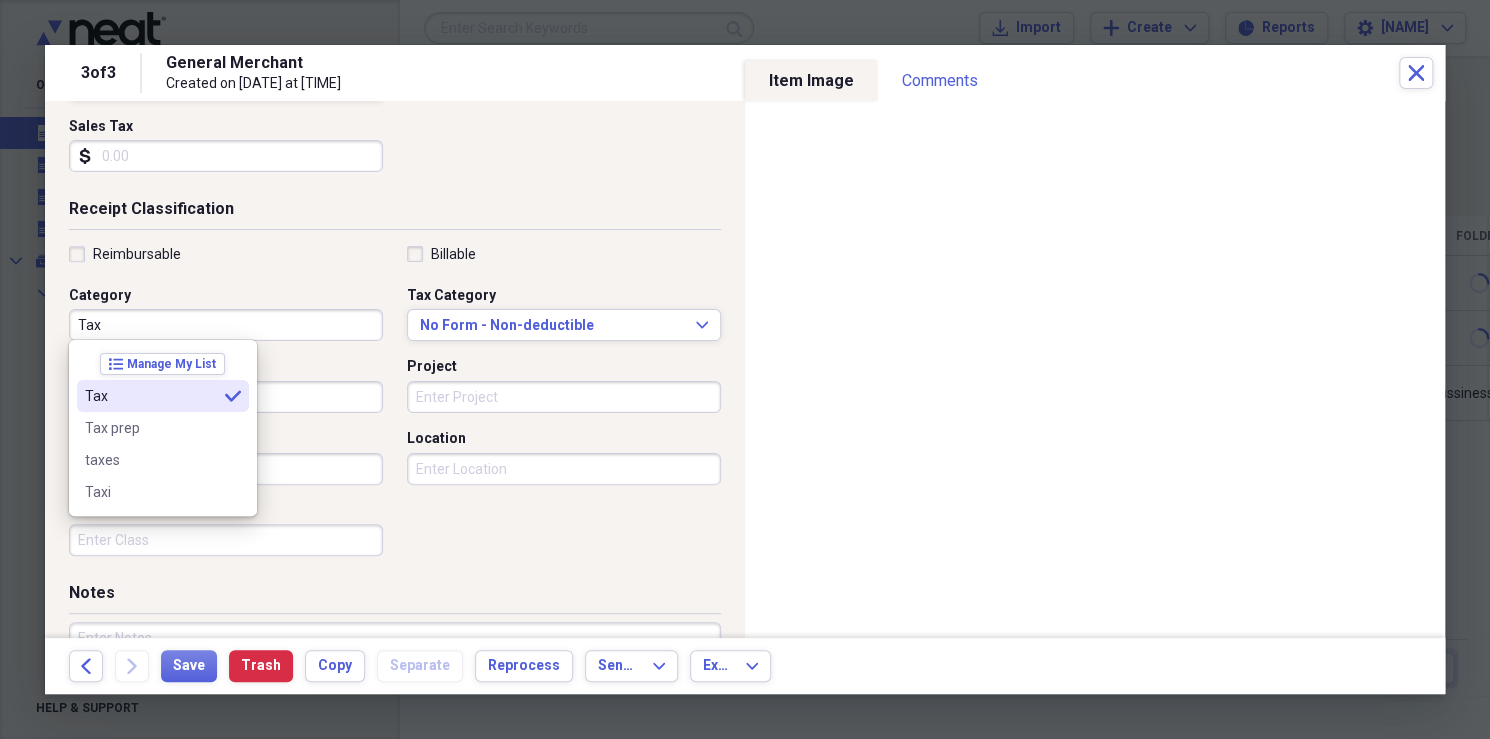 type on "Tax" 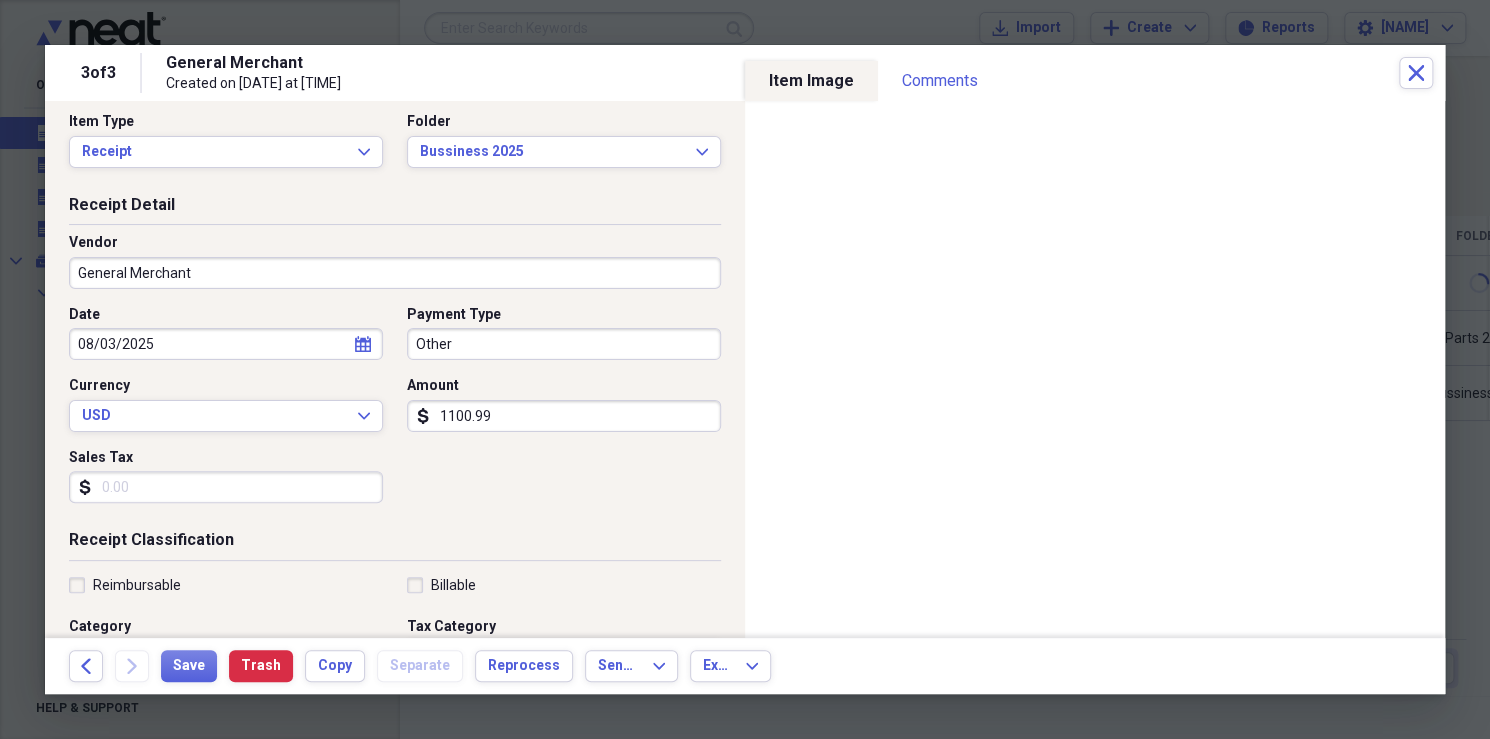 scroll, scrollTop: 20, scrollLeft: 0, axis: vertical 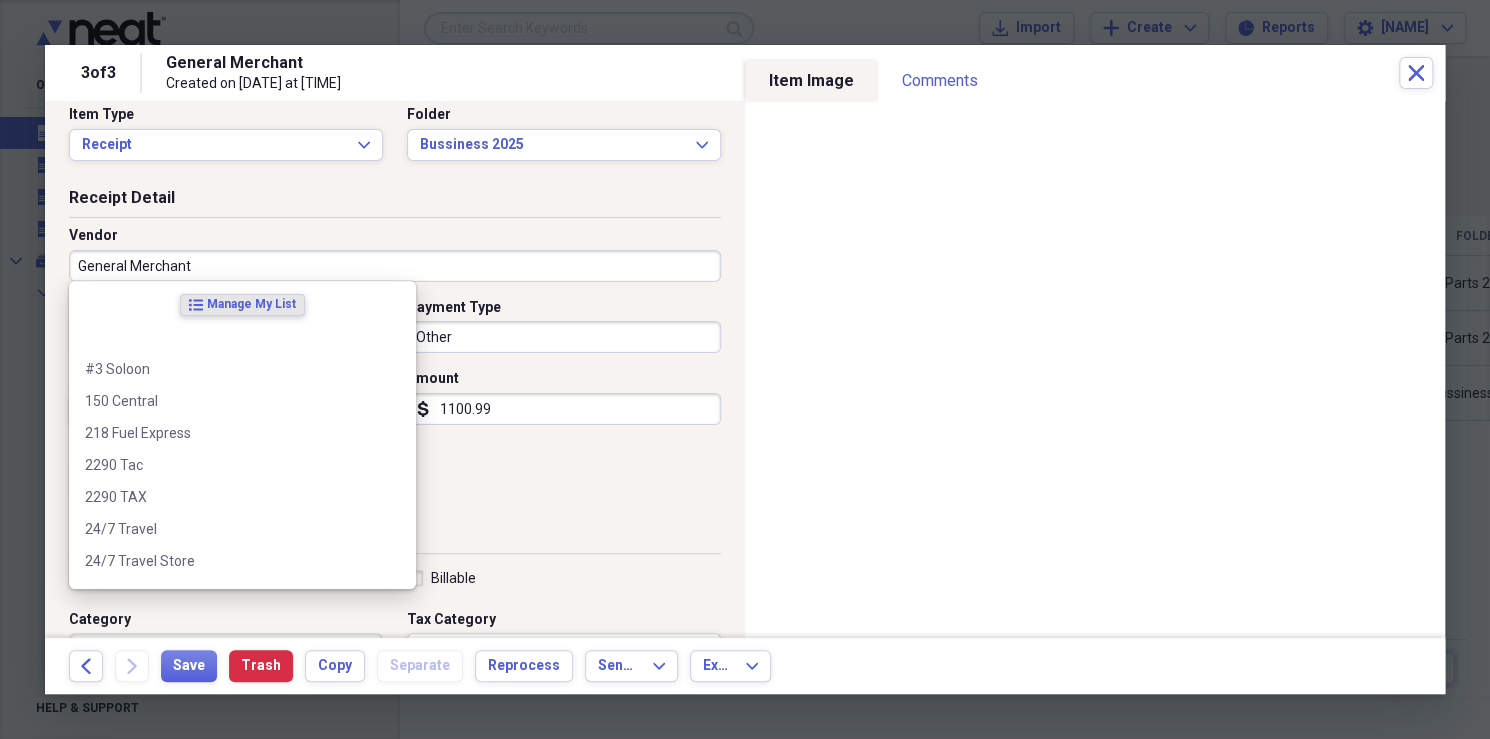 click on "General Merchant" at bounding box center [395, 266] 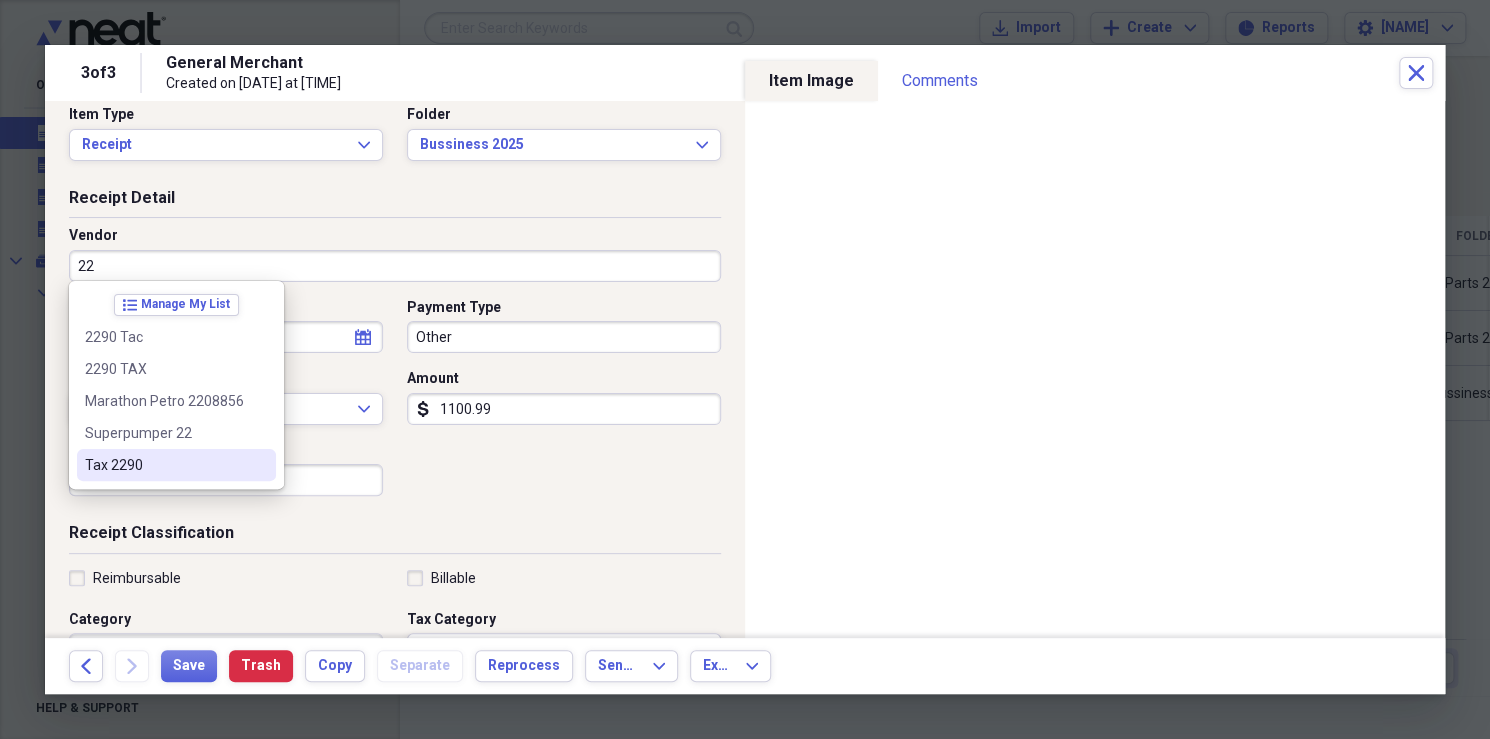 click on "Tax 2290" at bounding box center (164, 465) 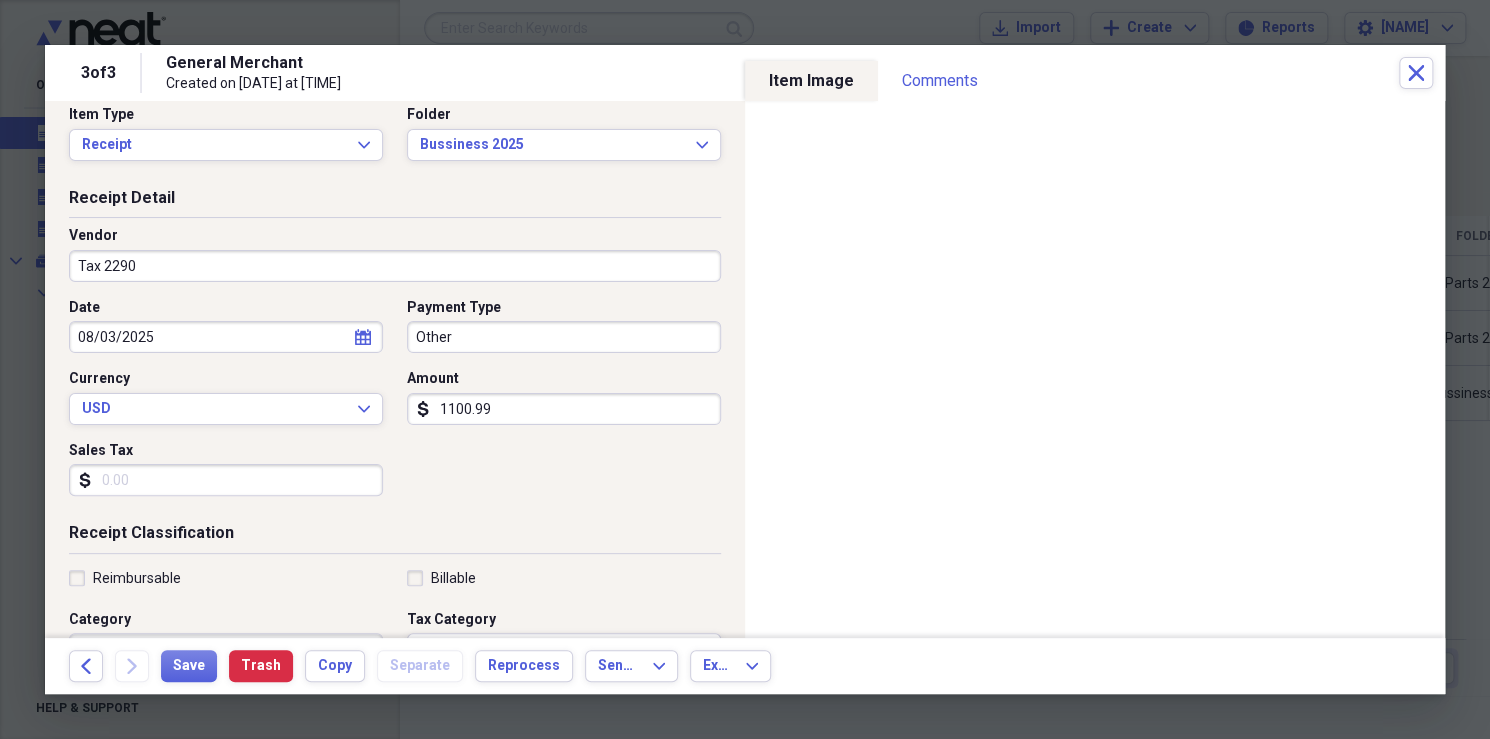 click on "1100.99" at bounding box center [564, 409] 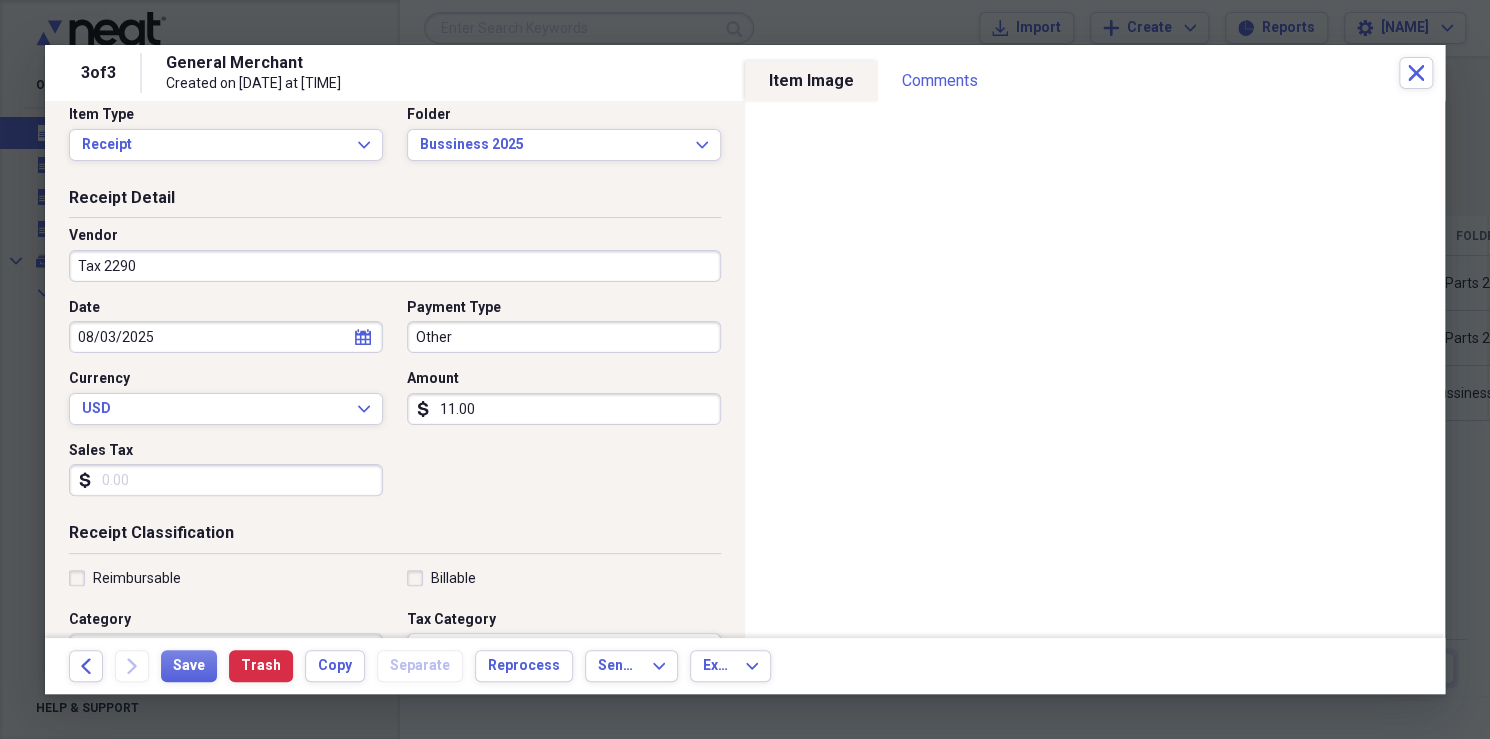 click on "11.00" at bounding box center [564, 409] 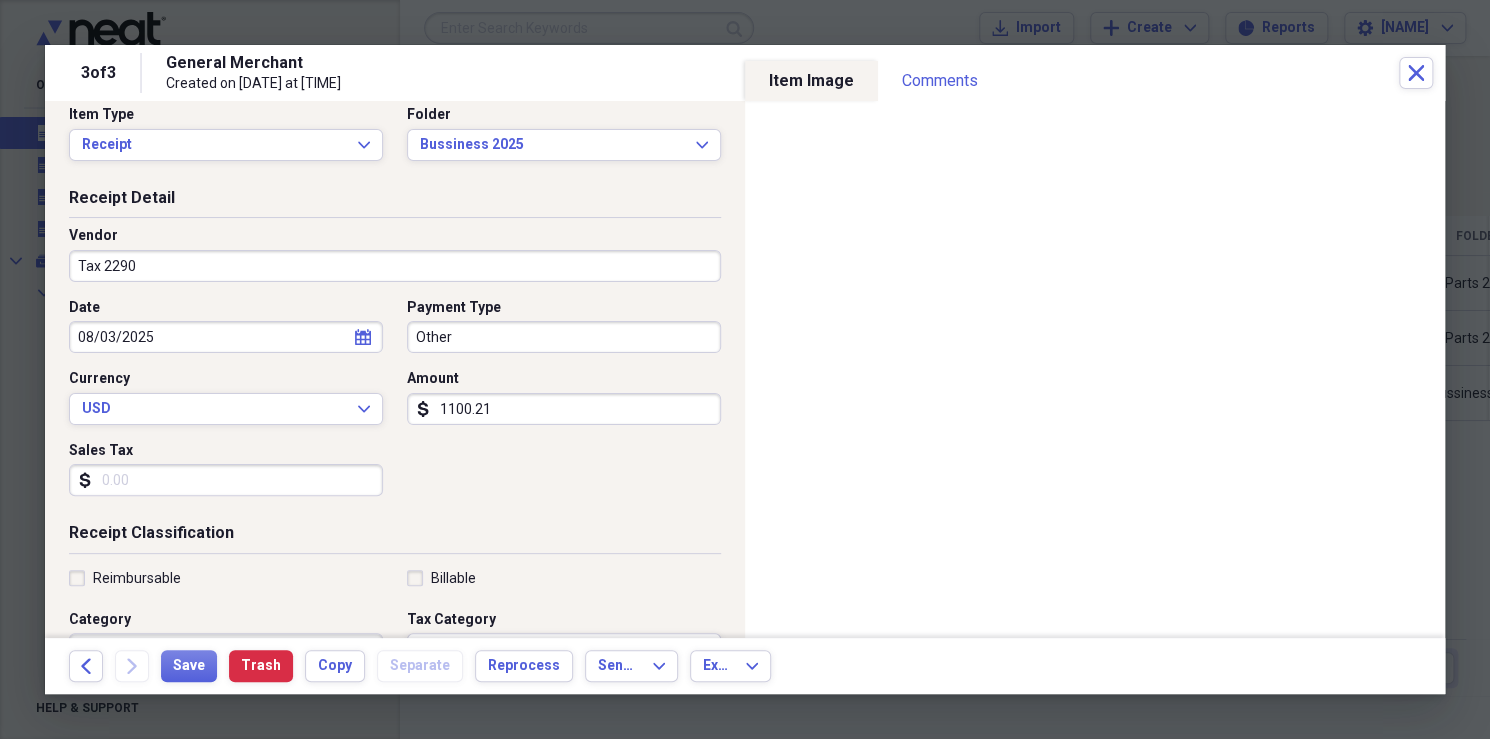 click on "1100.21" at bounding box center (564, 409) 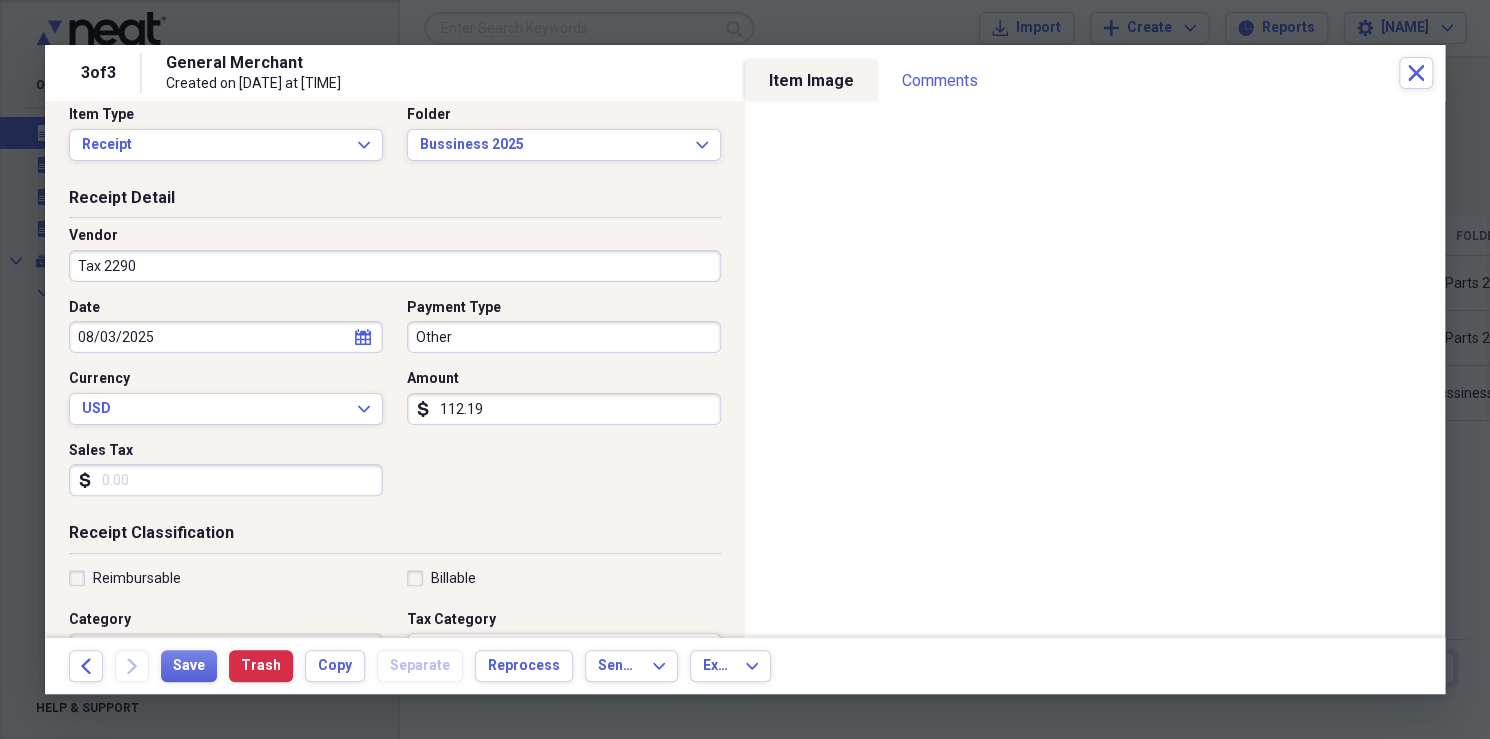type on "1121.99" 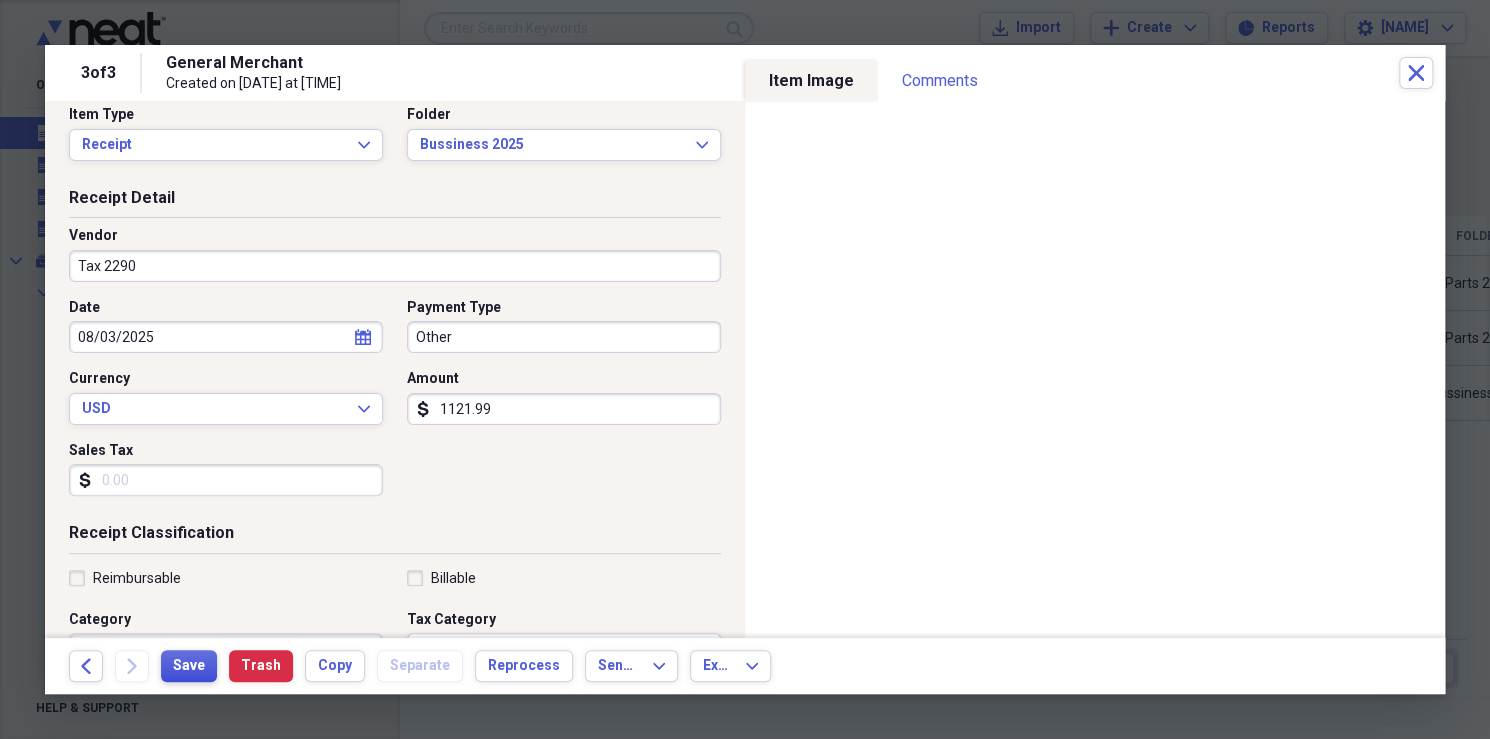 click on "Save" at bounding box center [189, 666] 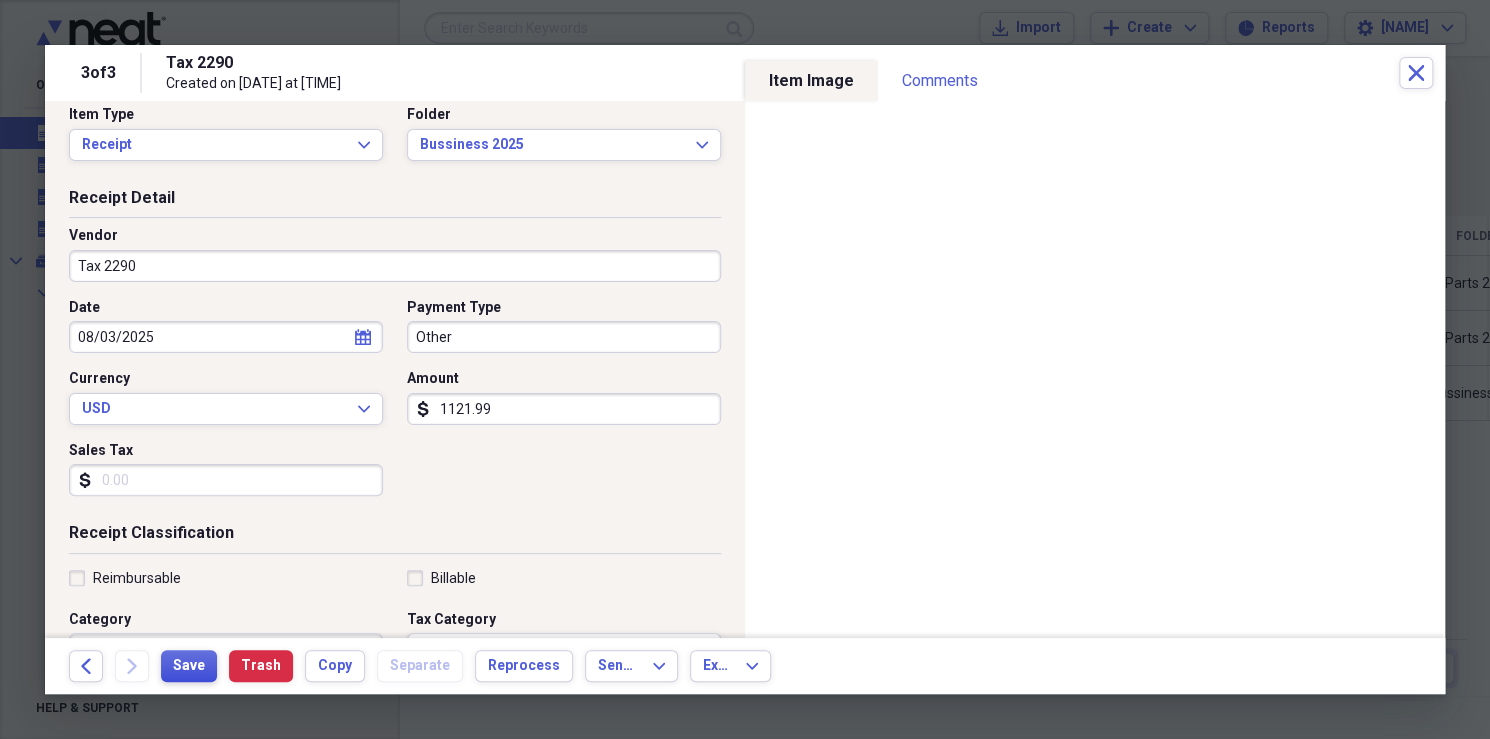 click on "Save" at bounding box center [189, 666] 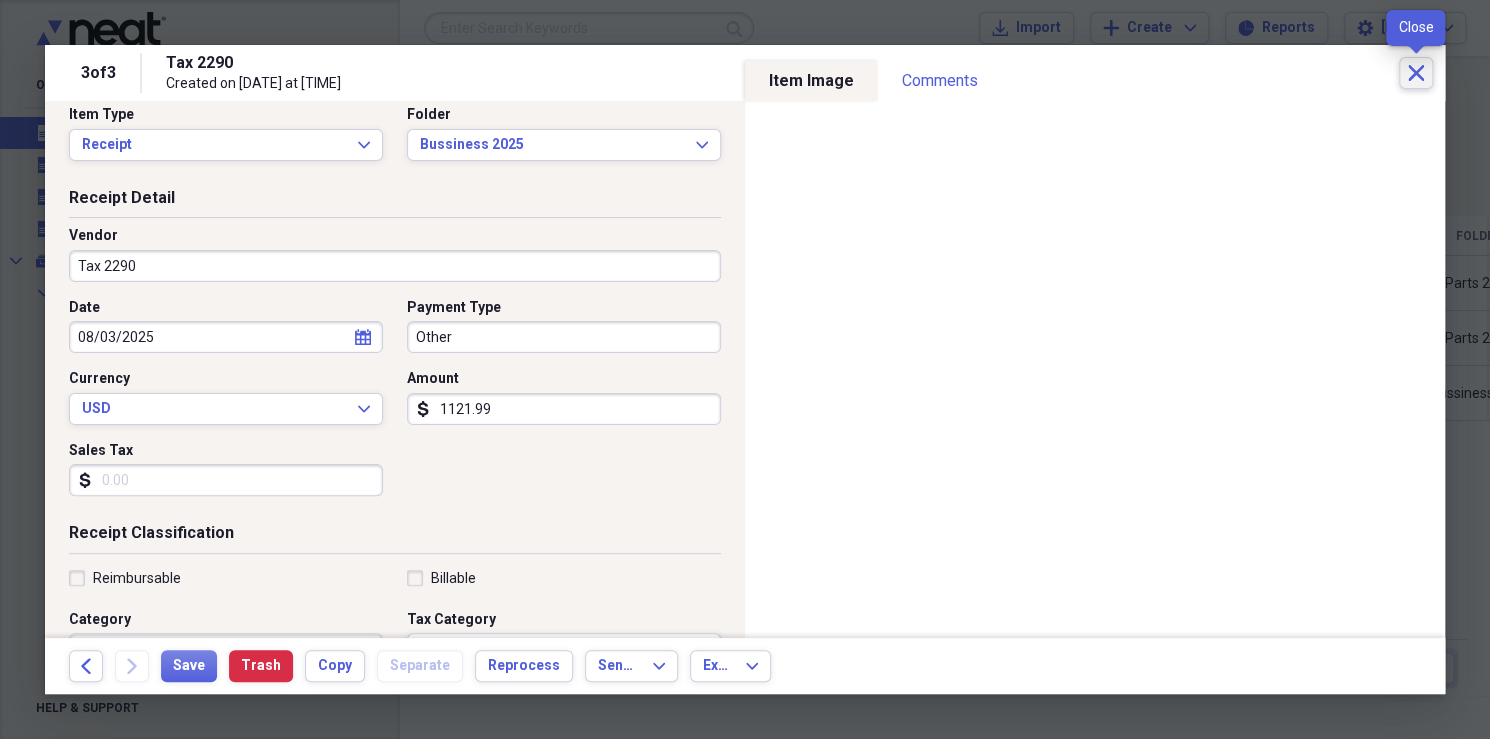 click 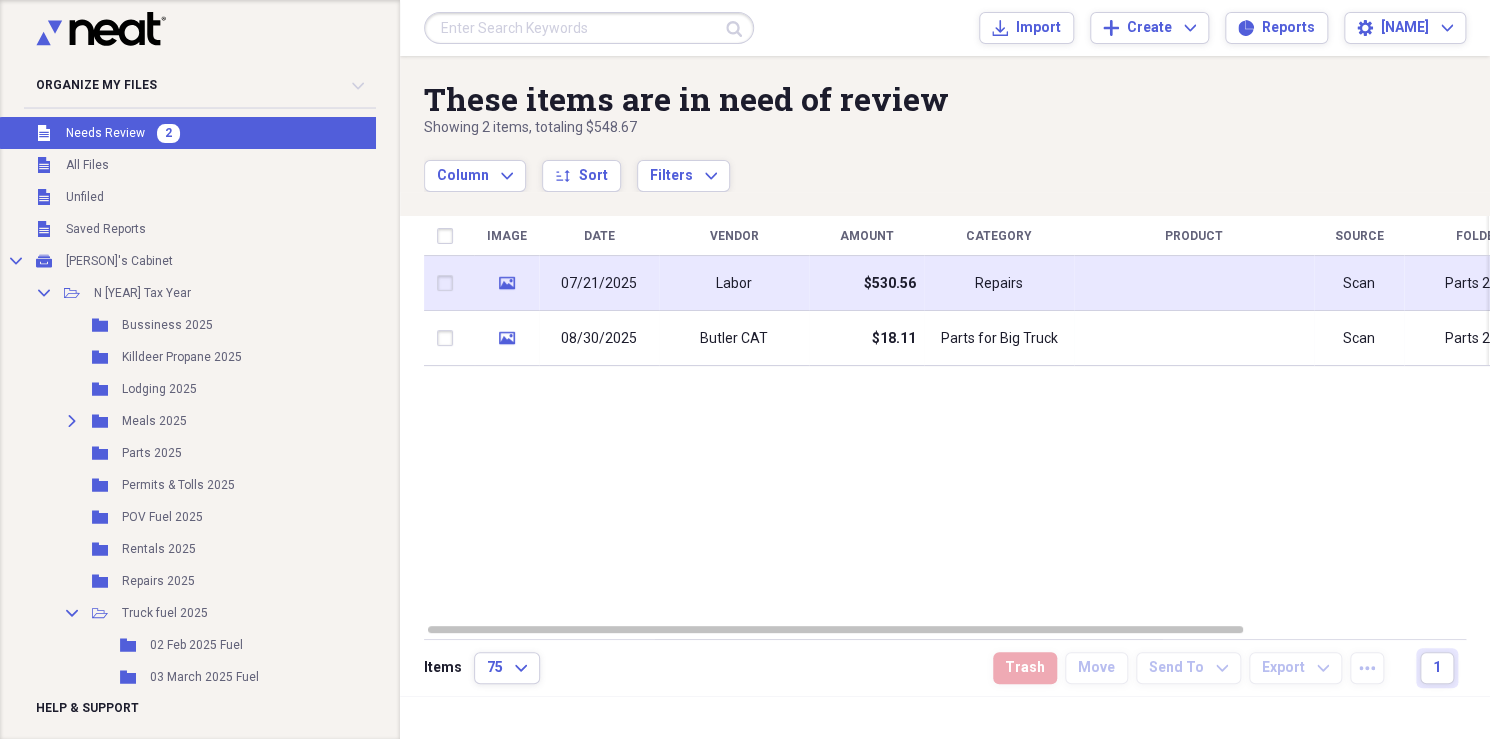click at bounding box center (1194, 283) 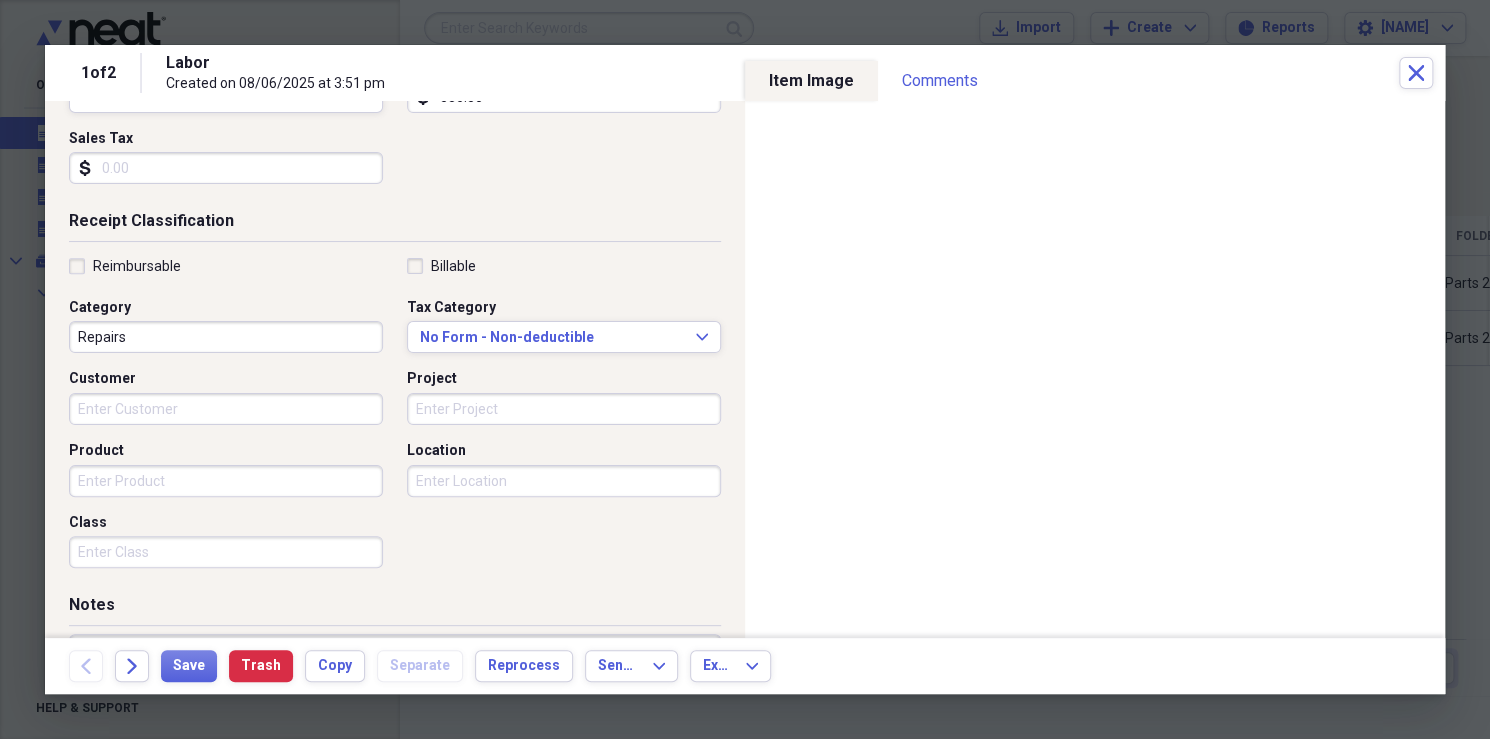 scroll, scrollTop: 332, scrollLeft: 0, axis: vertical 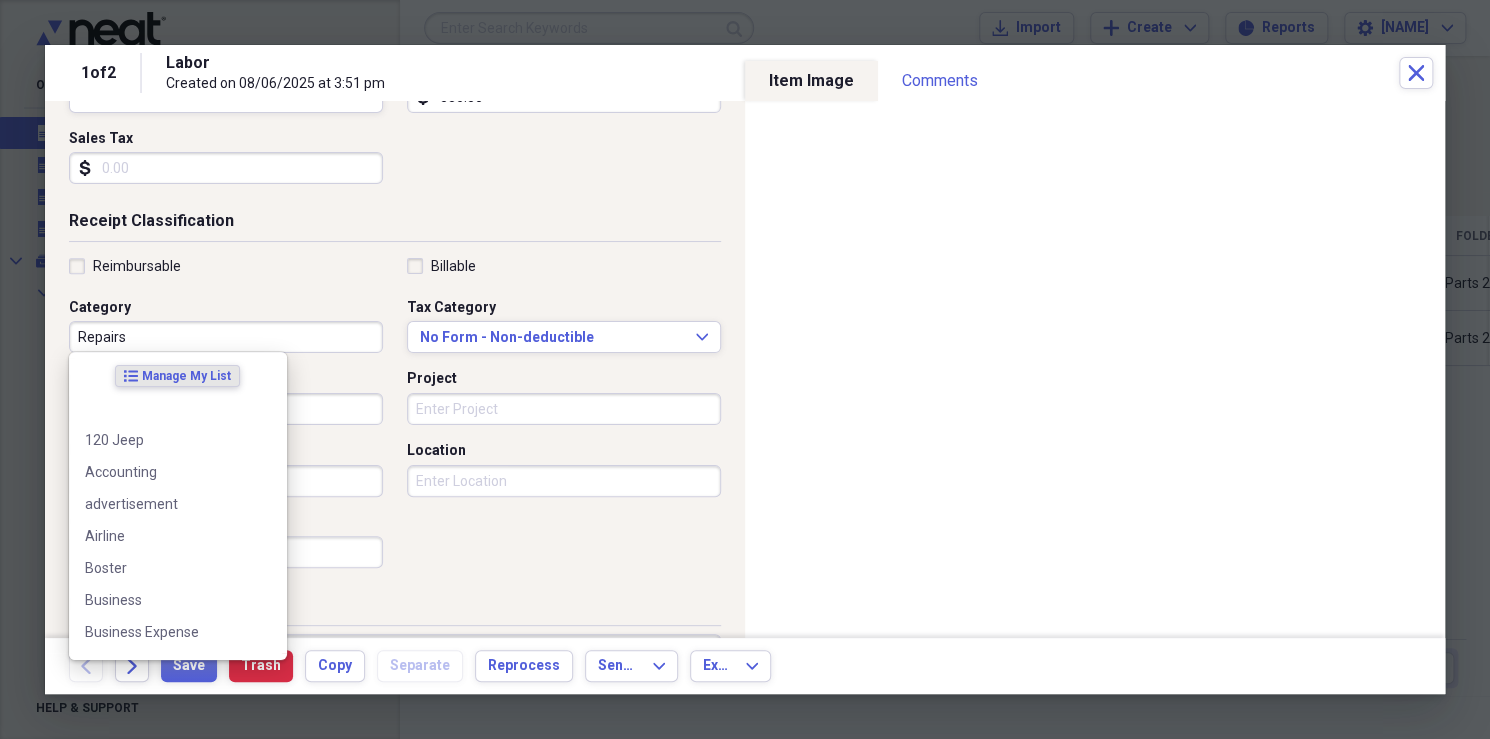 click on "Repairs" at bounding box center (226, 337) 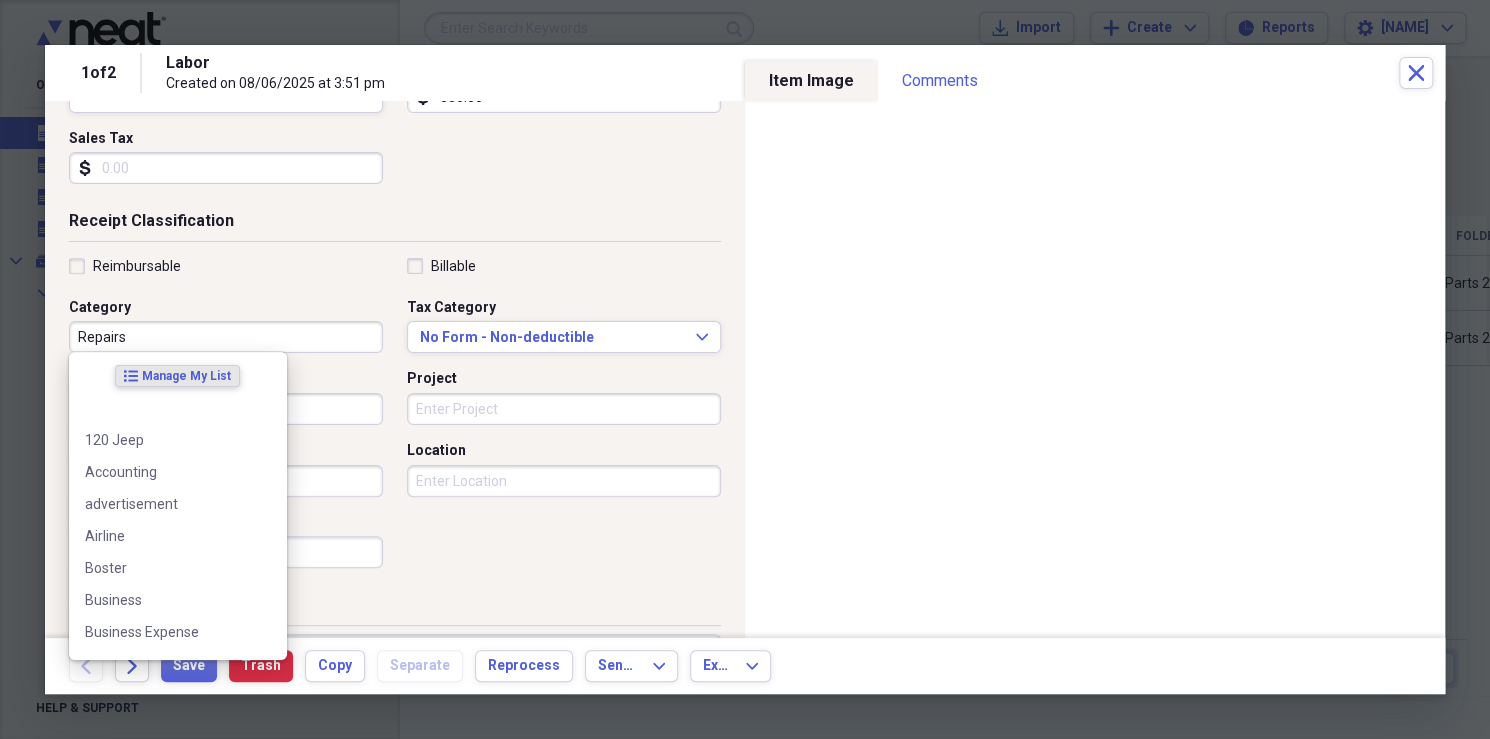 click on "Repairs" at bounding box center [226, 337] 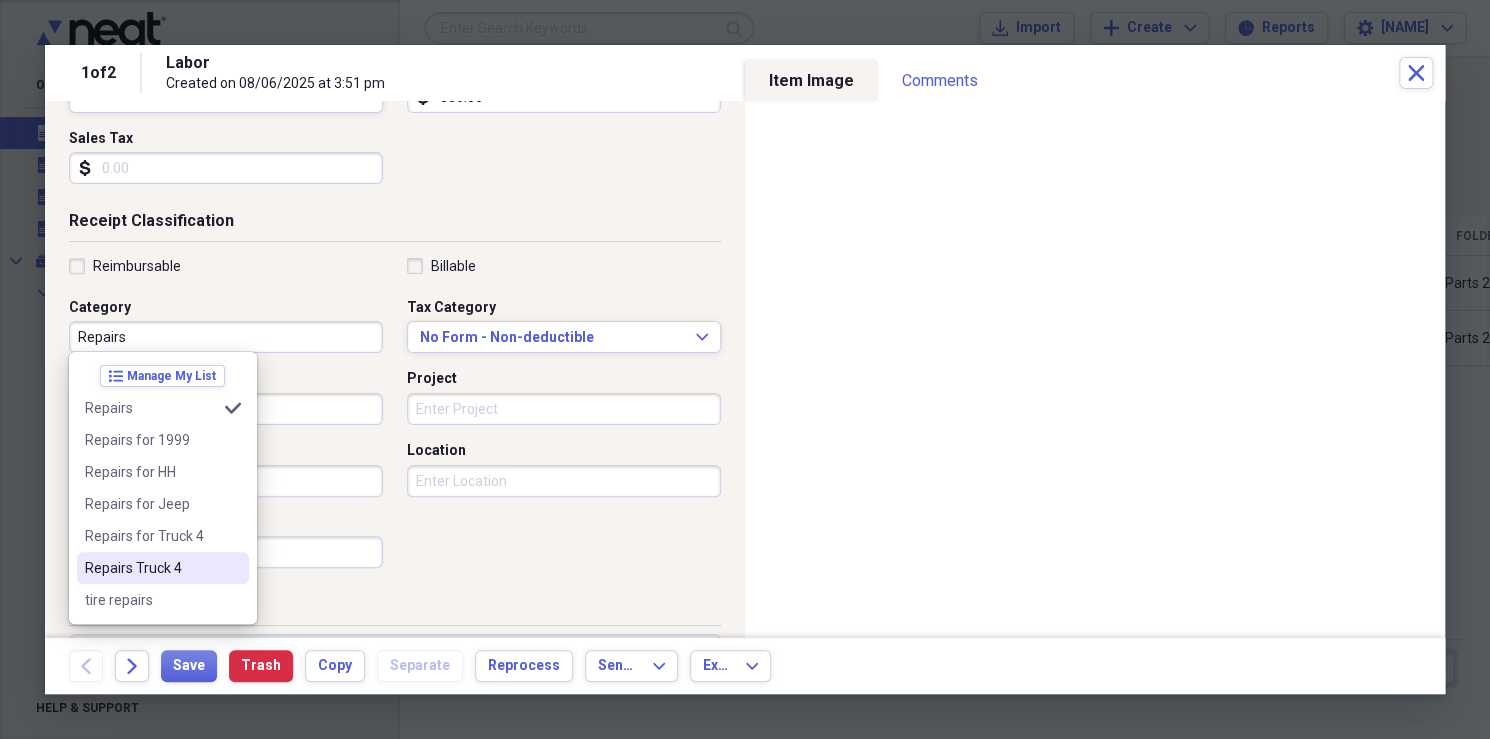 click on "Repairs Truck 4" at bounding box center [151, 568] 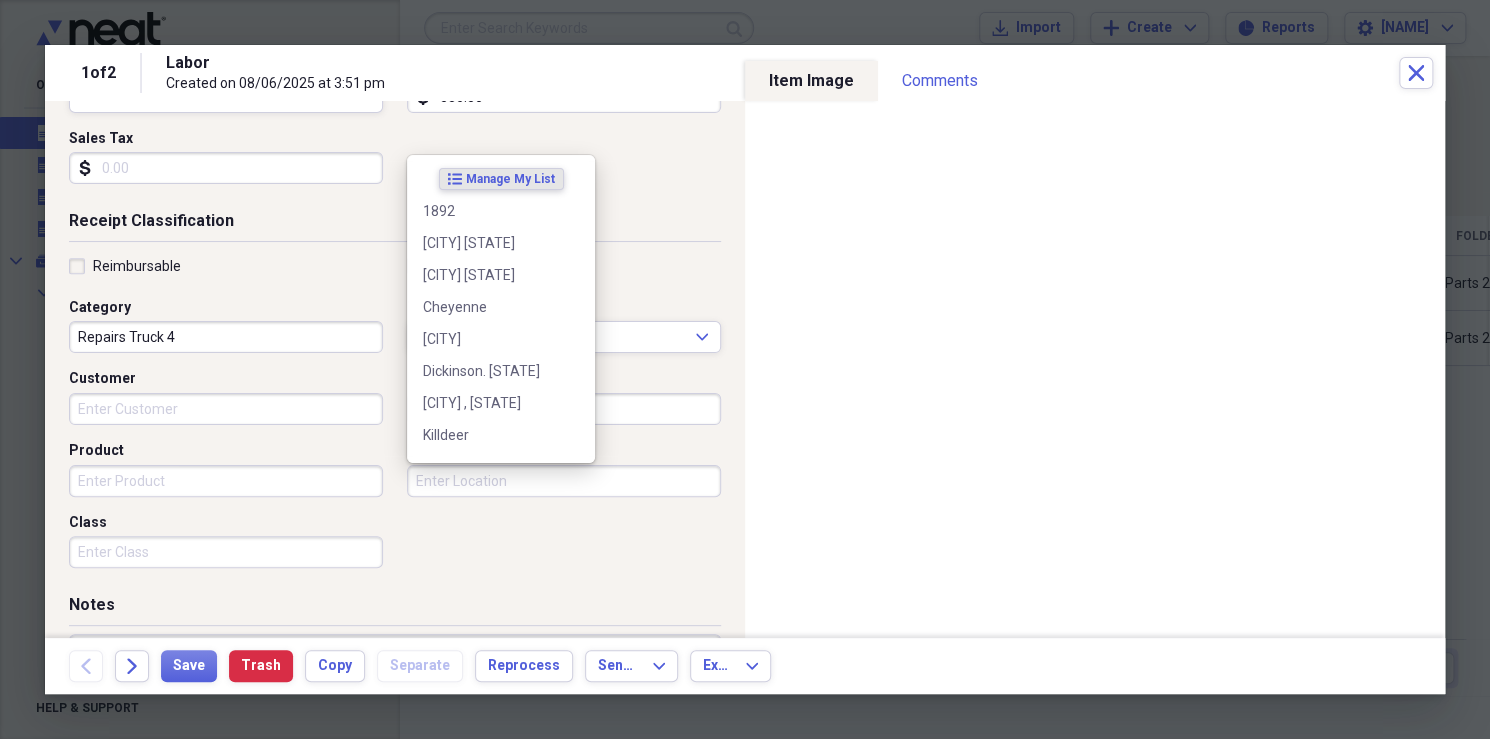 click on "Location" at bounding box center (564, 481) 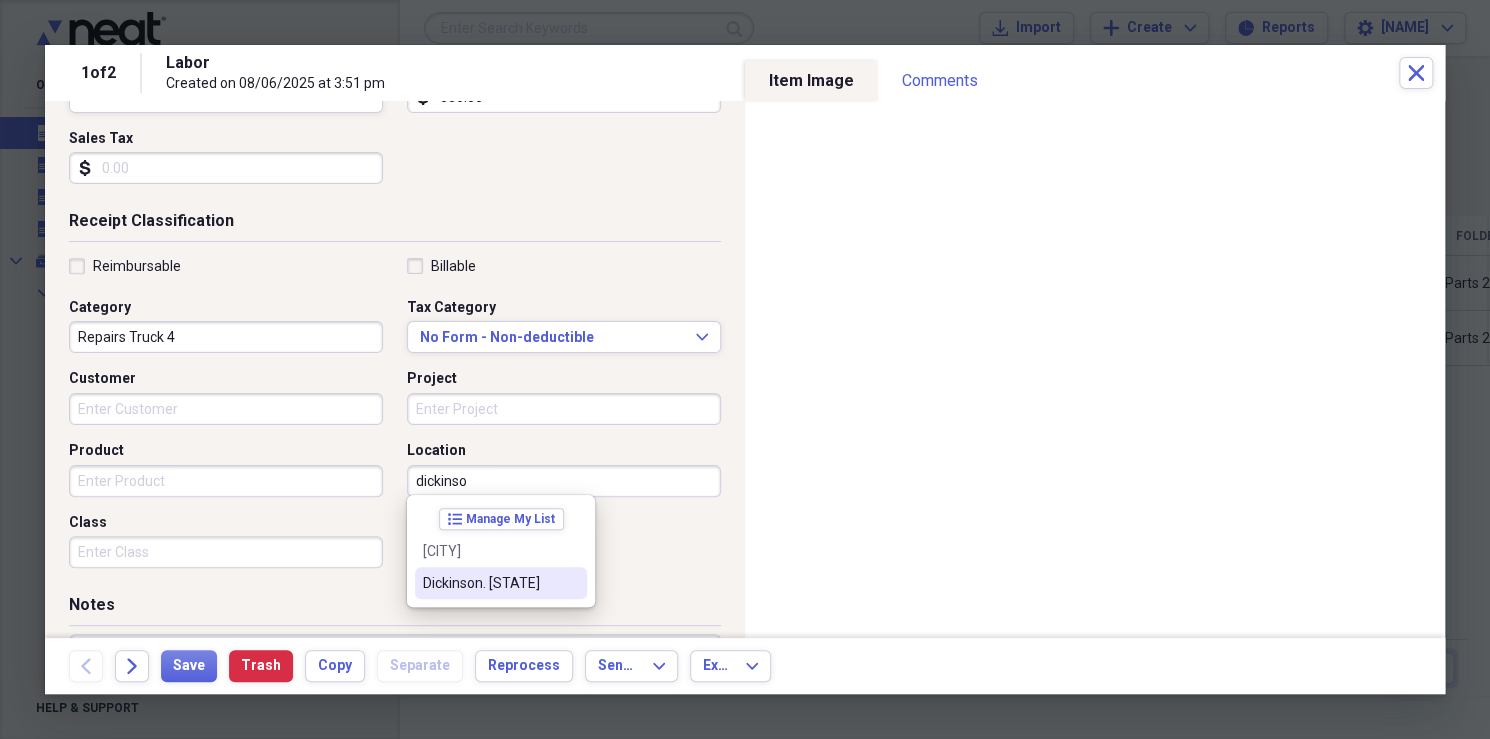 click on "Dickinson. [STATE]" at bounding box center (489, 583) 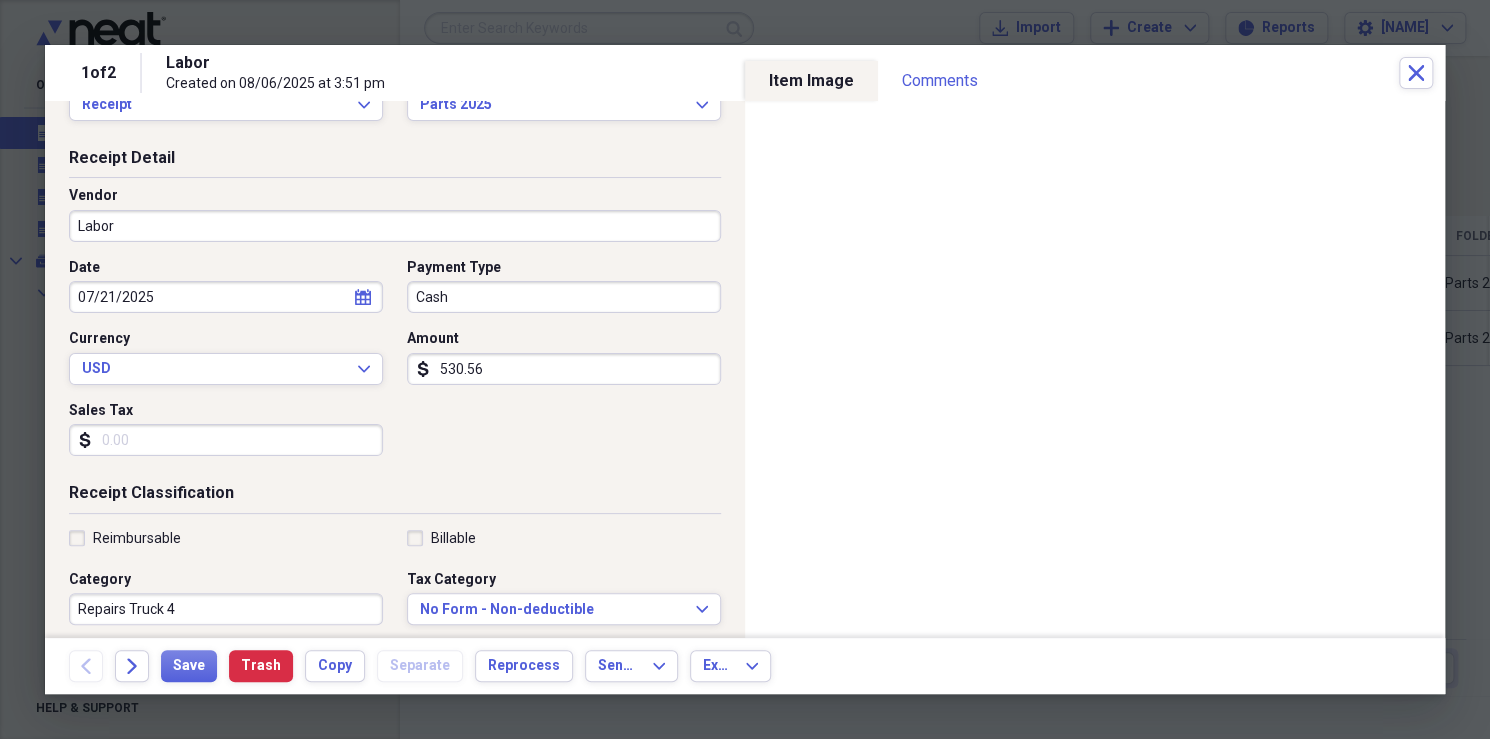 scroll, scrollTop: 0, scrollLeft: 0, axis: both 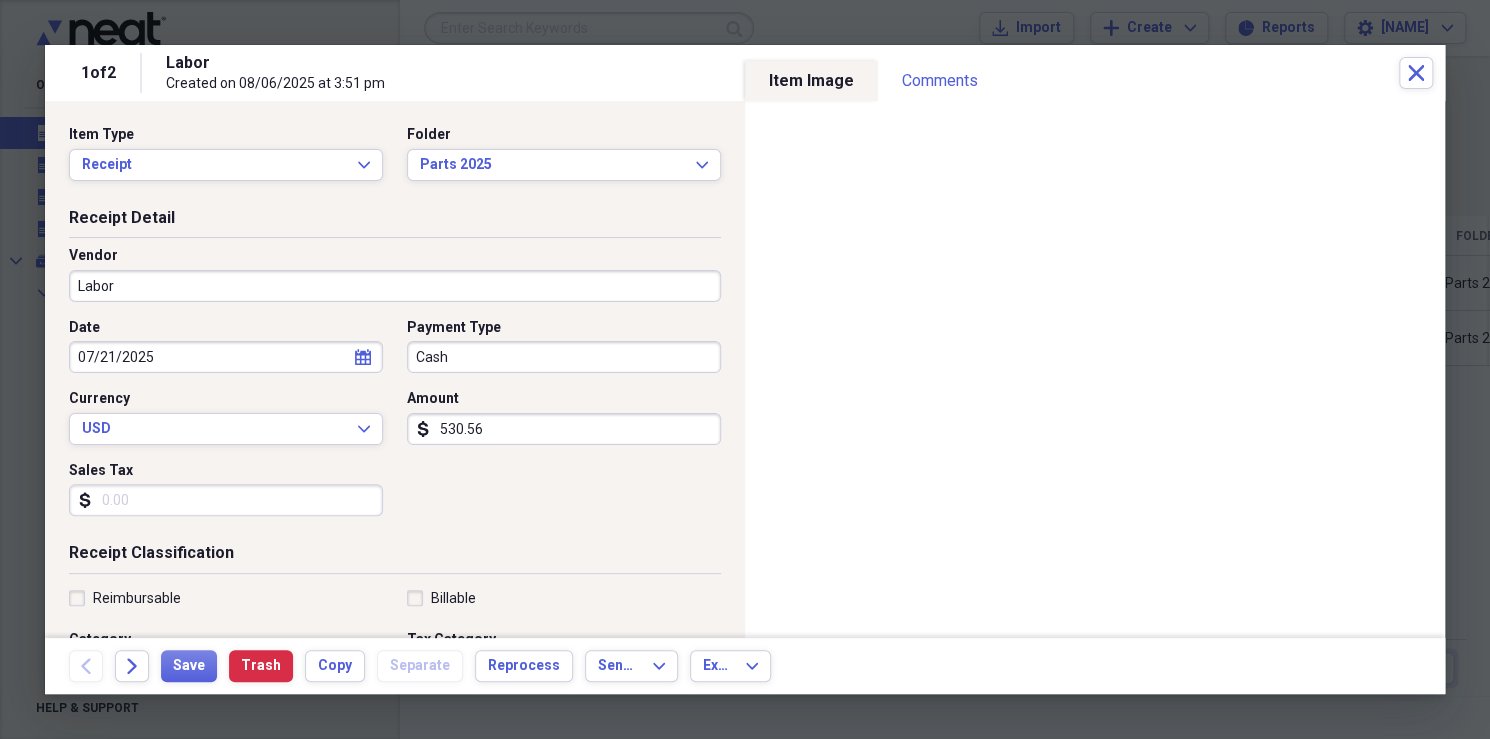 click on "Labor" at bounding box center [395, 286] 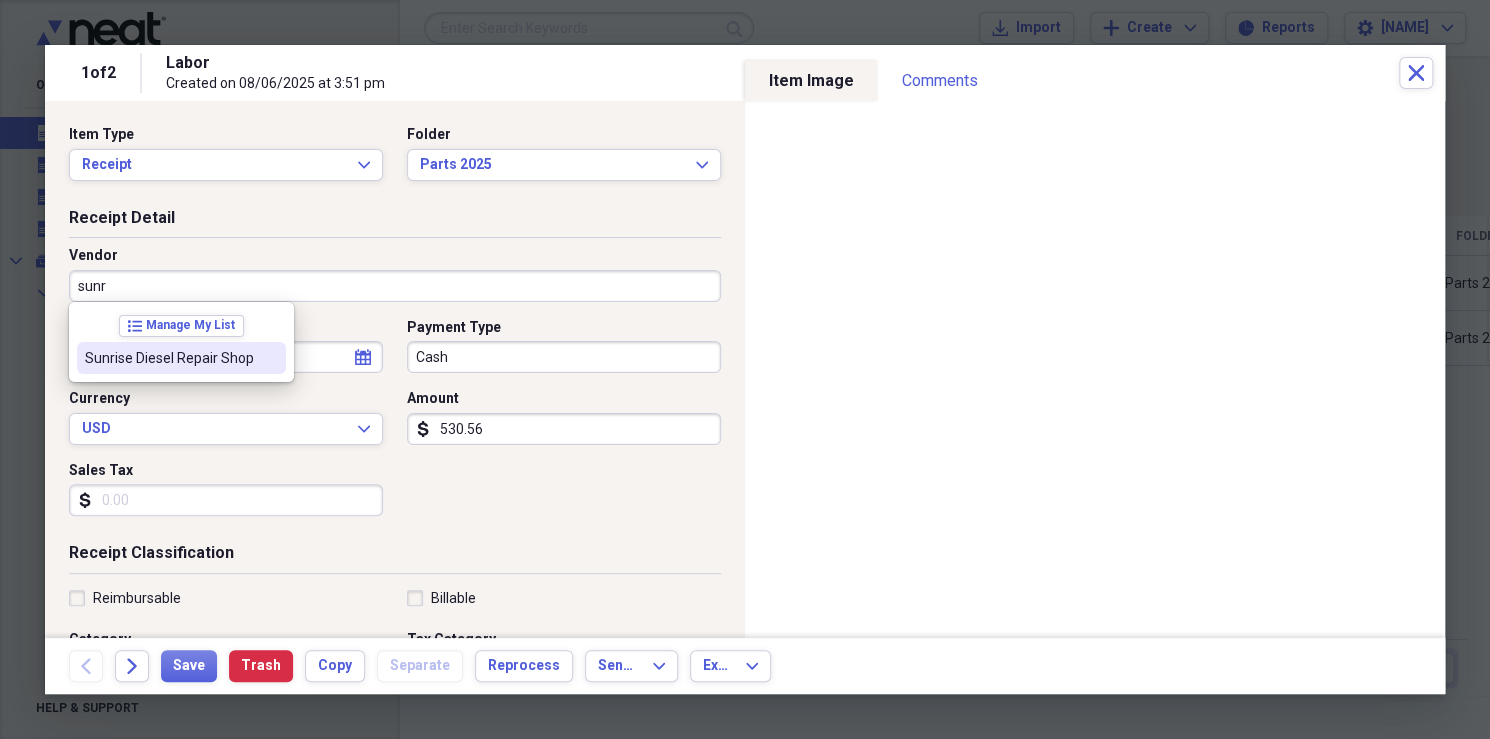 click on "Sunrise Diesel Repair Shop" at bounding box center [169, 358] 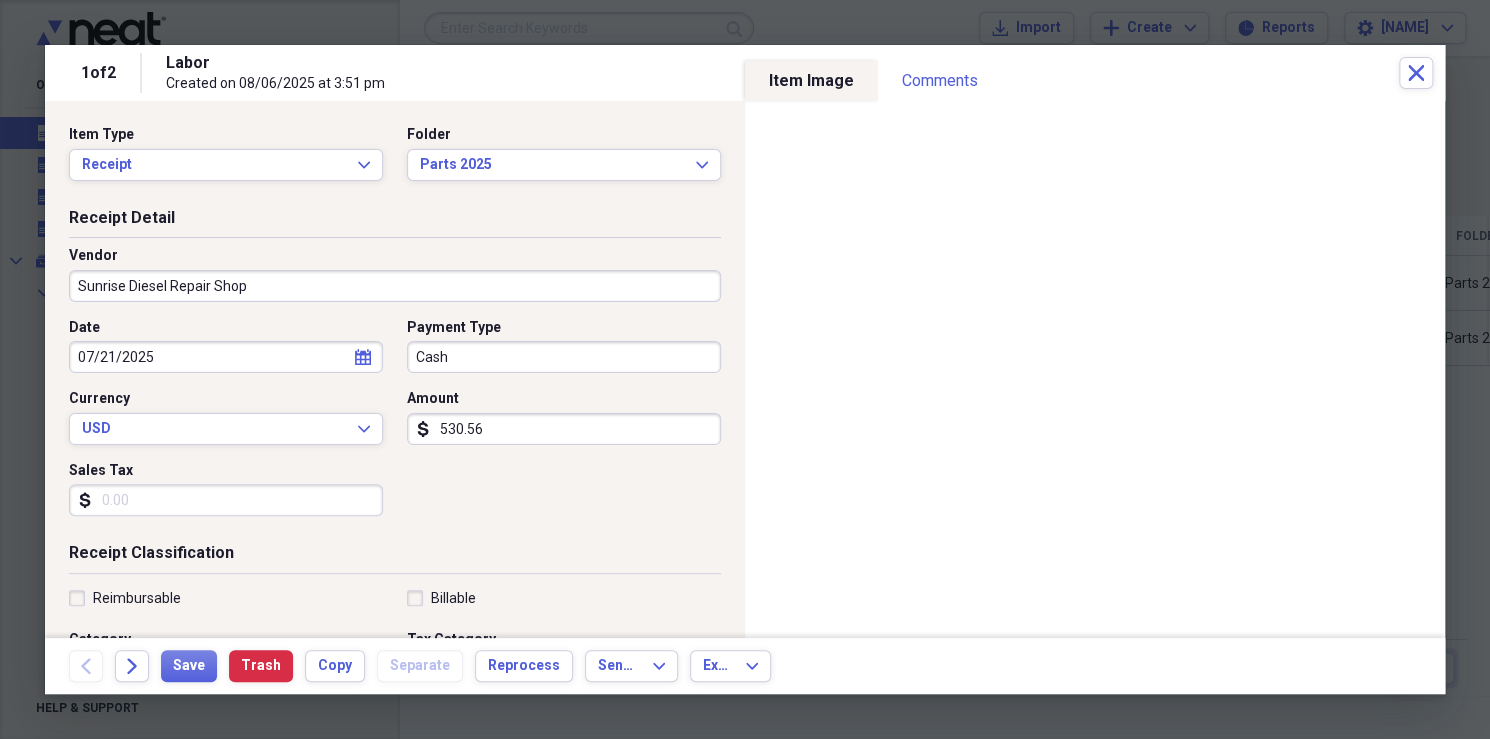 click on "Cash" at bounding box center (564, 357) 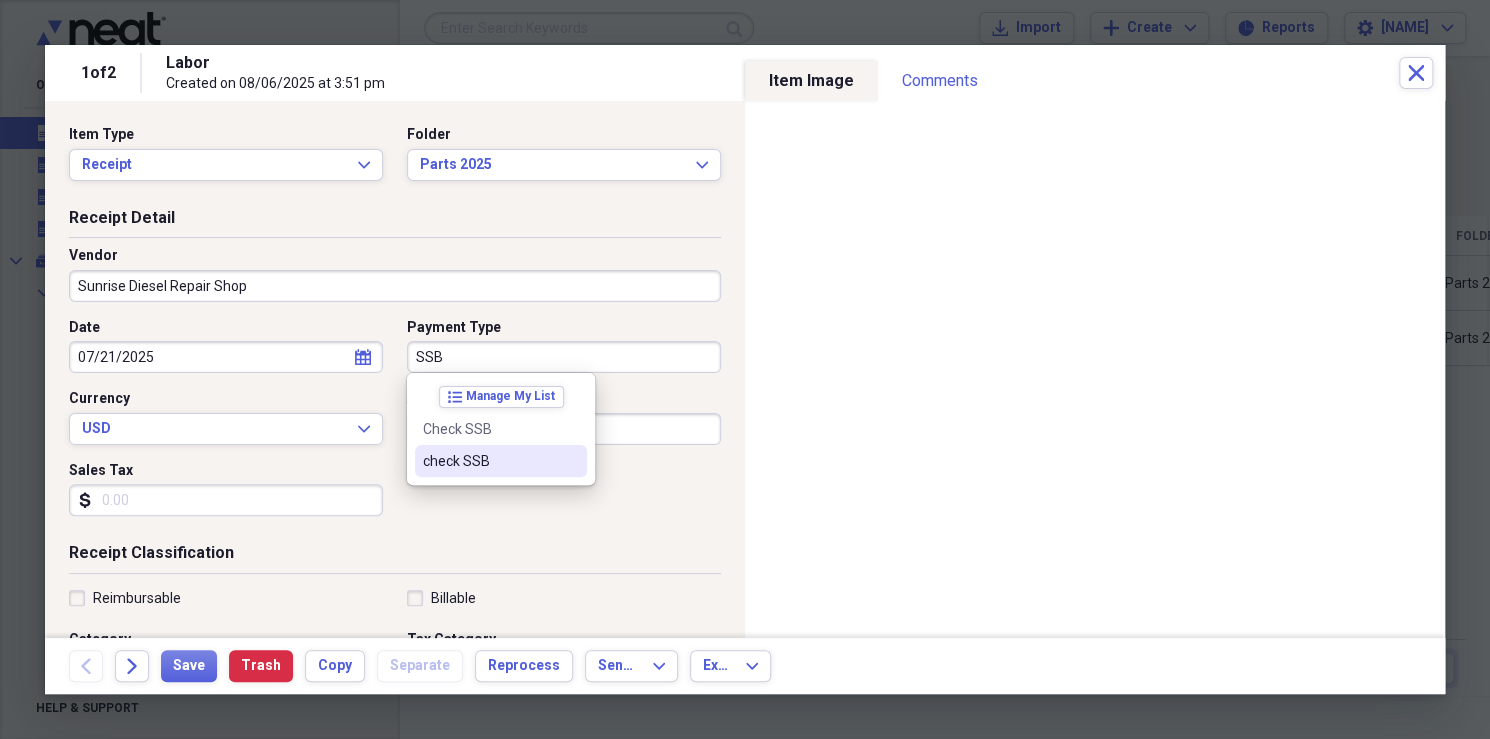 click on "check  SSB" at bounding box center (489, 461) 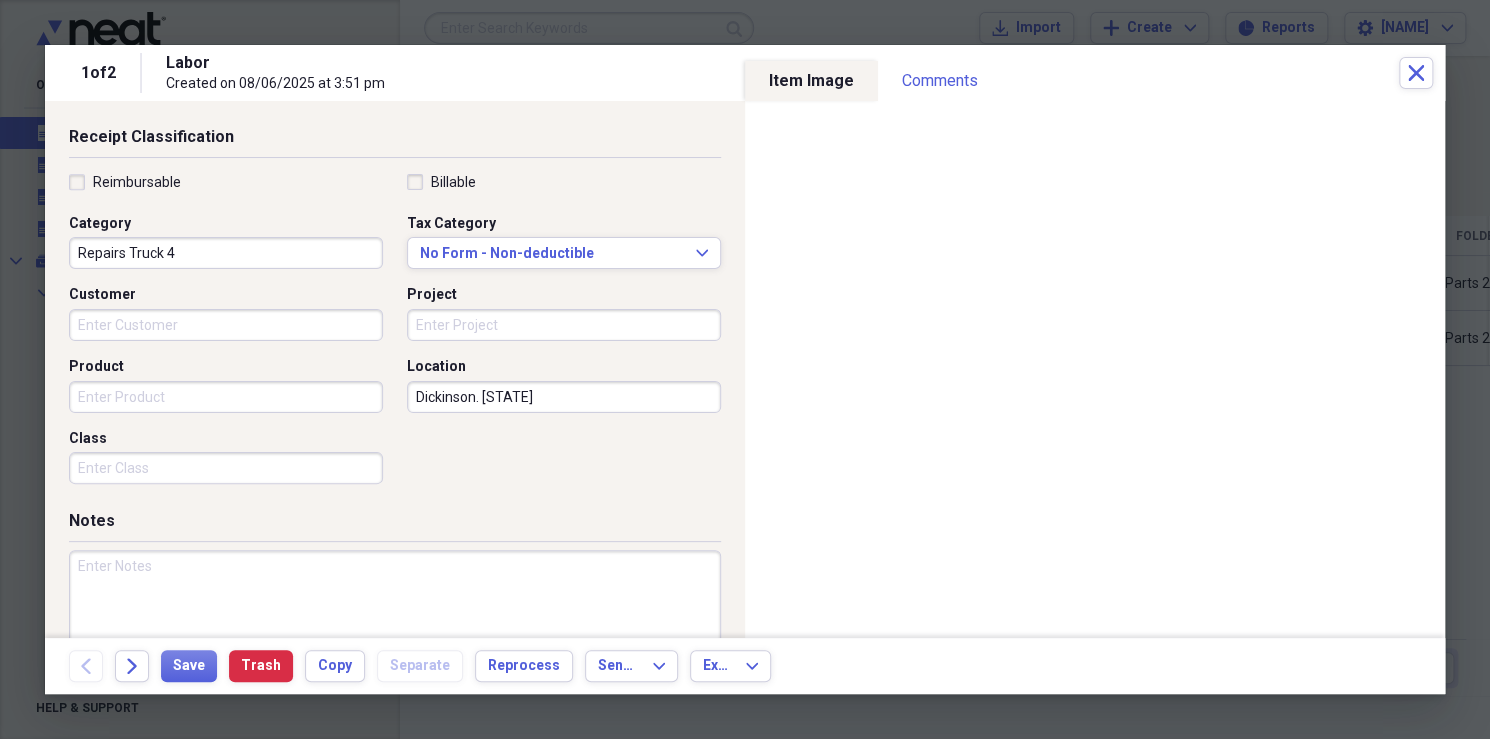 scroll, scrollTop: 414, scrollLeft: 0, axis: vertical 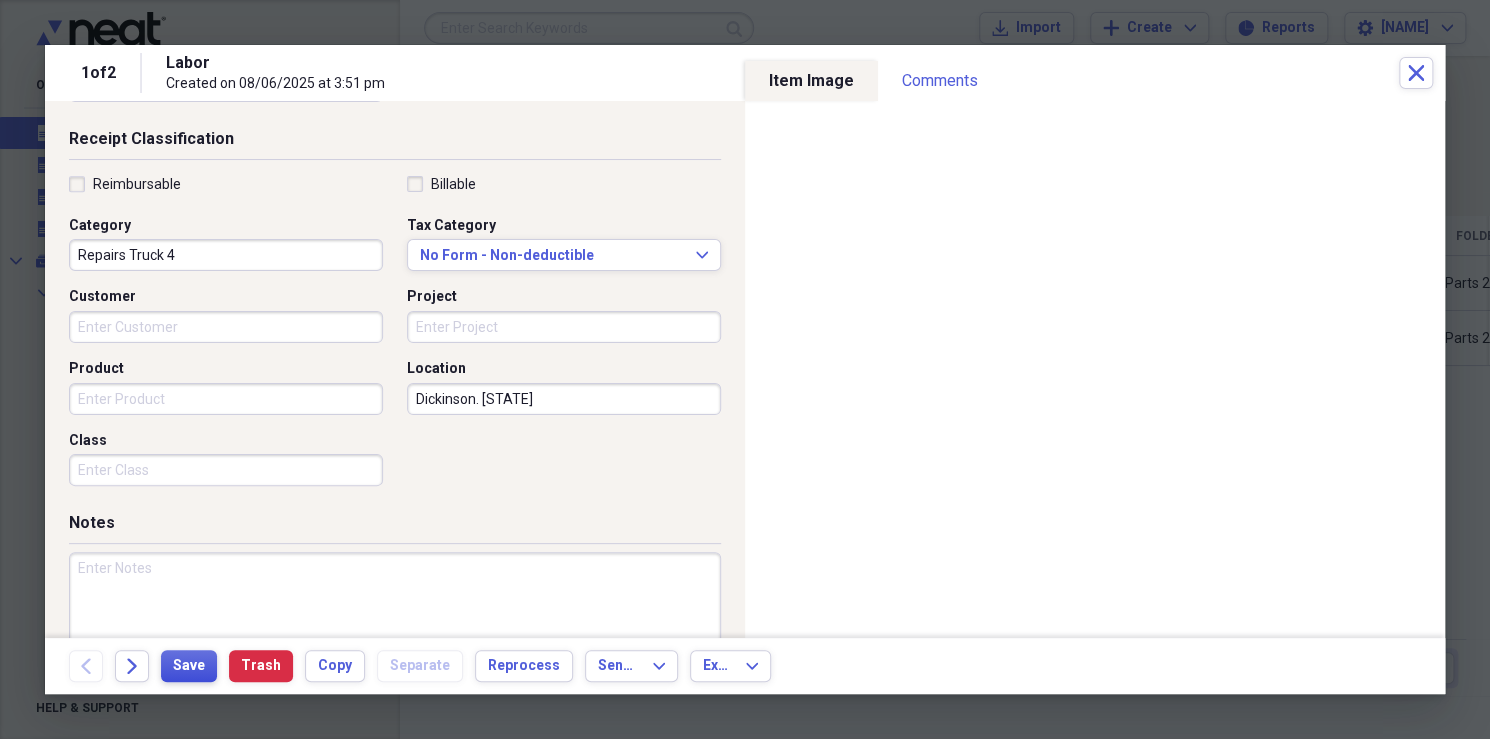 click on "Save" at bounding box center (189, 666) 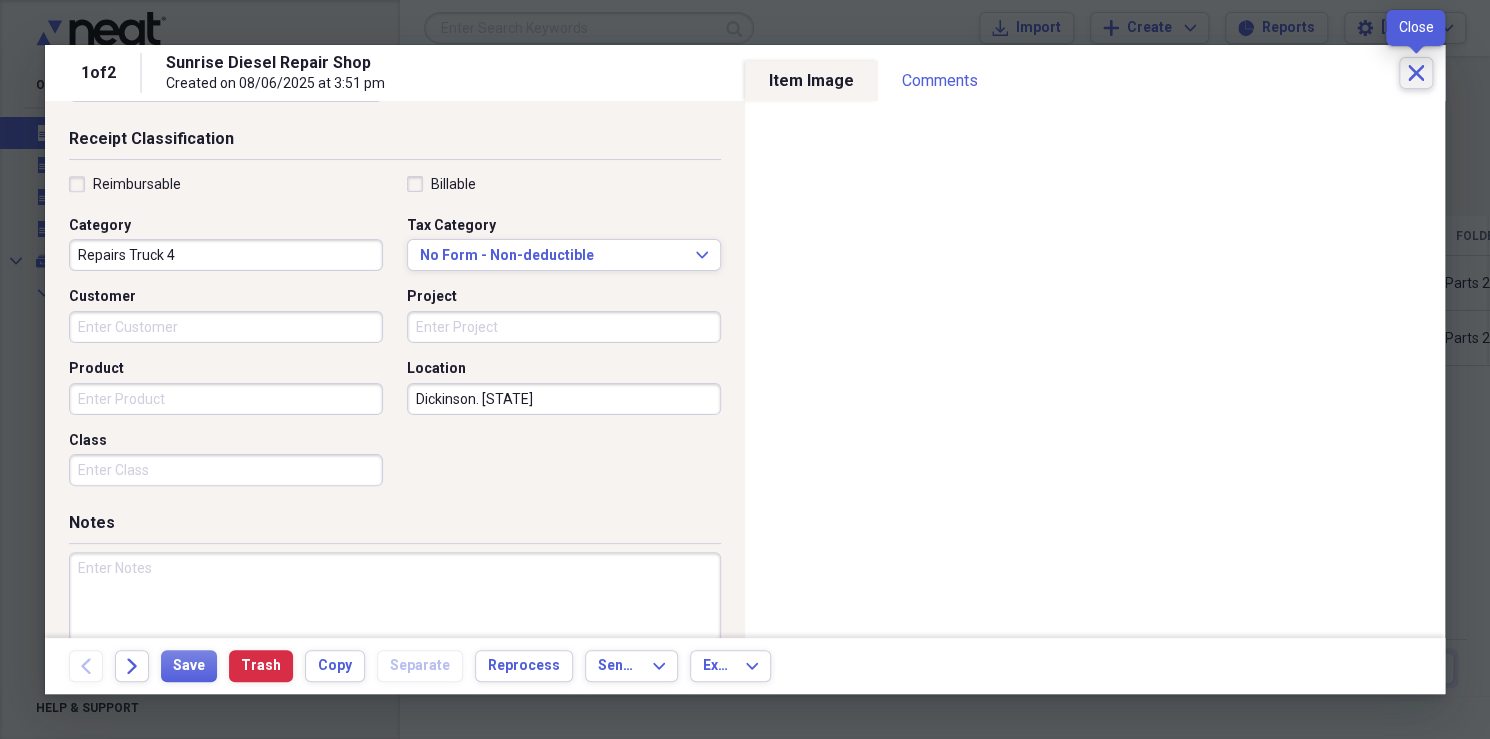 click on "Close" 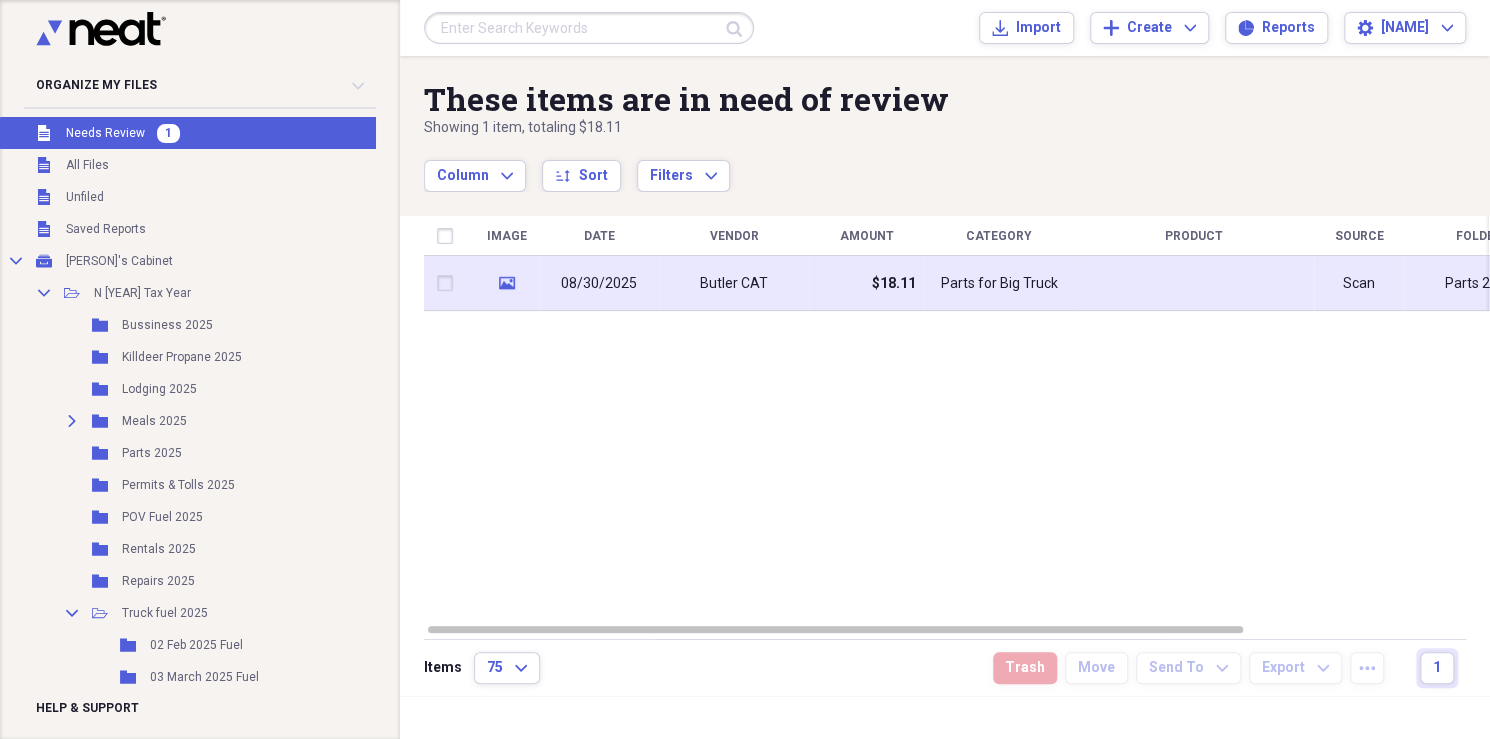 click on "$18.11" at bounding box center (894, 284) 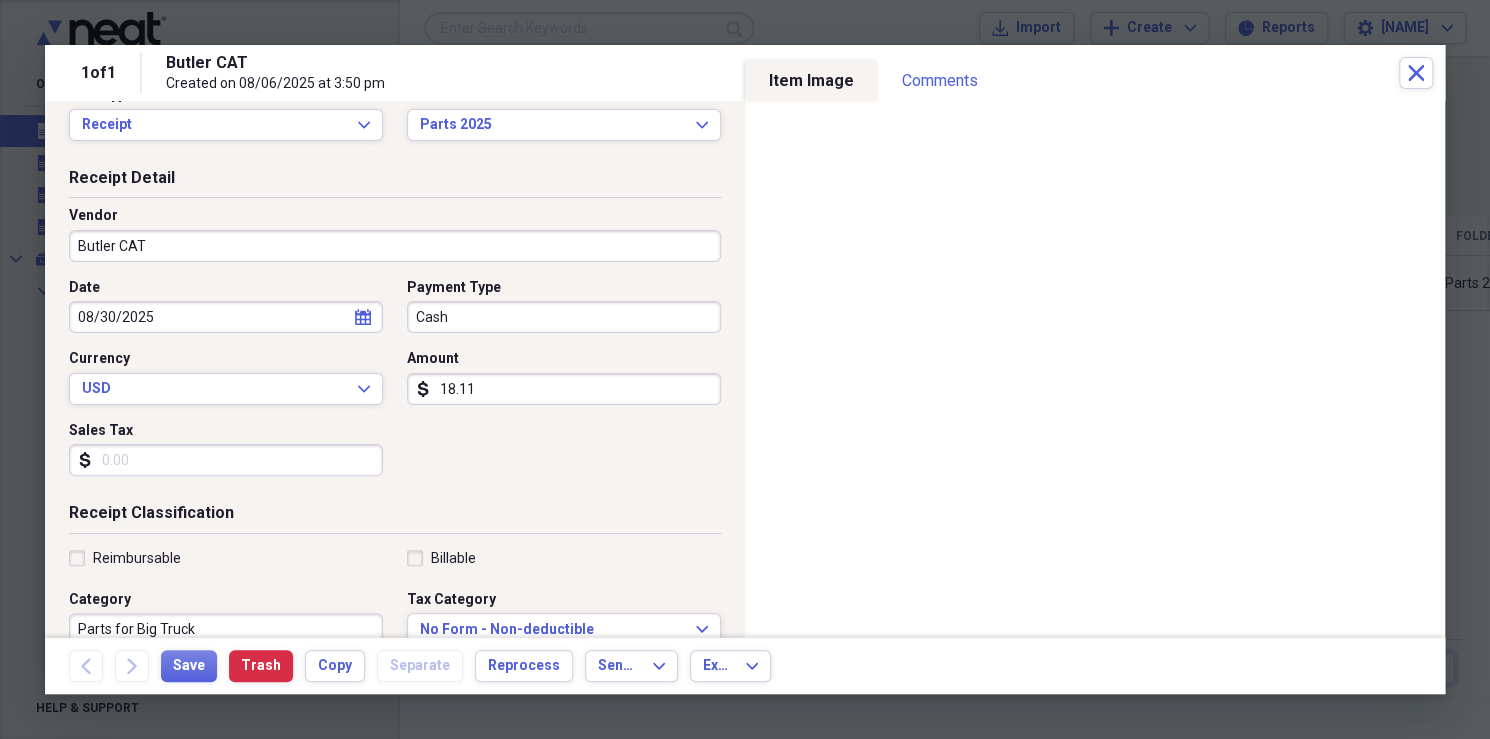 scroll, scrollTop: 48, scrollLeft: 0, axis: vertical 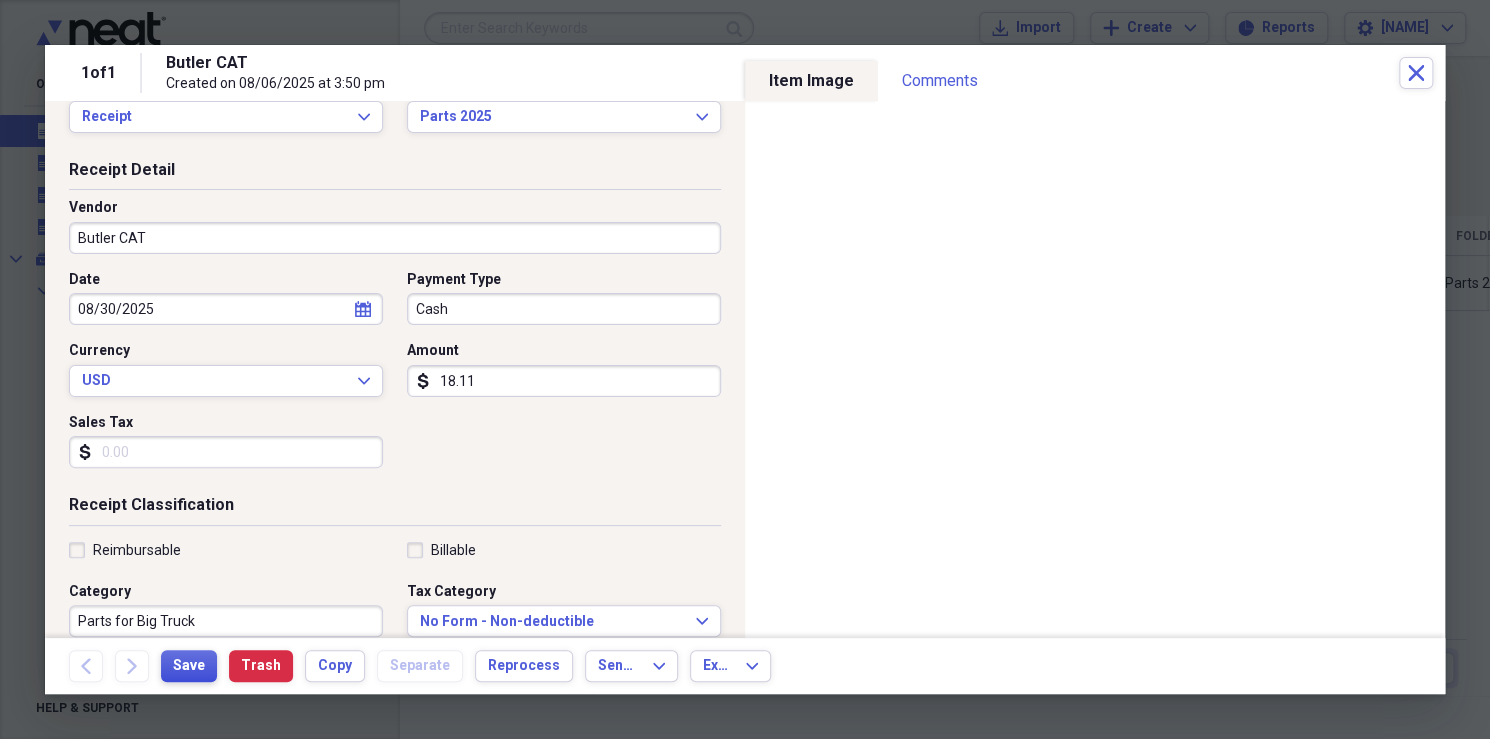 click on "Save" at bounding box center [189, 666] 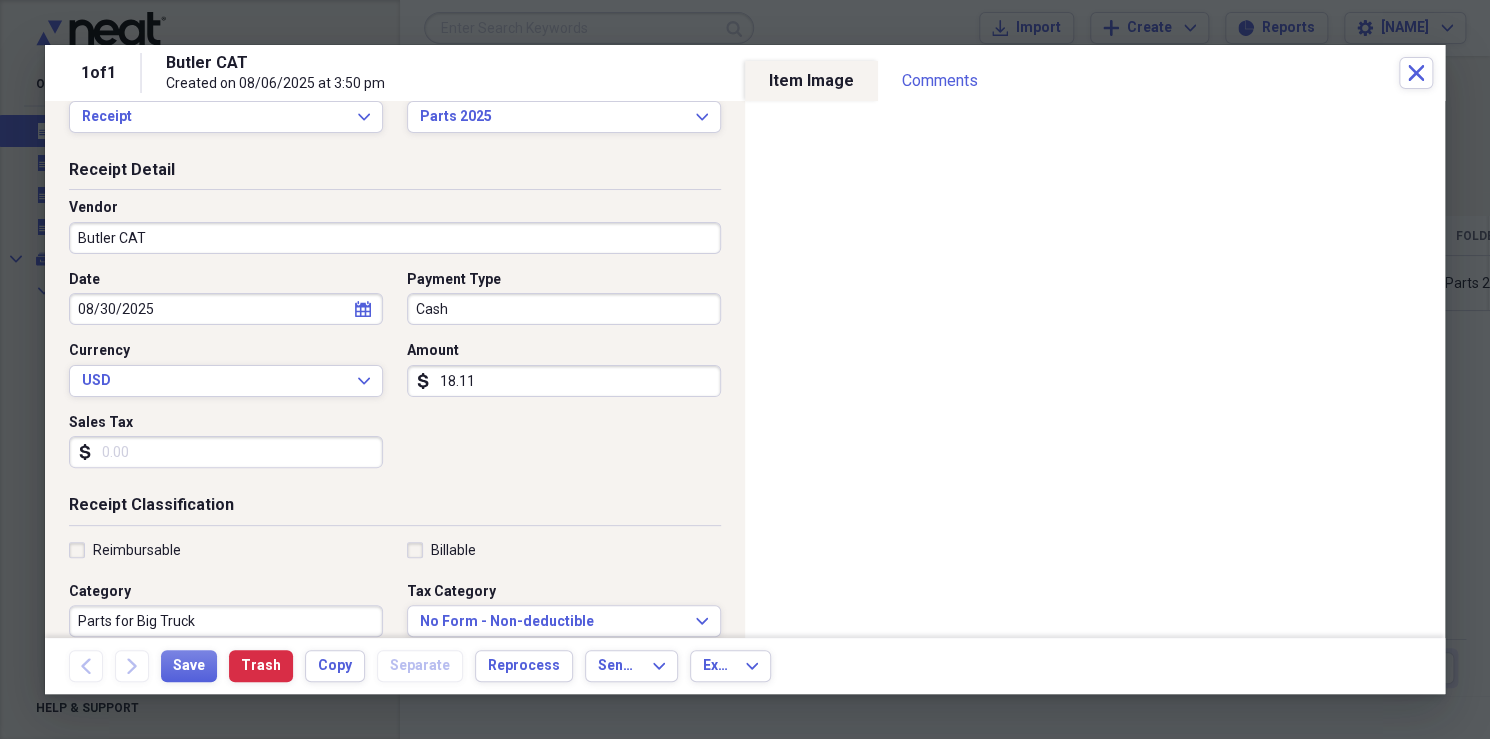 click on "Cash" at bounding box center [564, 309] 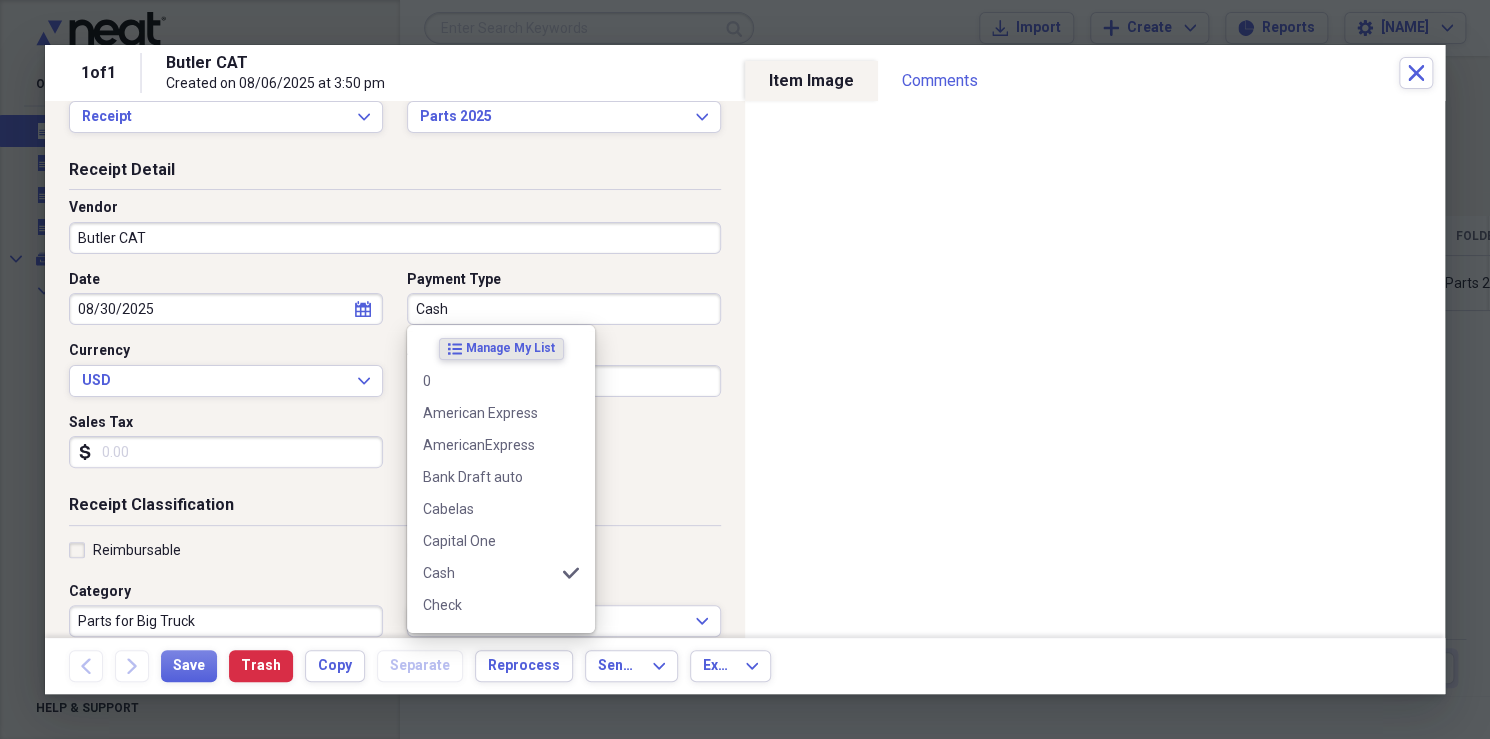 type on "w" 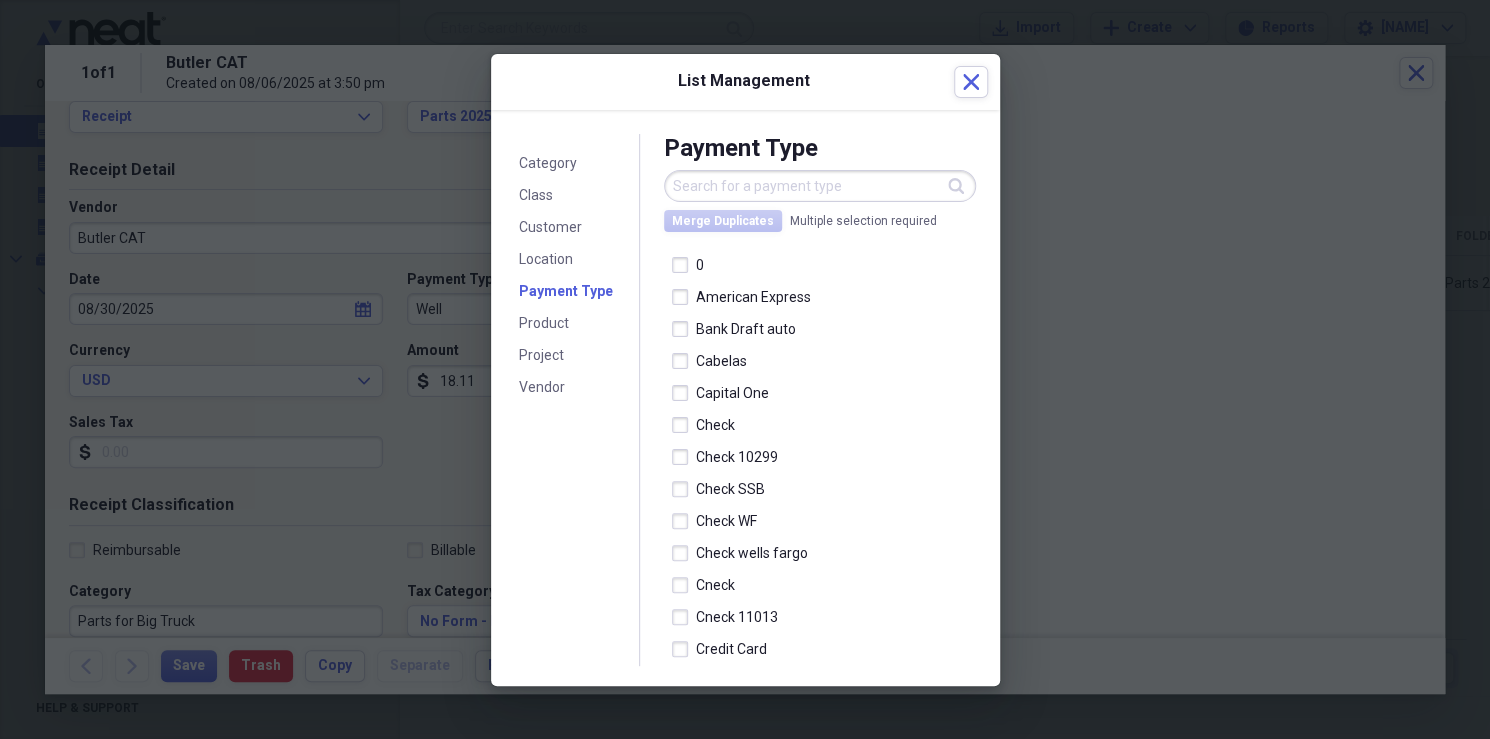 click at bounding box center (745, 369) 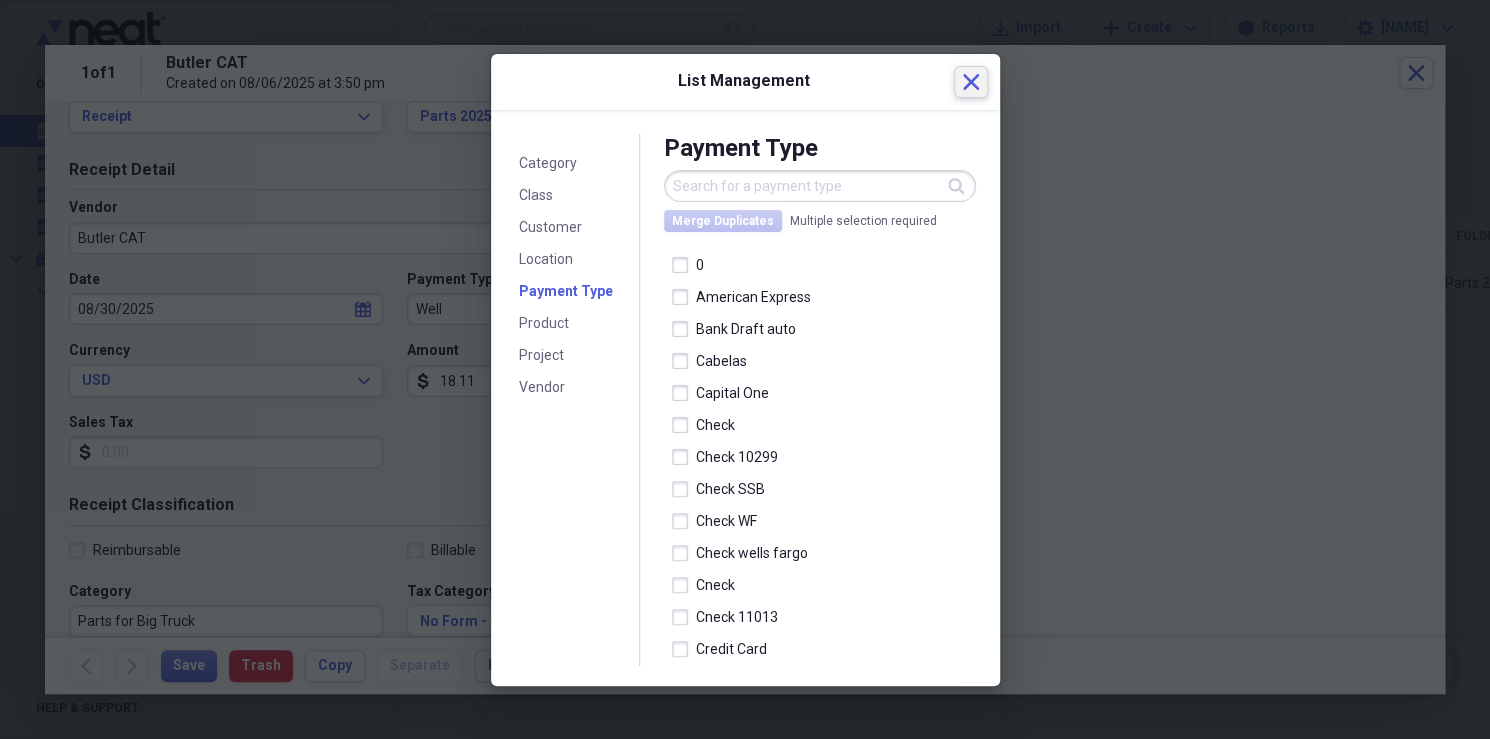 click on "Close" 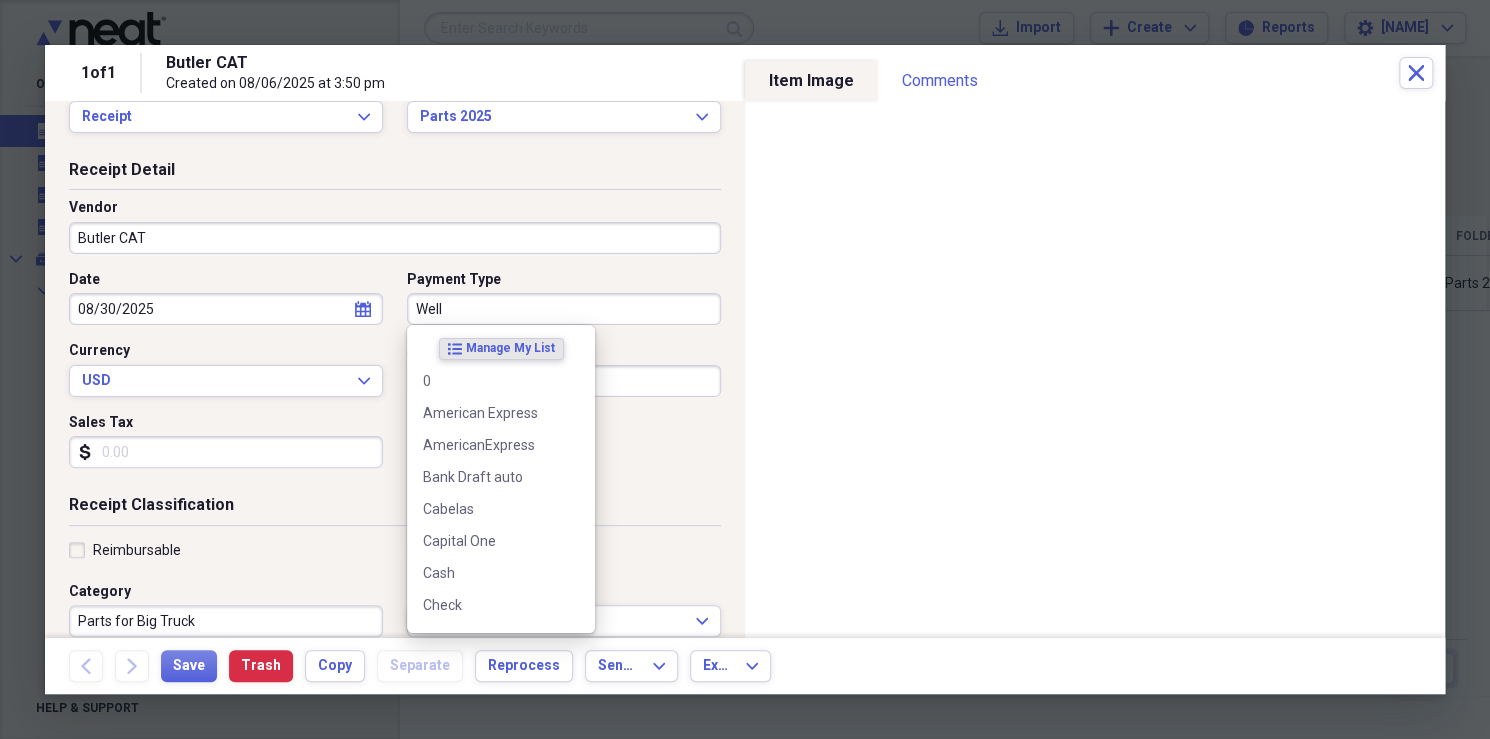 click on "Well" at bounding box center [564, 309] 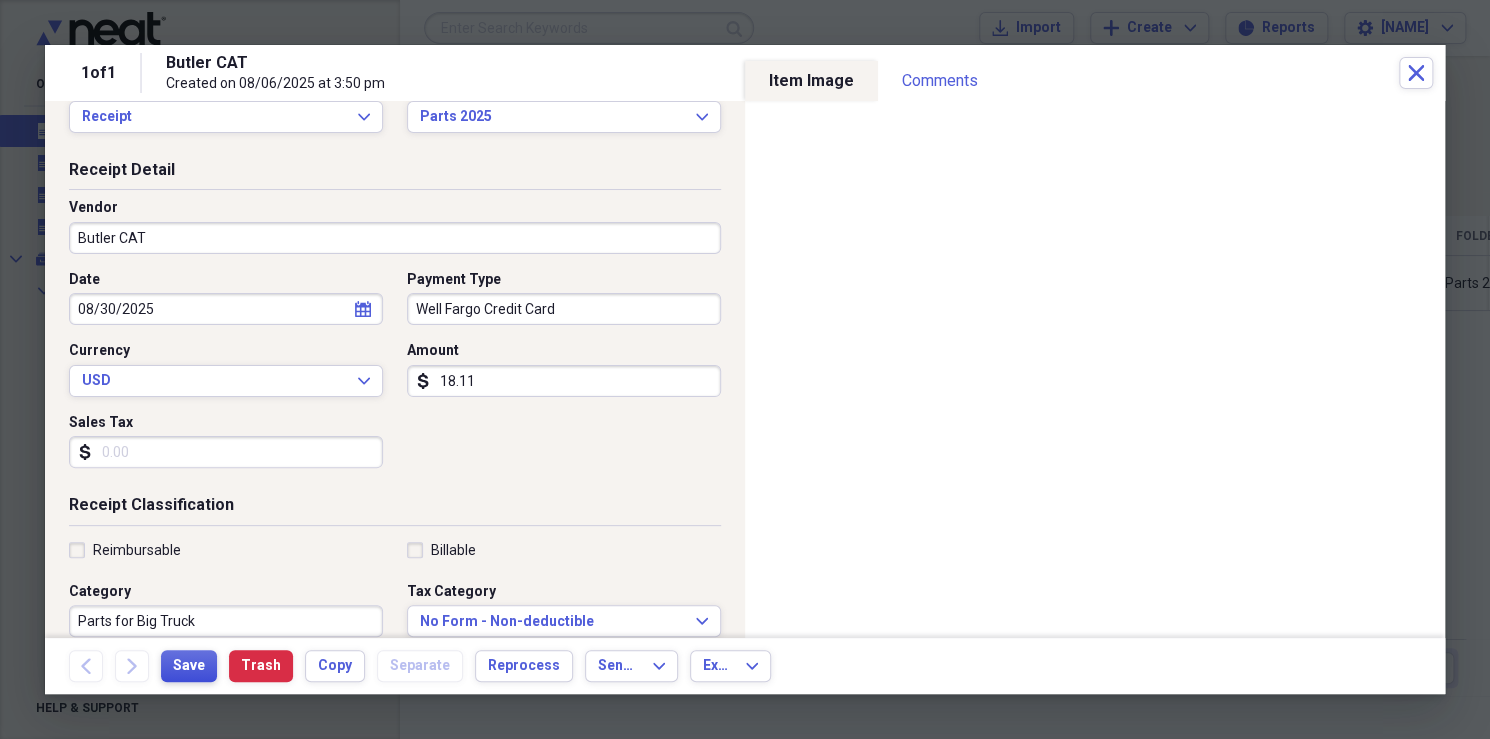 type on "Well Fargo Credit Card" 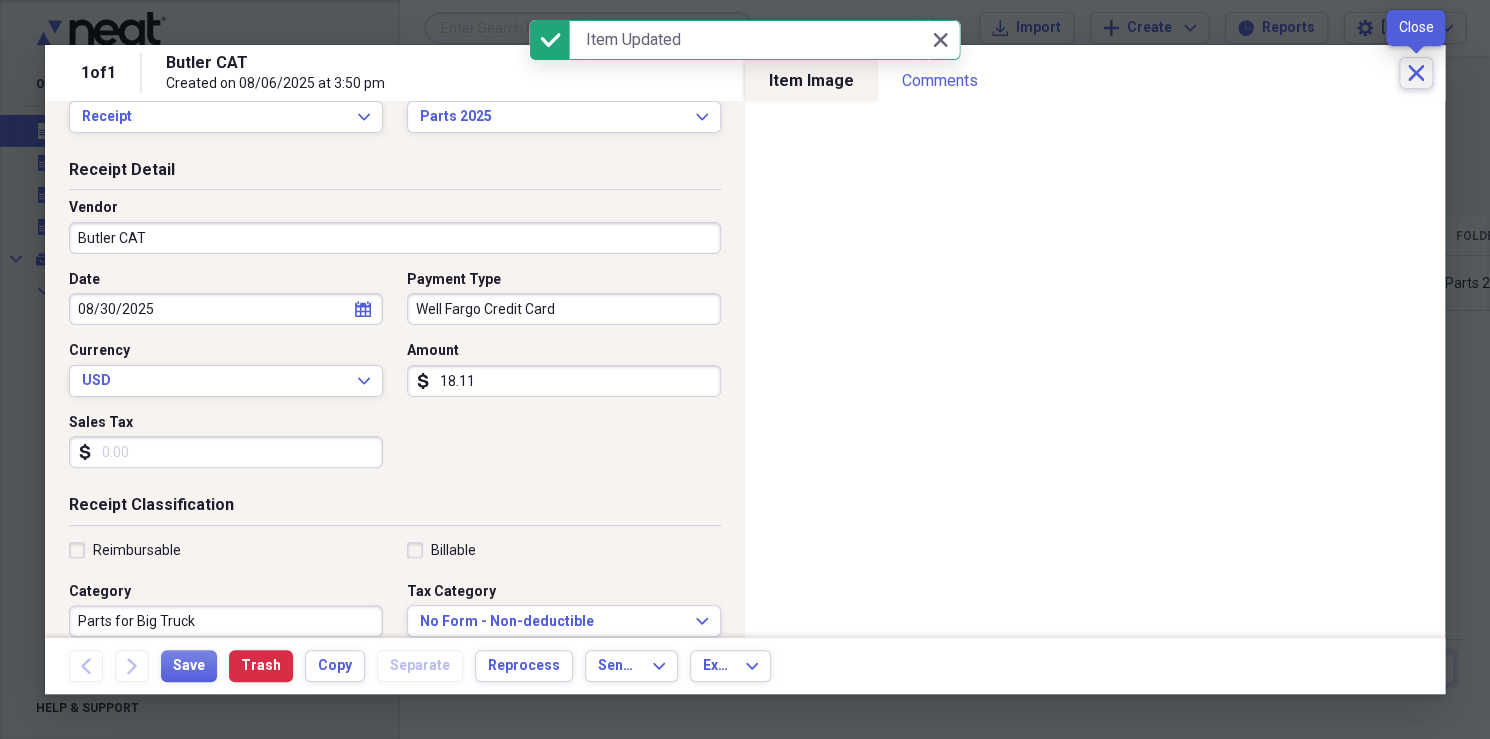 click on "Close" at bounding box center (1416, 73) 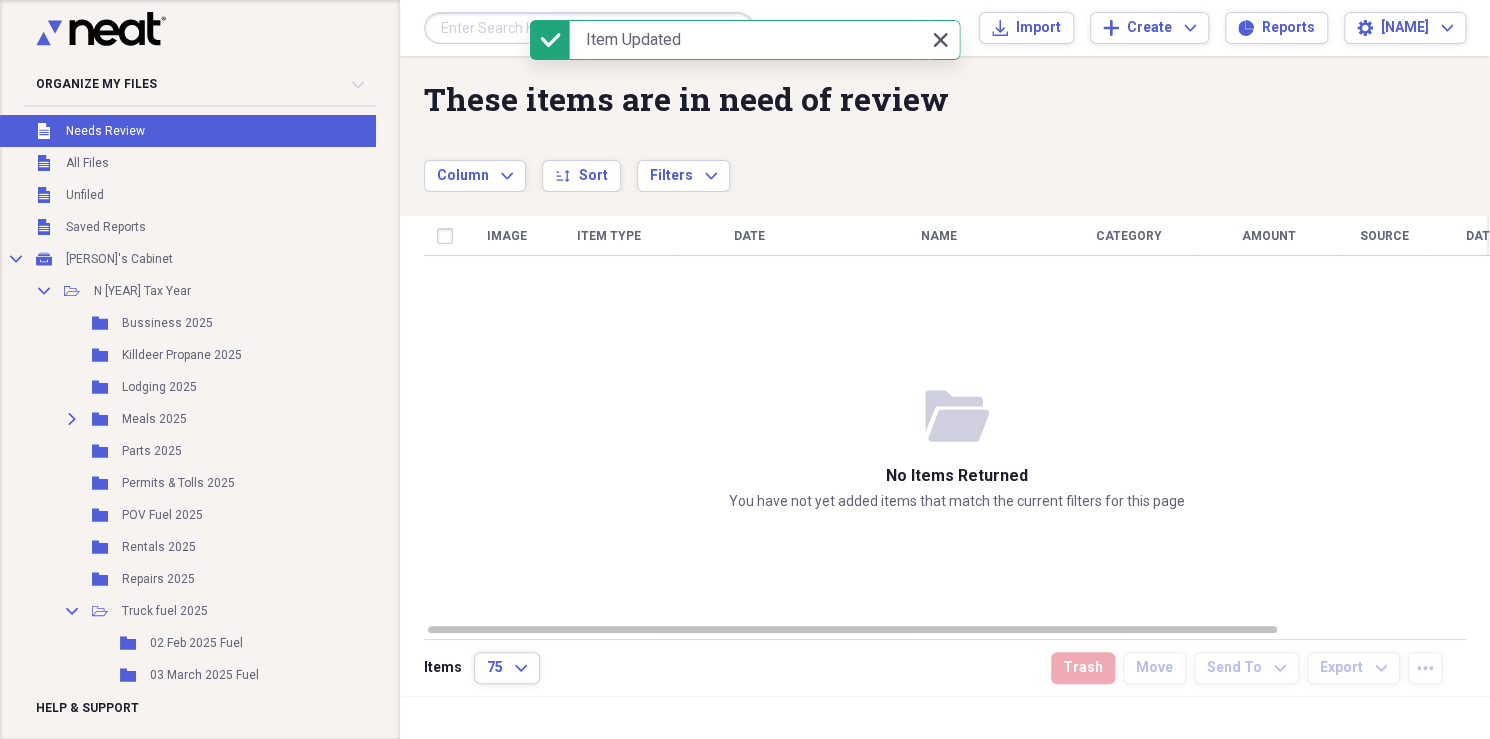 click on "Close" 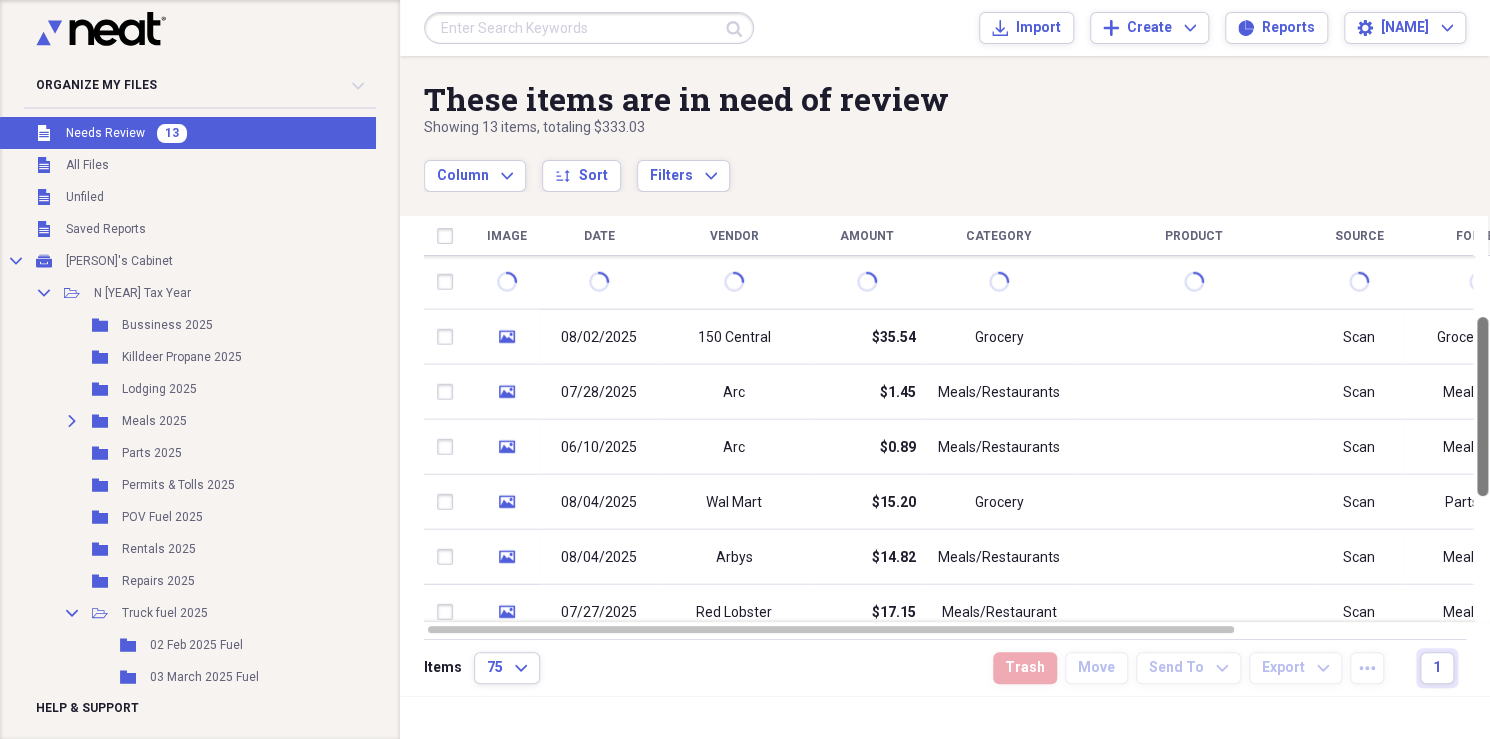 drag, startPoint x: 1479, startPoint y: 417, endPoint x: 1490, endPoint y: 502, distance: 85.70881 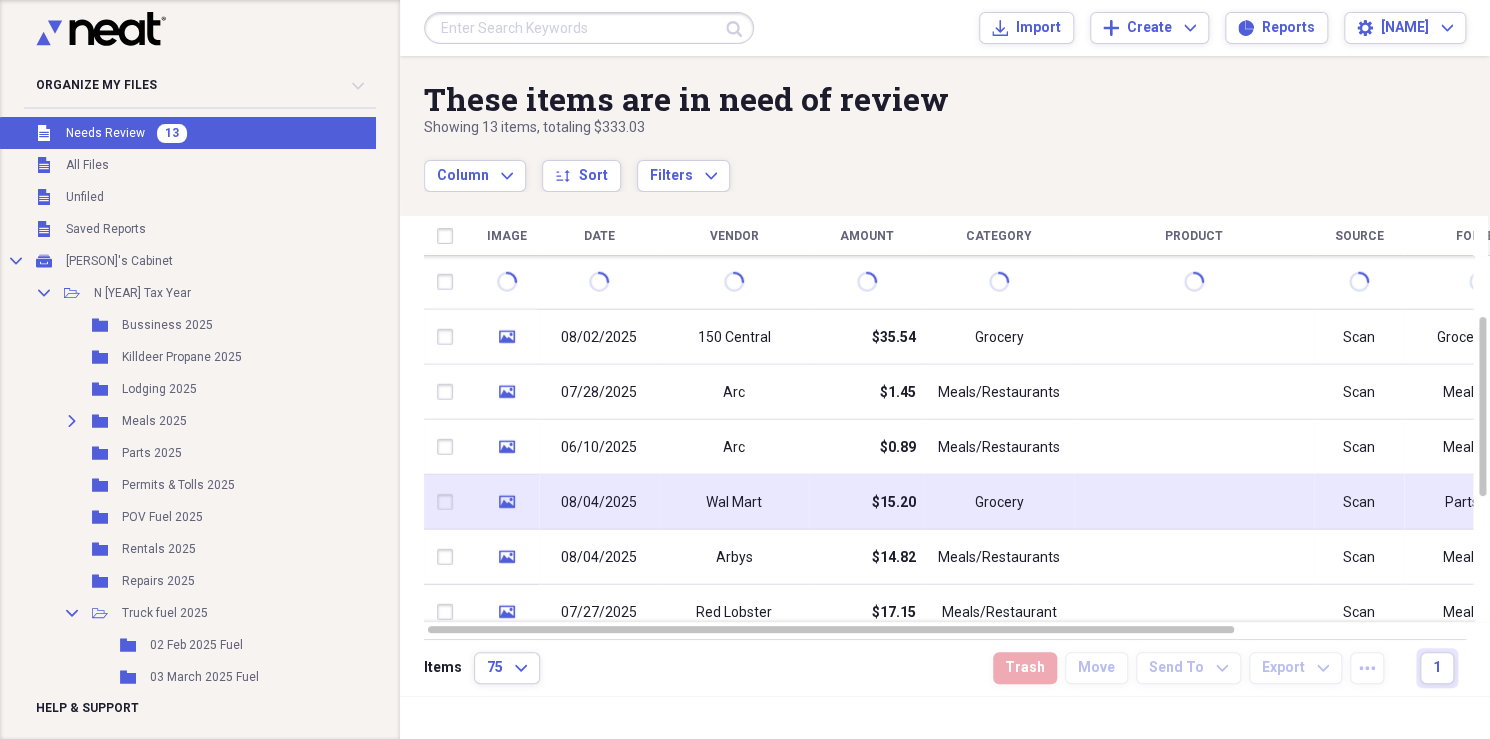 click on "Parts 2025" at bounding box center (1479, 502) 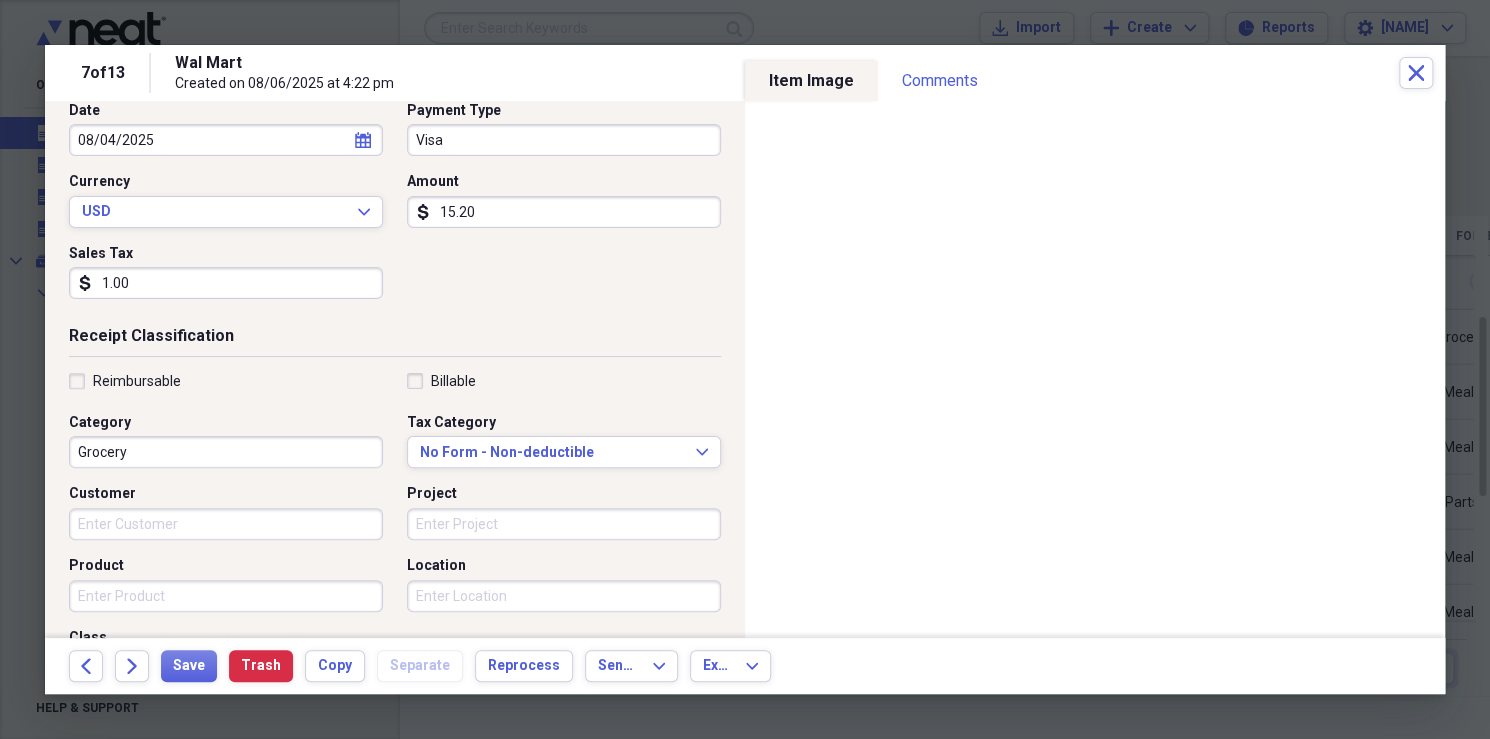 scroll, scrollTop: 216, scrollLeft: 0, axis: vertical 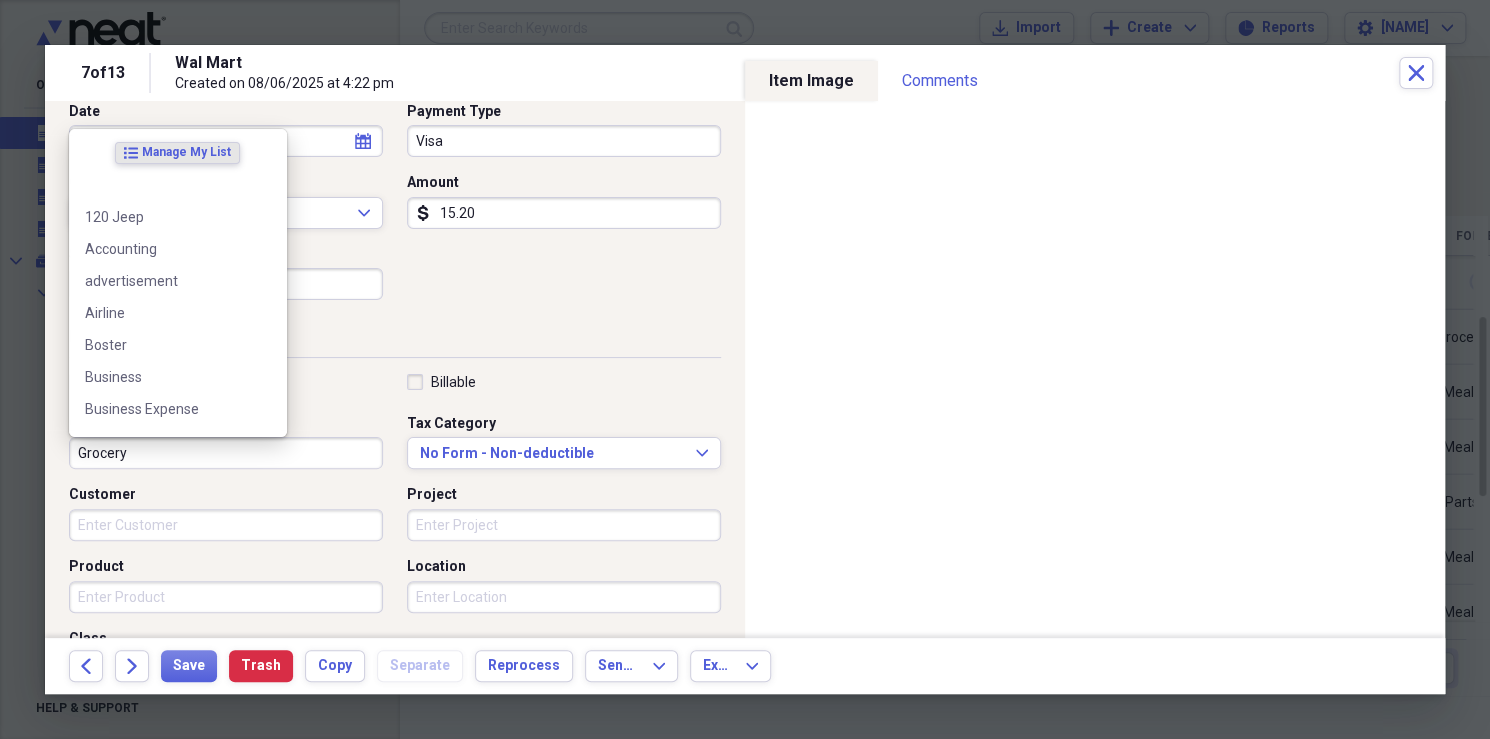 click on "Grocery" at bounding box center (226, 453) 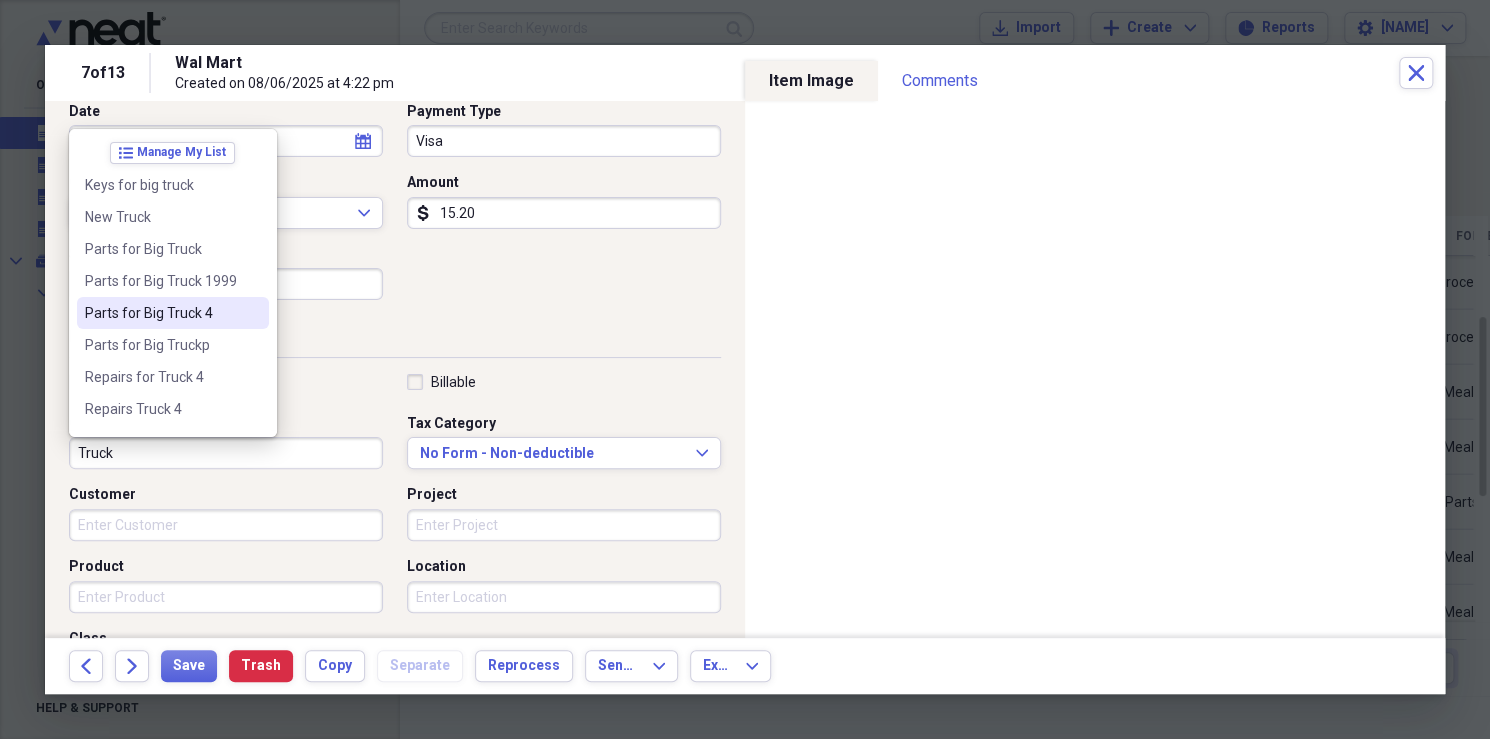 click on "Parts for Big Truck 4" at bounding box center (161, 313) 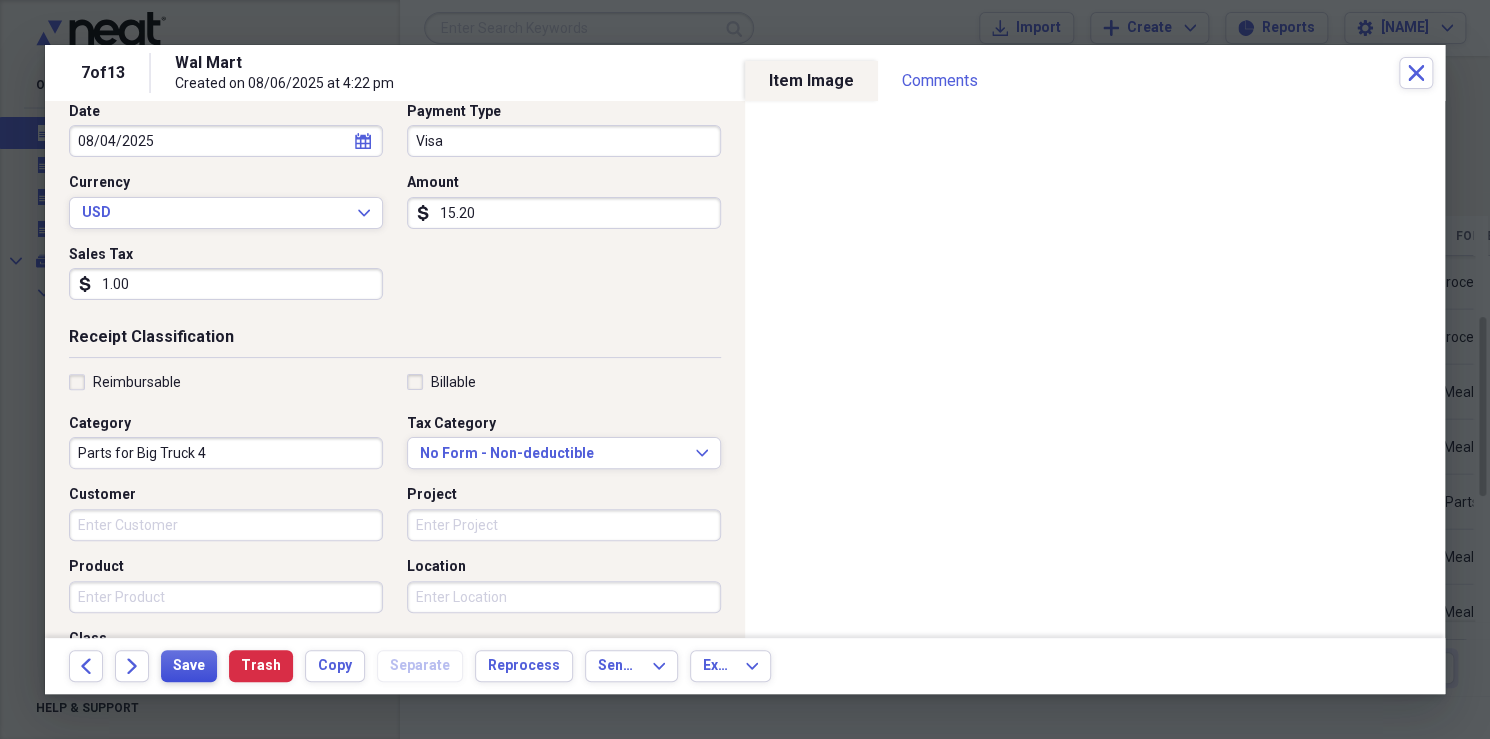 click on "Save" at bounding box center (189, 666) 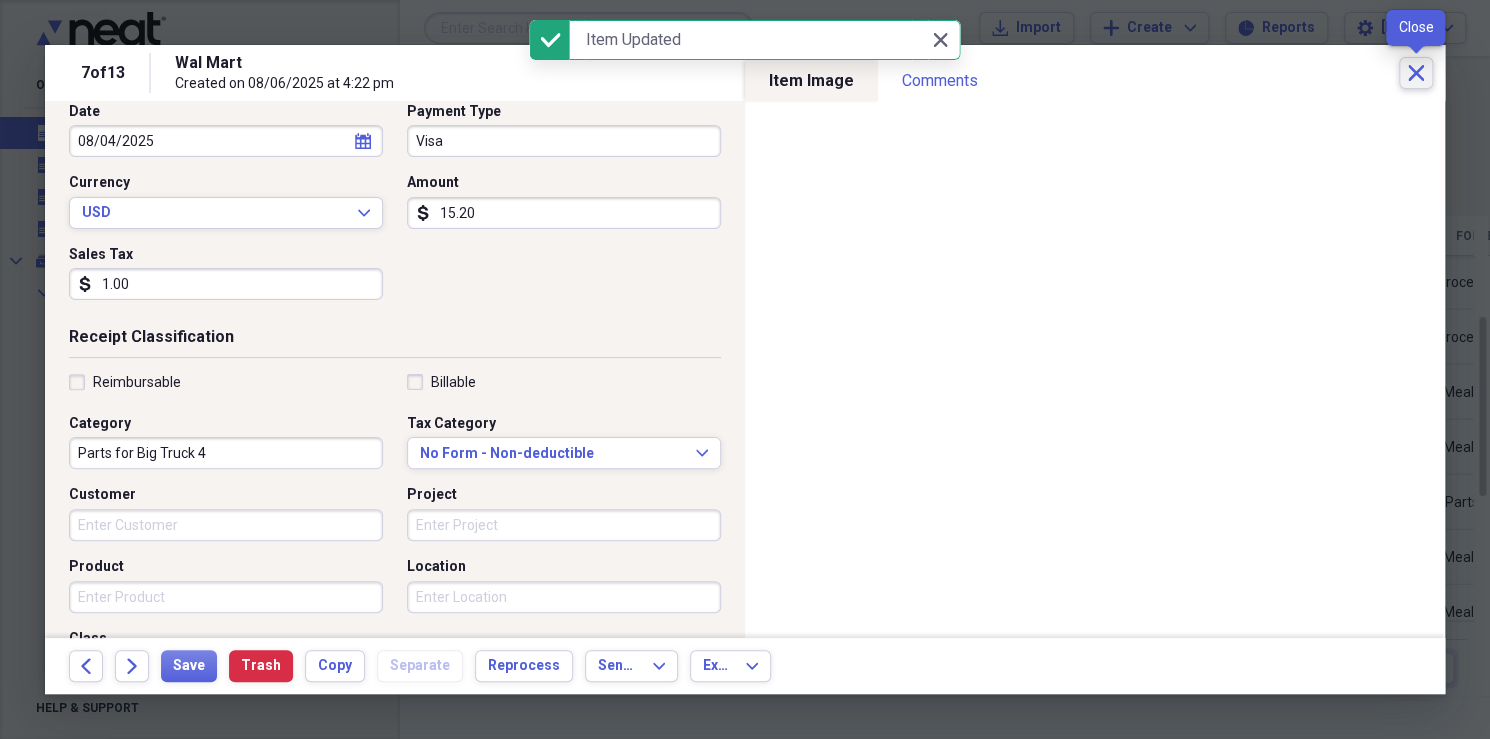 click on "Close" at bounding box center [1416, 73] 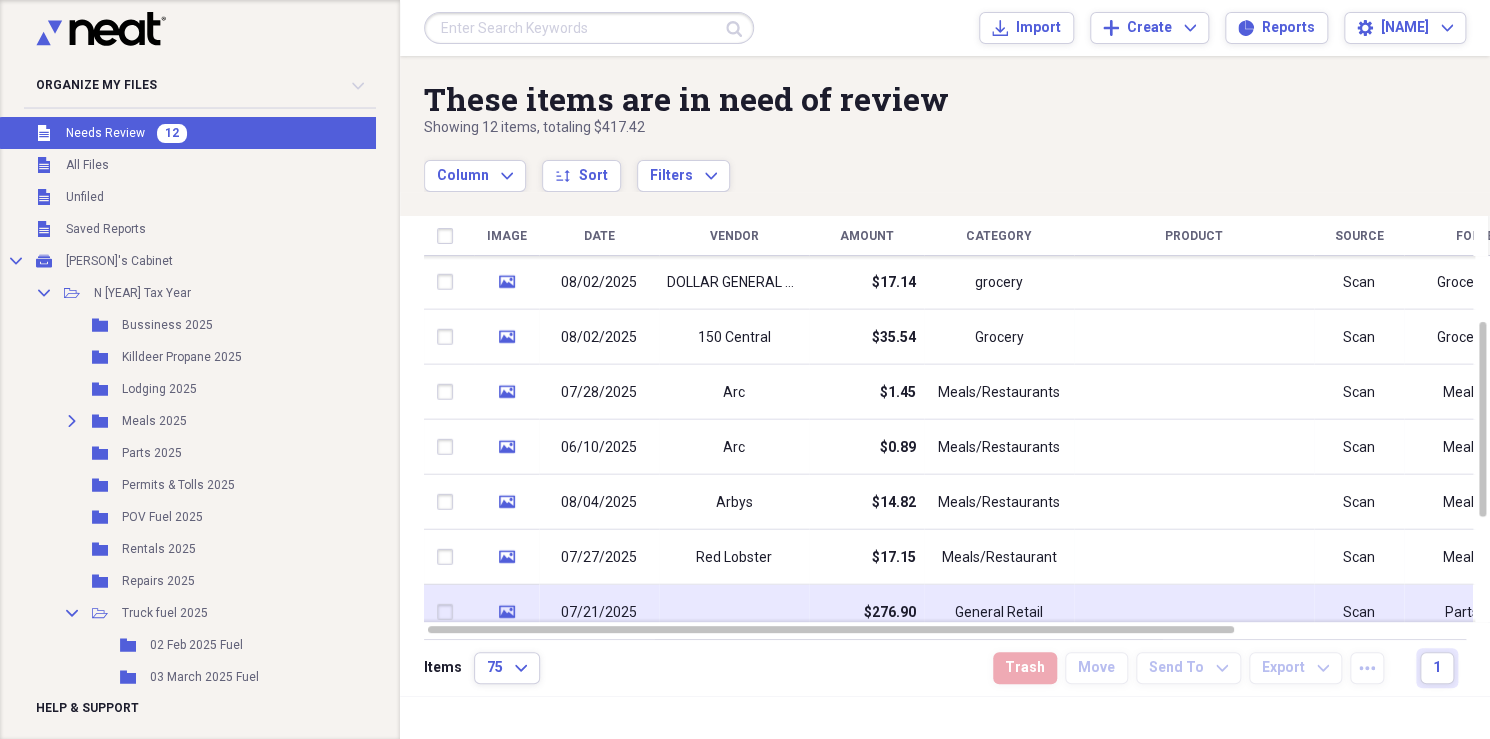 click at bounding box center (1194, 612) 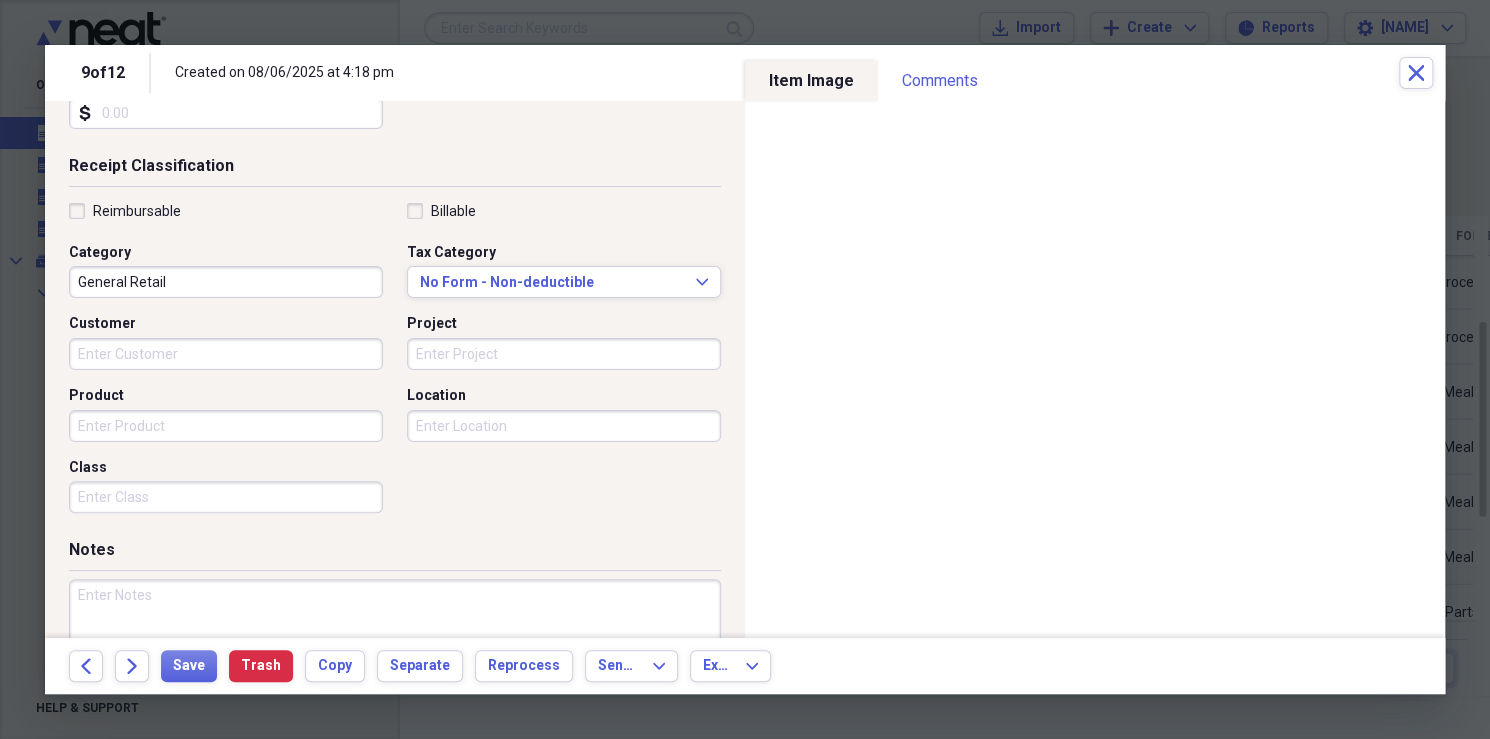 scroll, scrollTop: 396, scrollLeft: 0, axis: vertical 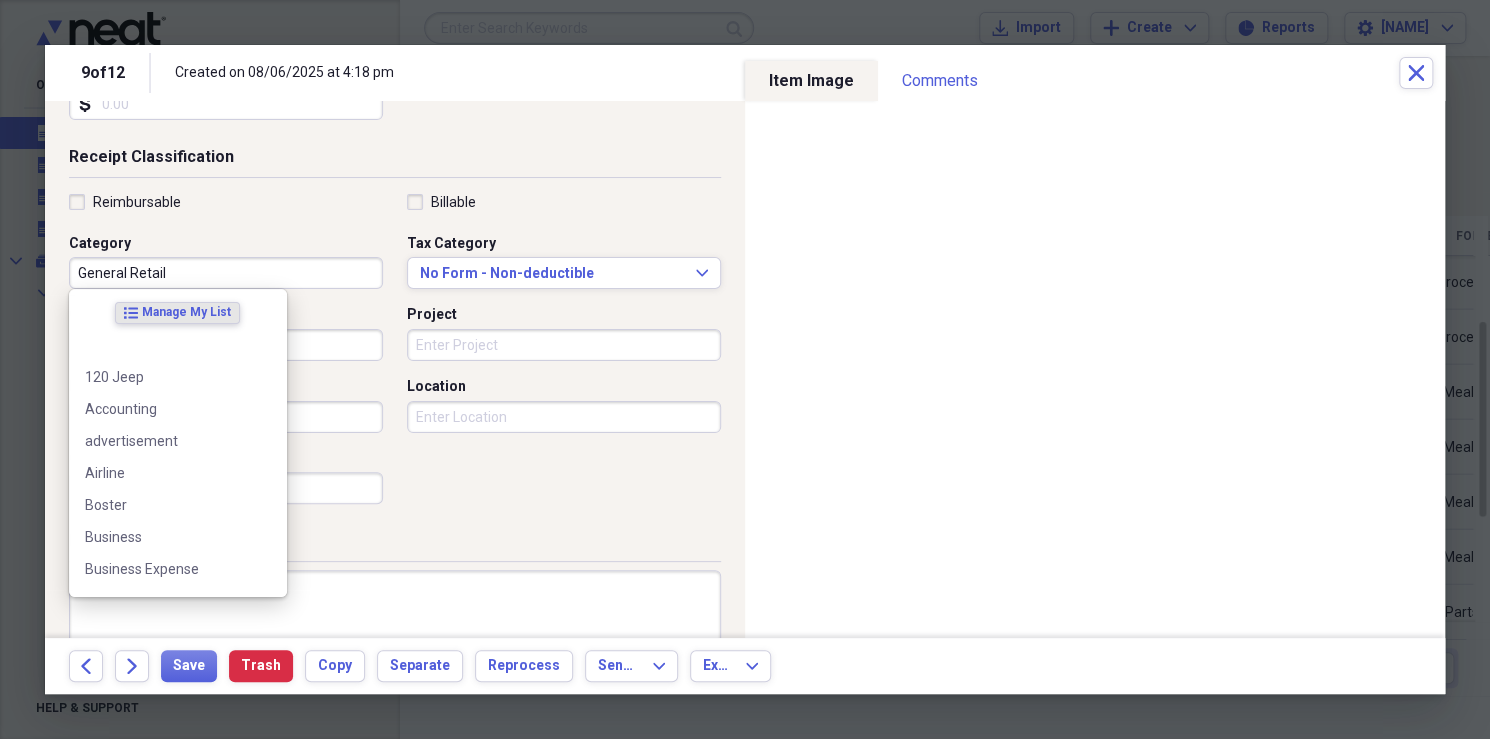 click on "General Retail" at bounding box center [226, 273] 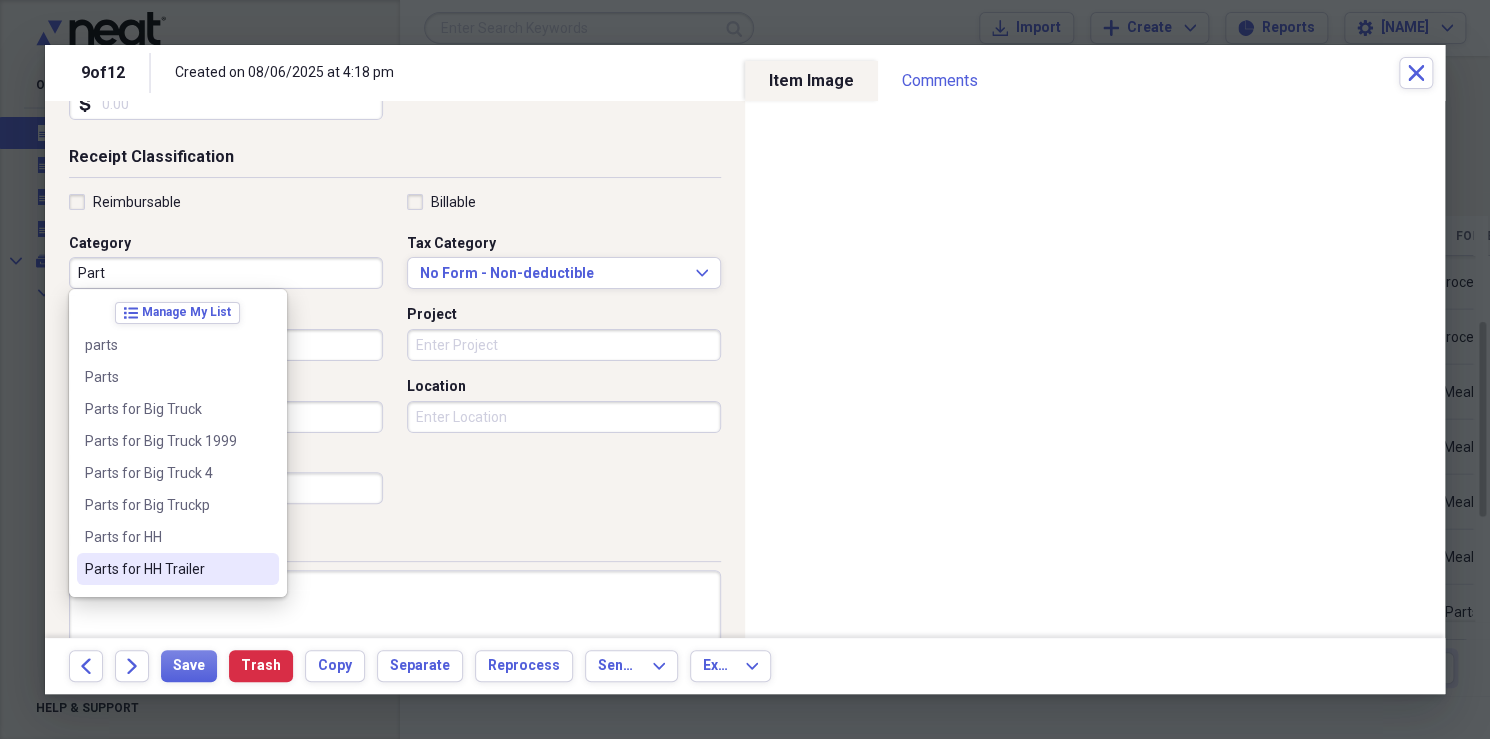 click on "Parts for HH Trailer" at bounding box center (166, 569) 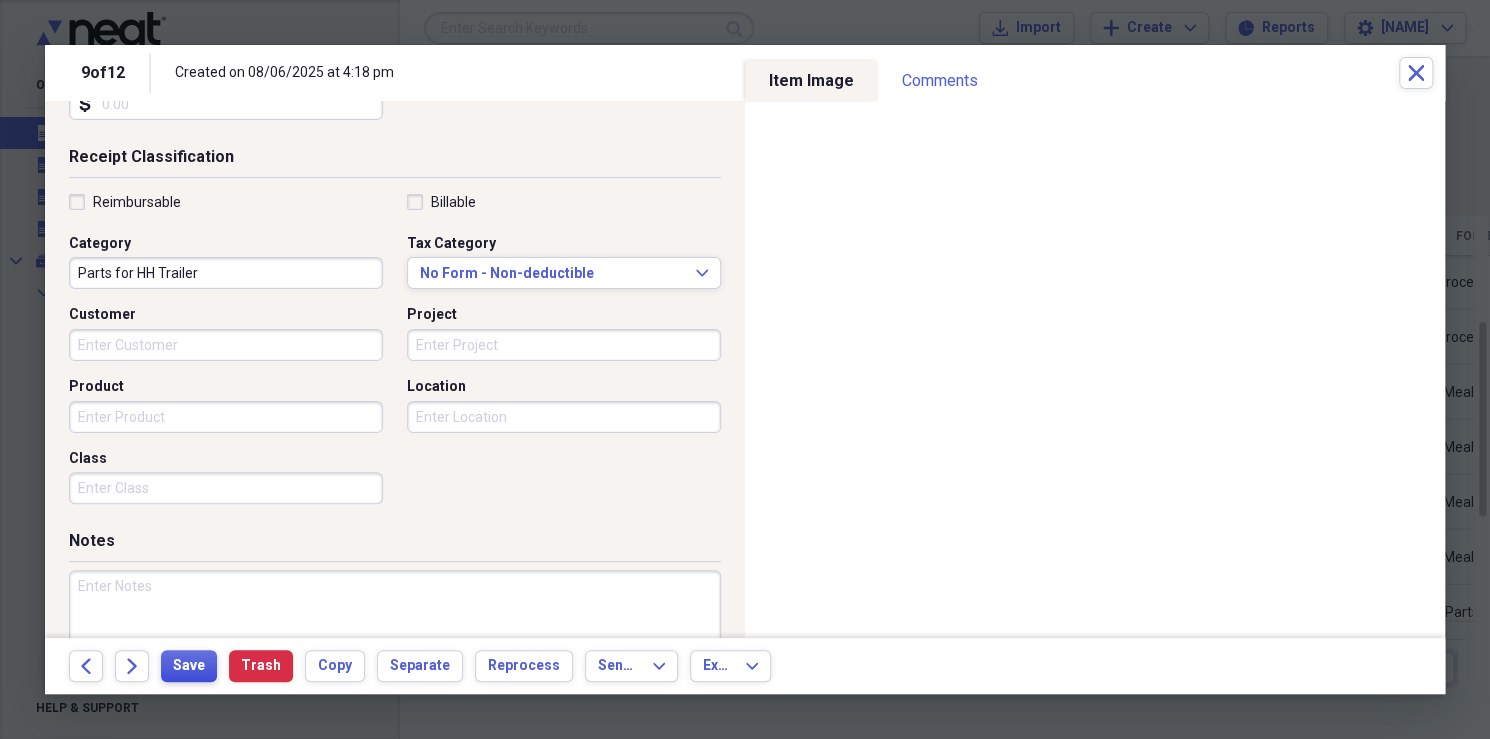 click on "Save" at bounding box center [189, 666] 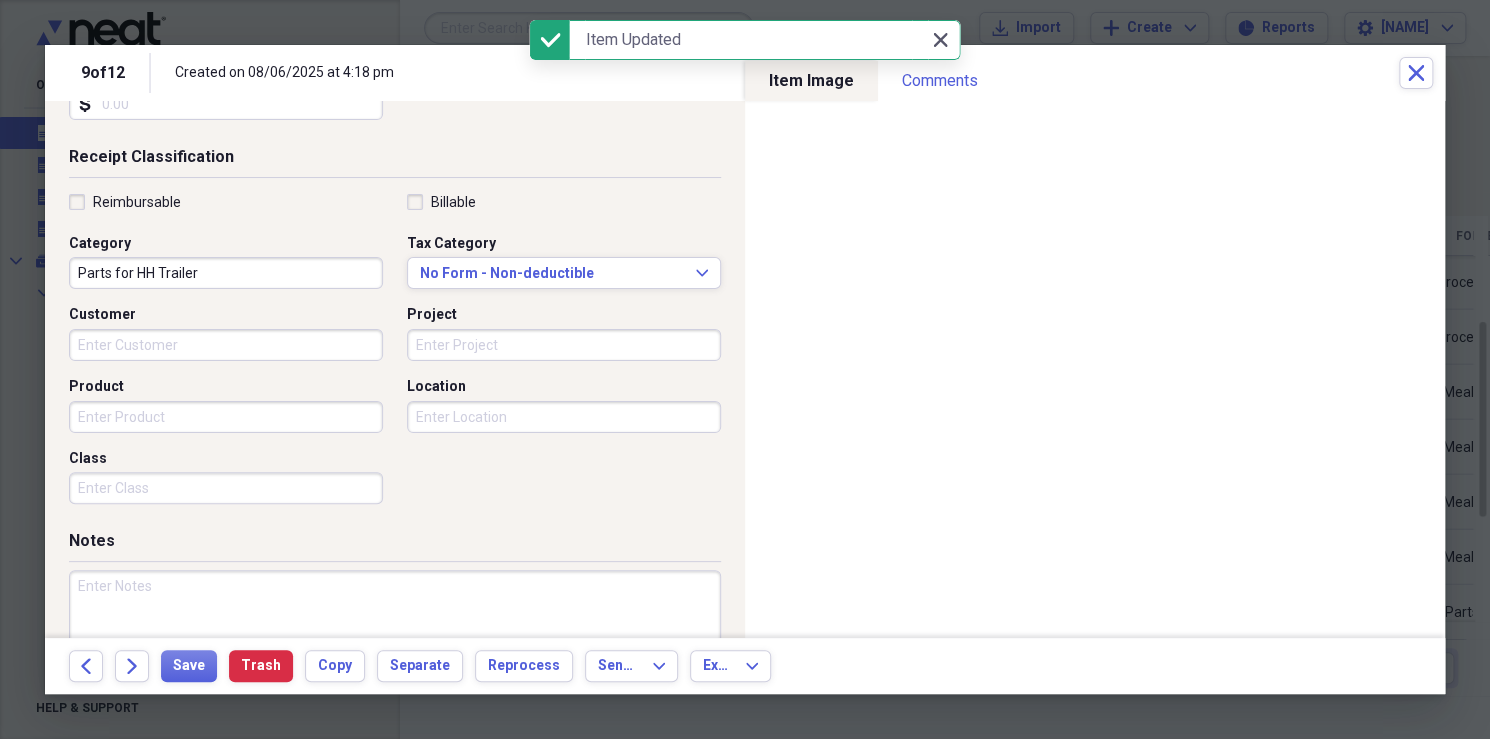 click on "Close Close" at bounding box center (940, 40) 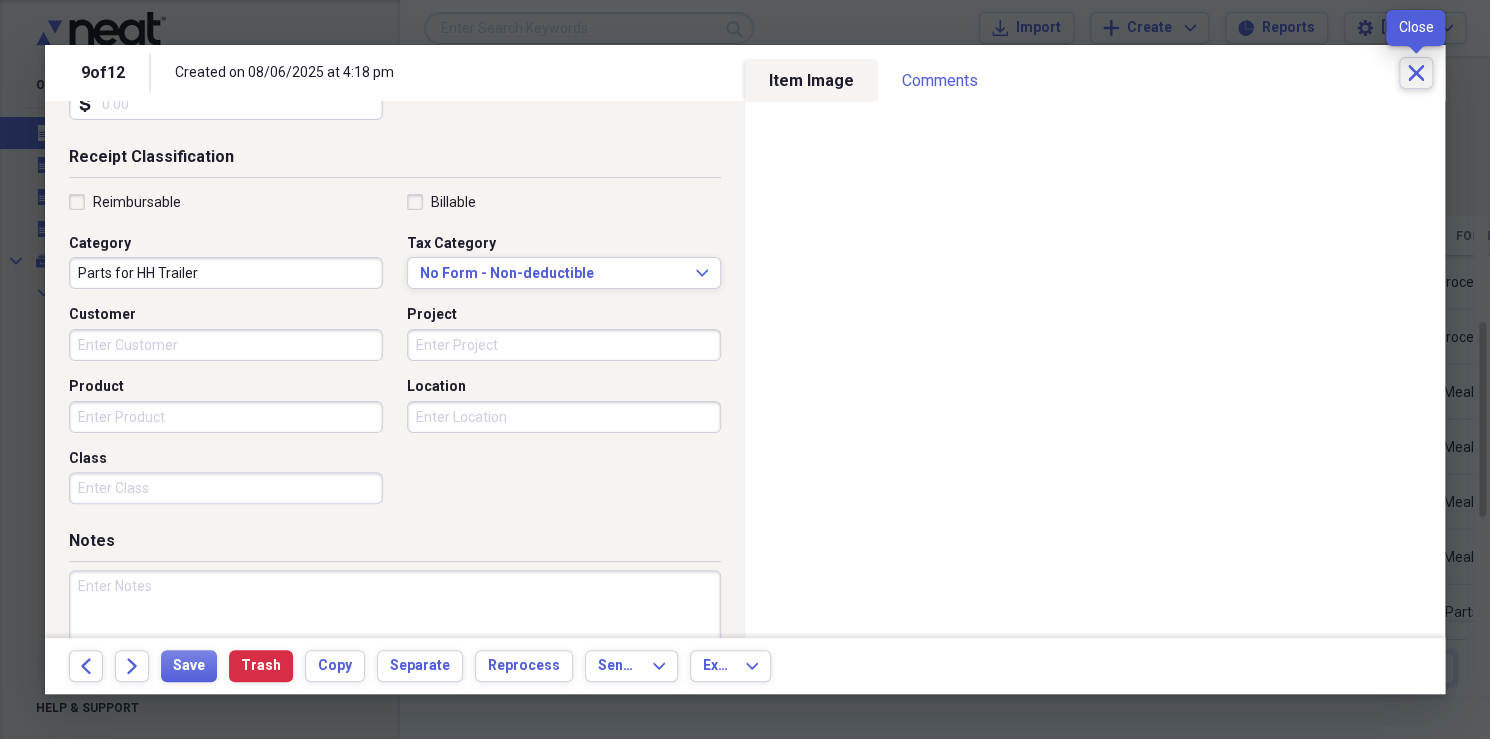 click 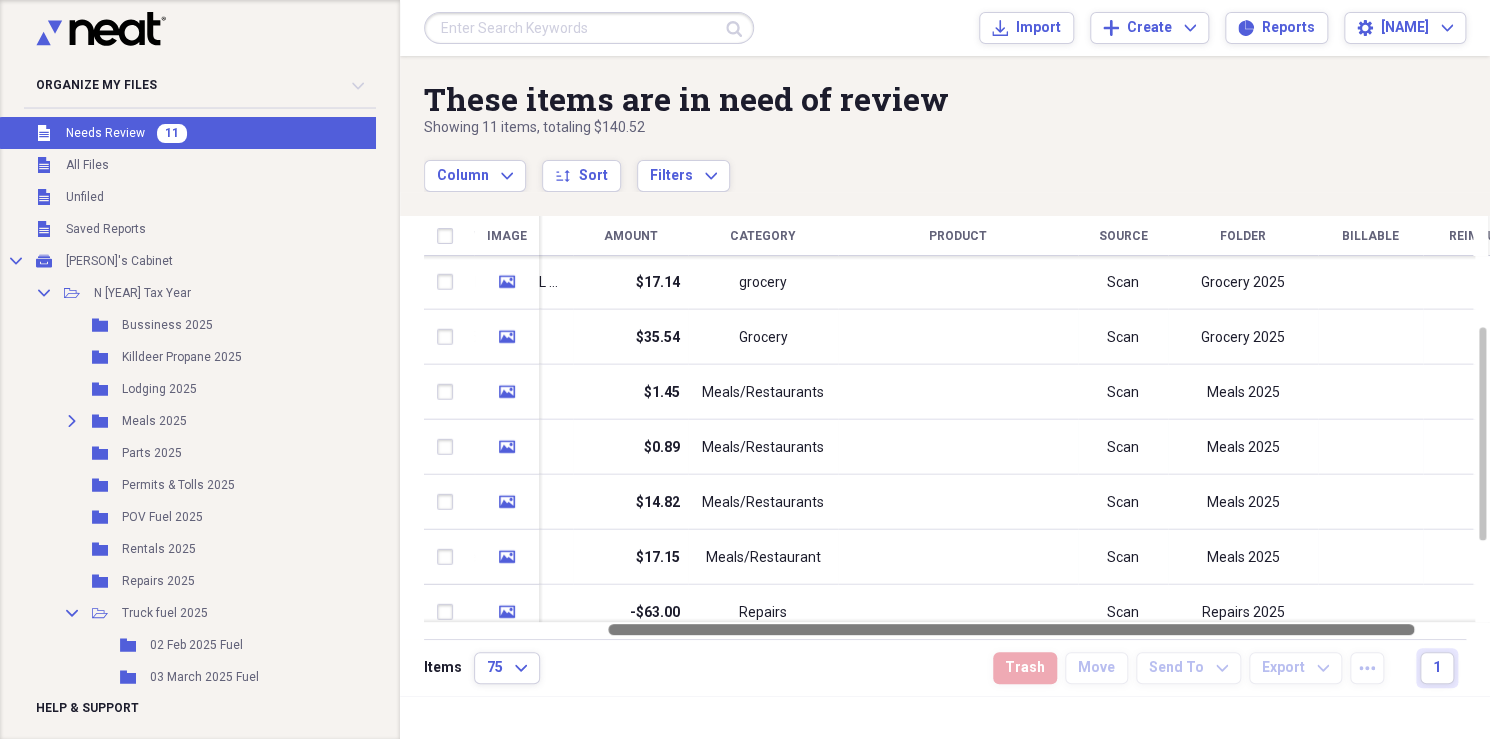 drag, startPoint x: 1221, startPoint y: 630, endPoint x: 1402, endPoint y: 622, distance: 181.17671 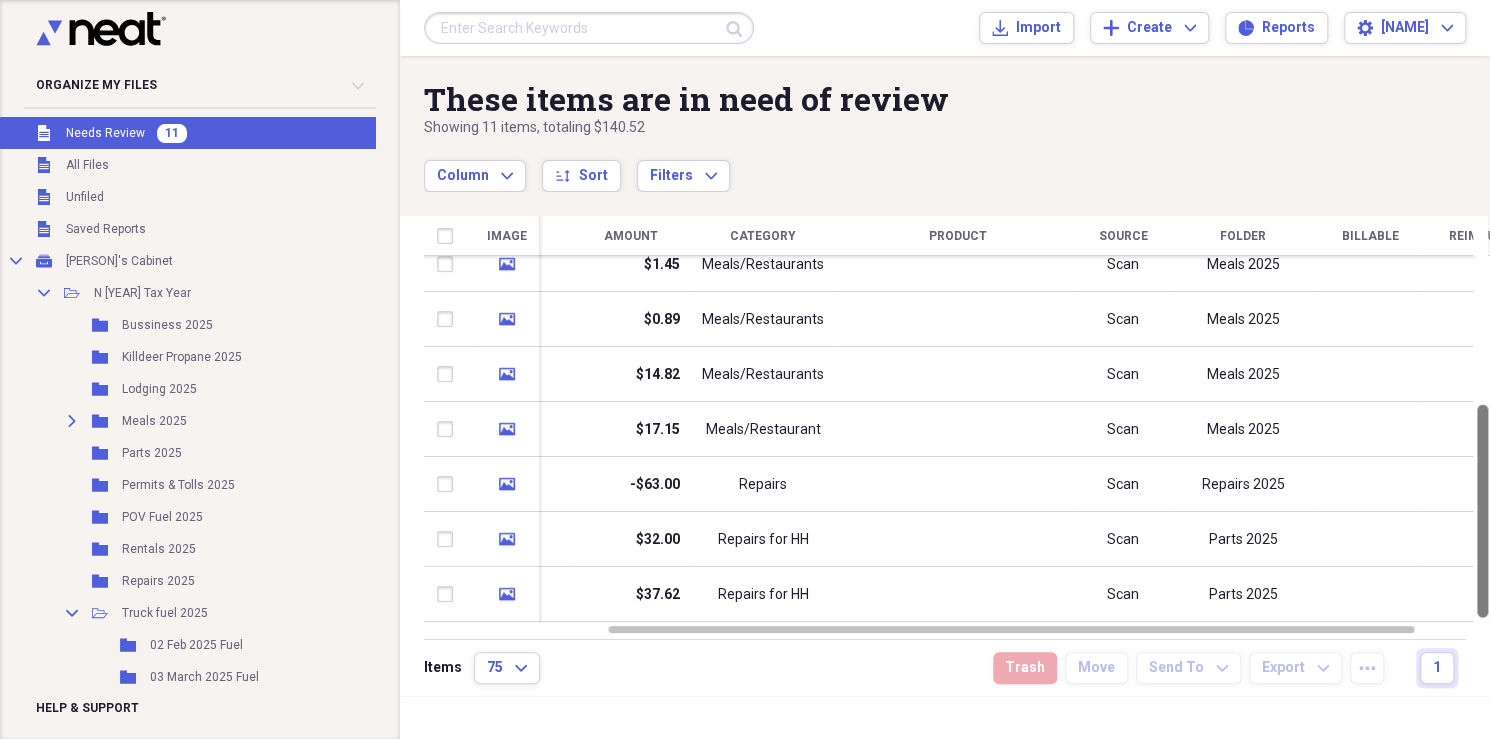 drag, startPoint x: 1483, startPoint y: 486, endPoint x: 1475, endPoint y: 660, distance: 174.1838 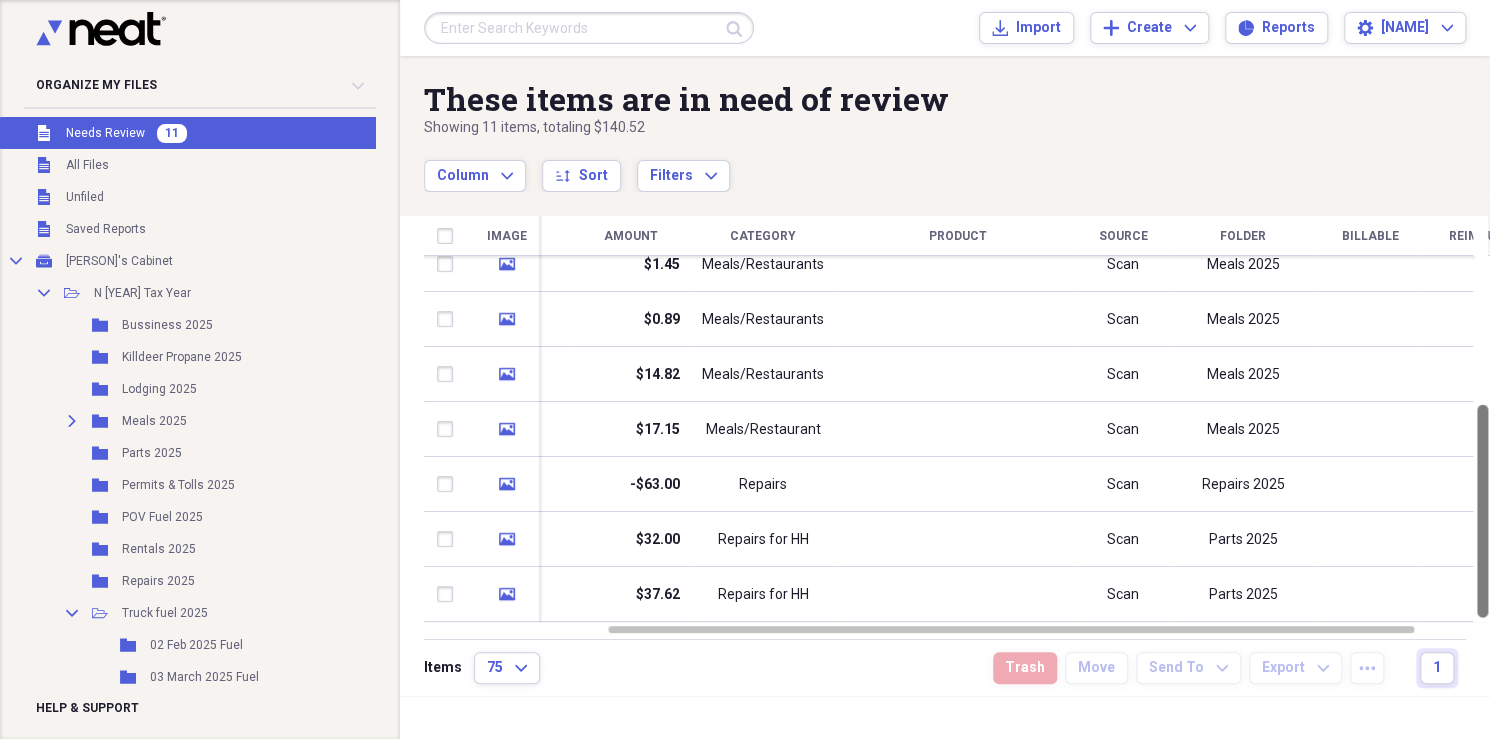 drag, startPoint x: 1479, startPoint y: 422, endPoint x: 1489, endPoint y: 534, distance: 112.44554 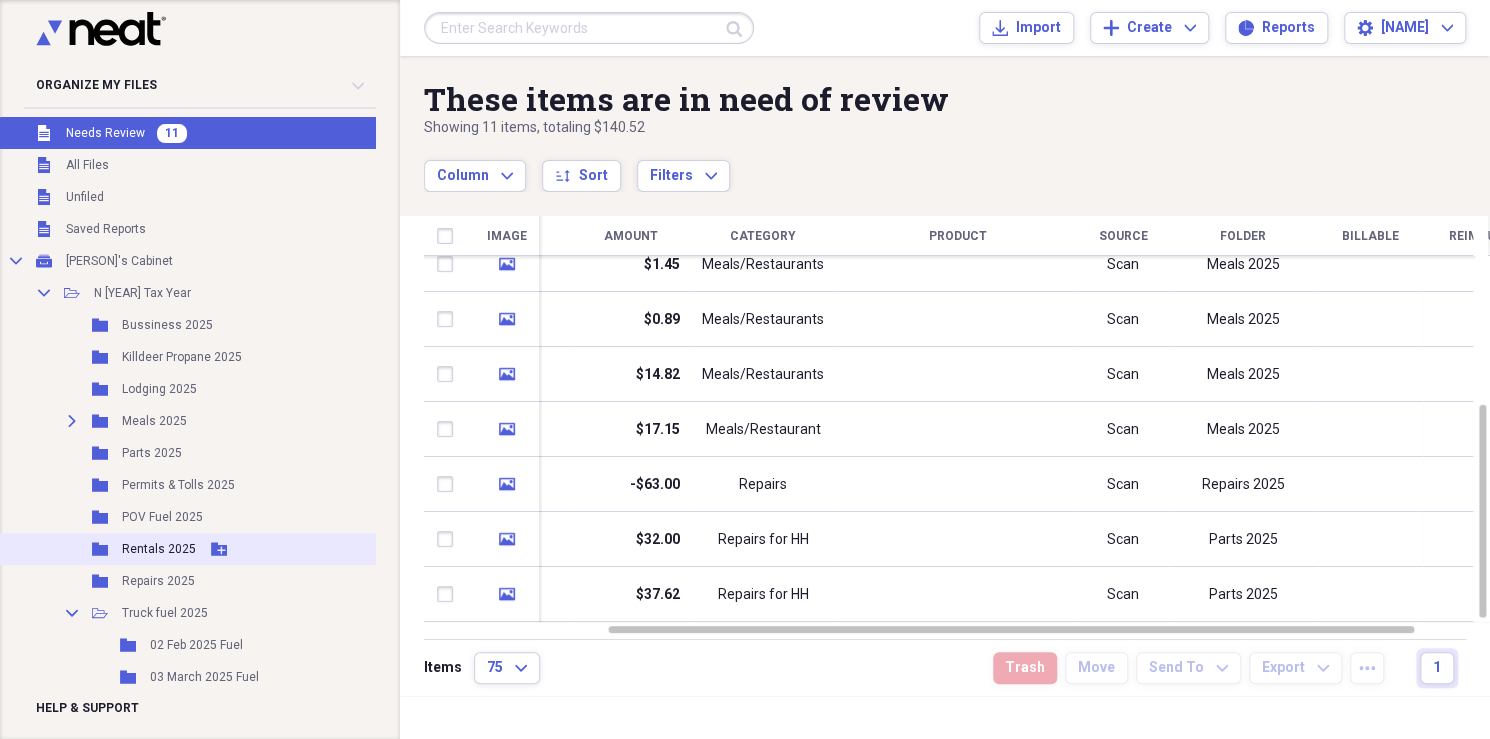 click on "Rentals 2025" at bounding box center (159, 549) 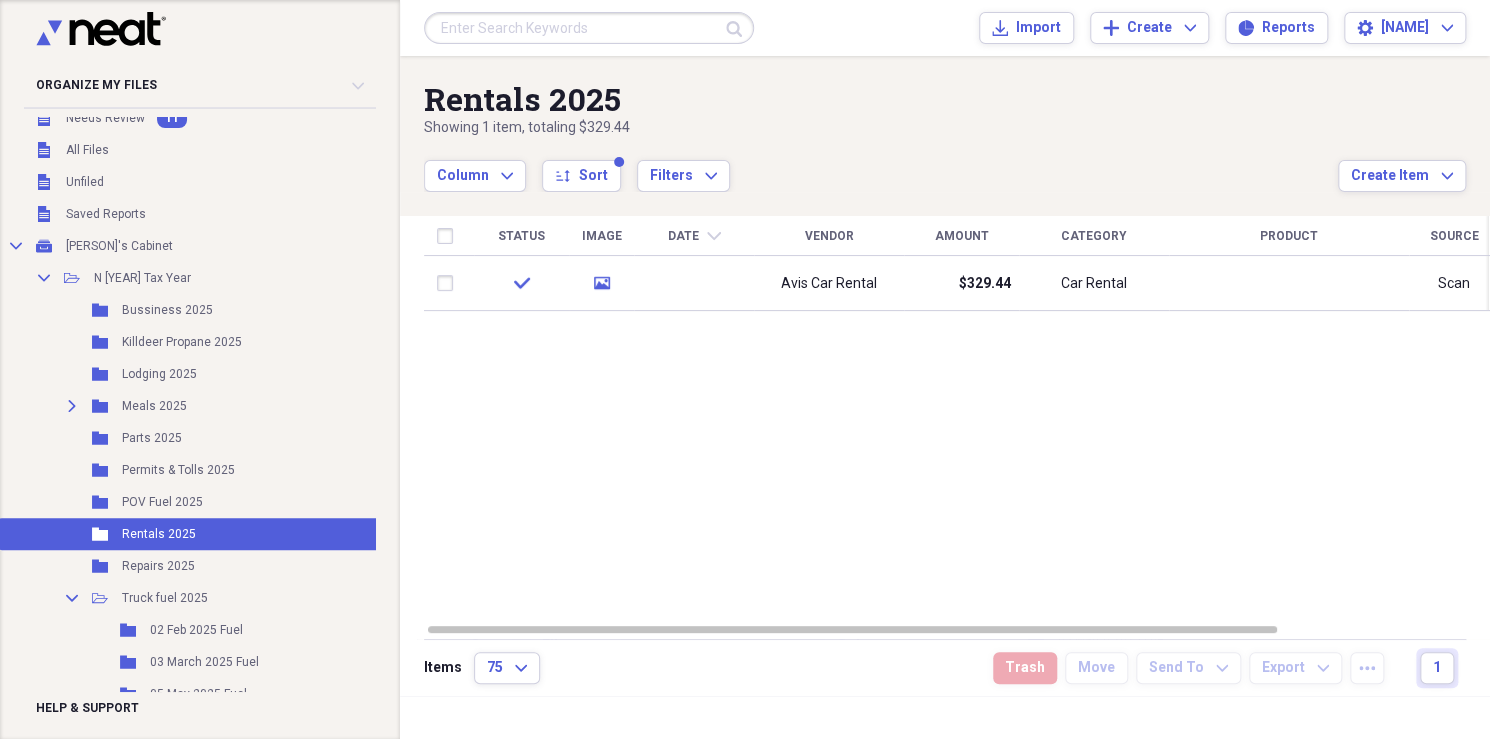 scroll, scrollTop: 6, scrollLeft: 0, axis: vertical 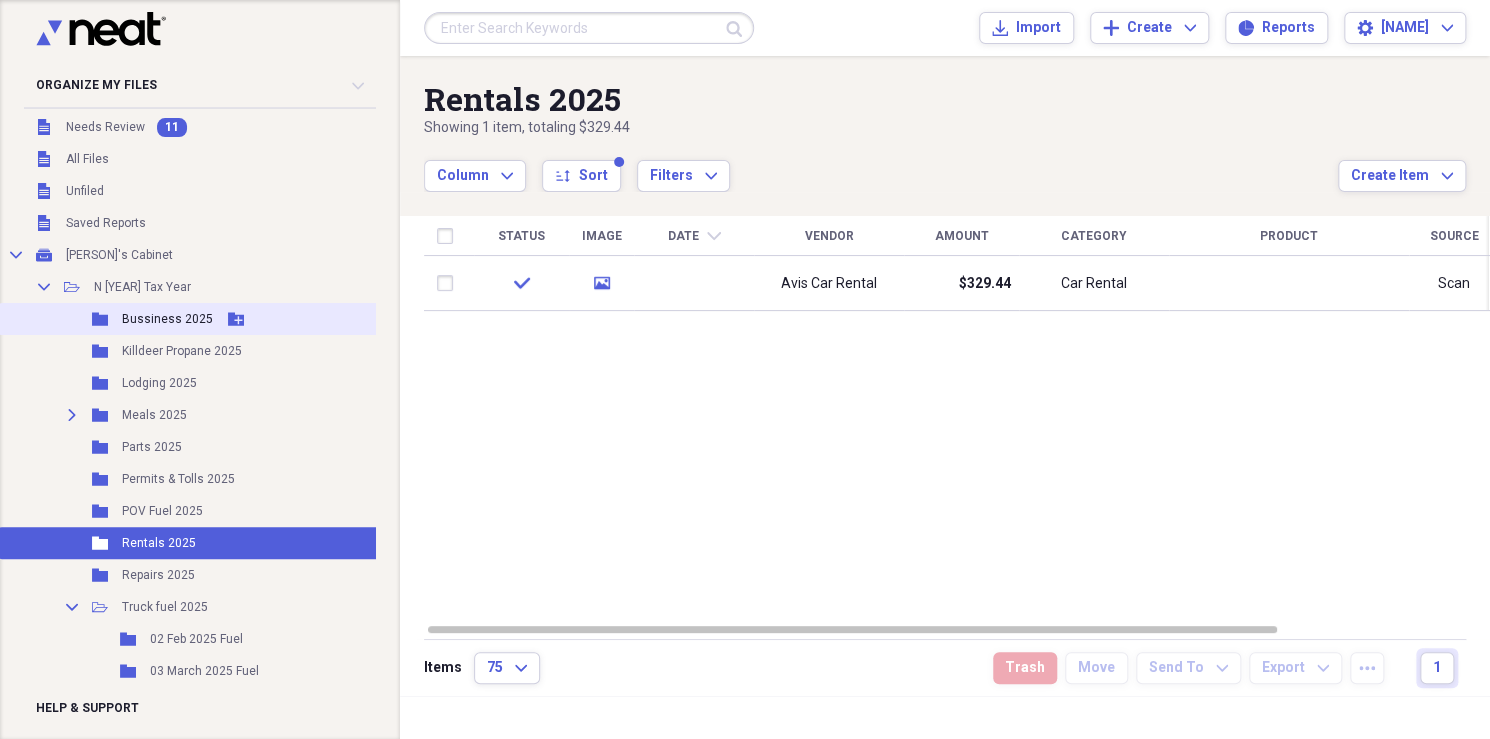click on "Folder Bussiness 2025 Add Folder" at bounding box center [194, 319] 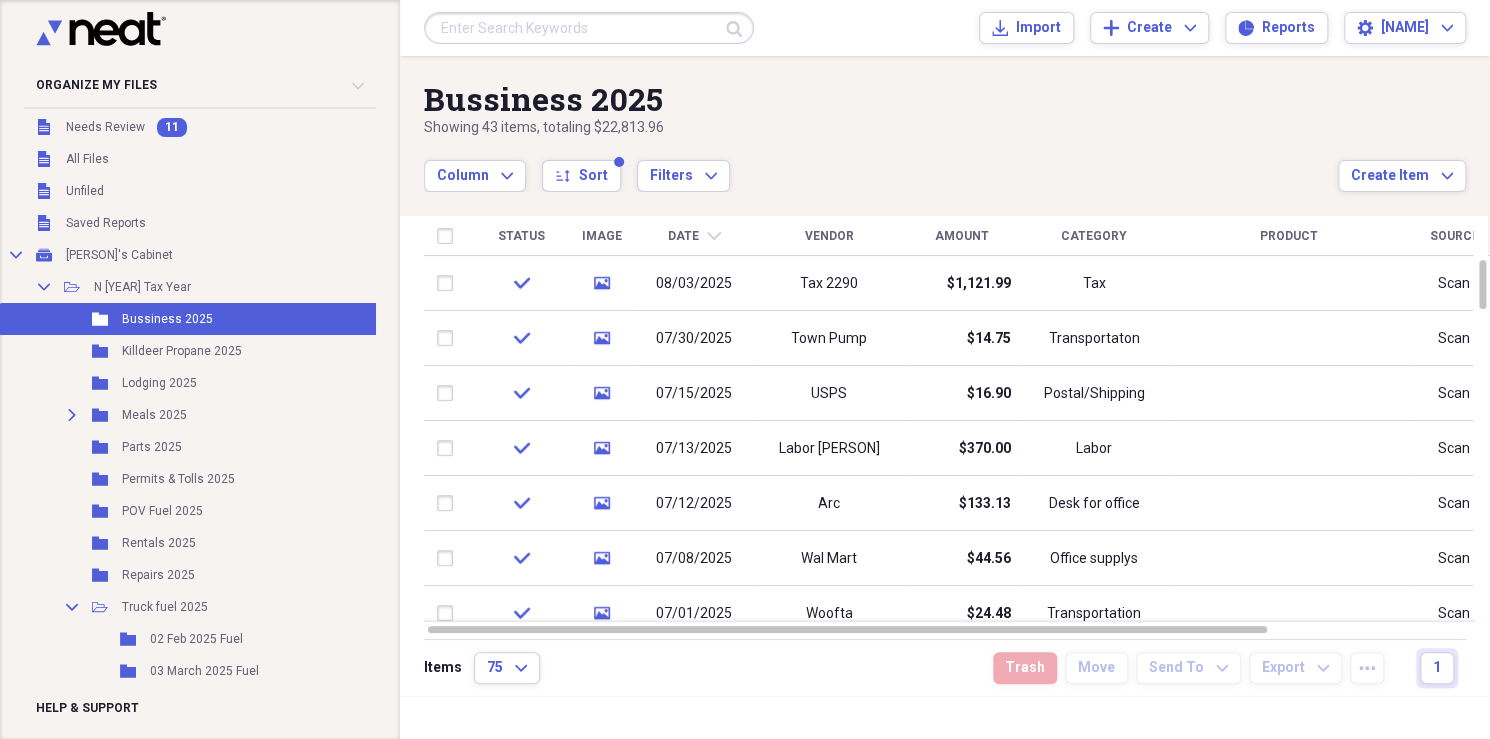 click on "Category" at bounding box center (1094, 236) 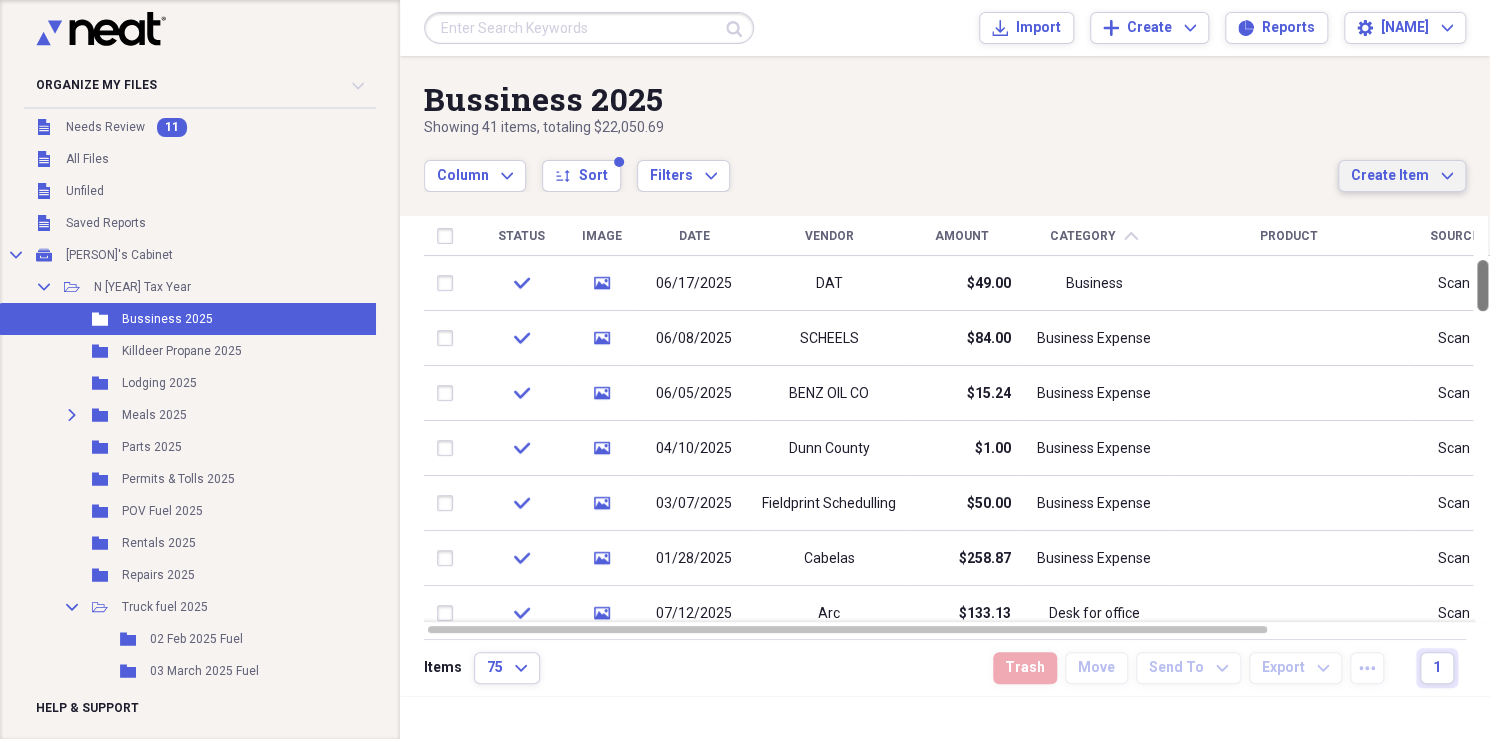 drag, startPoint x: 1478, startPoint y: 294, endPoint x: 1401, endPoint y: 173, distance: 143.42245 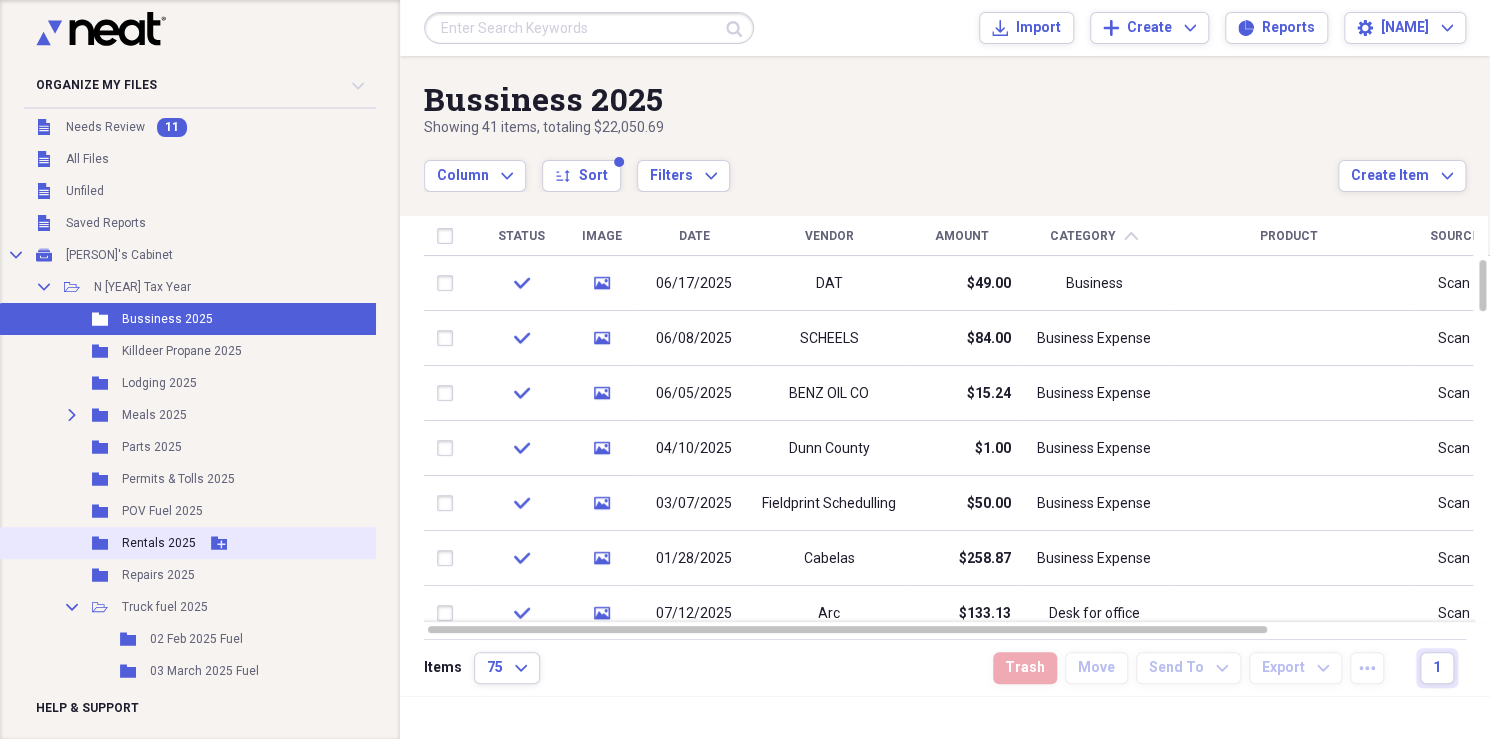 click 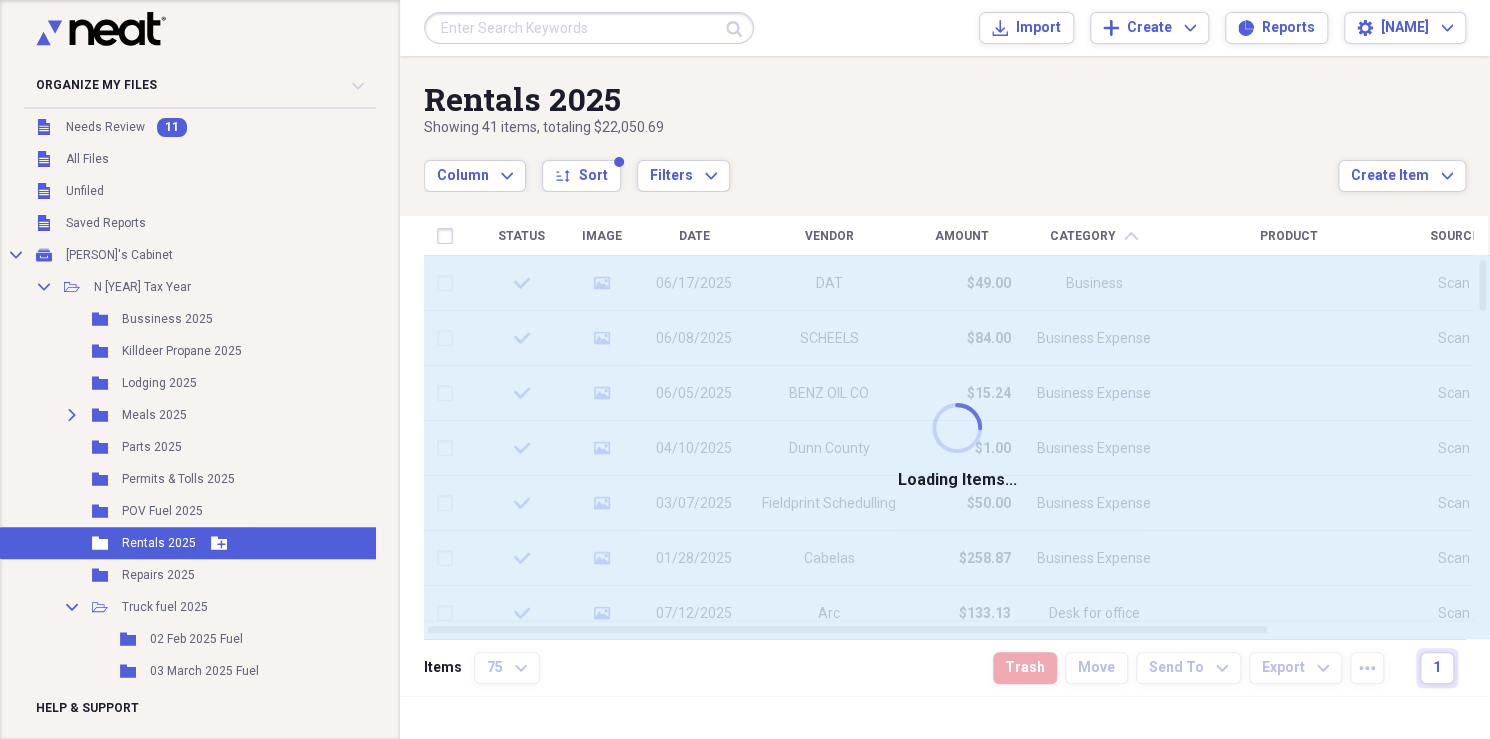 click 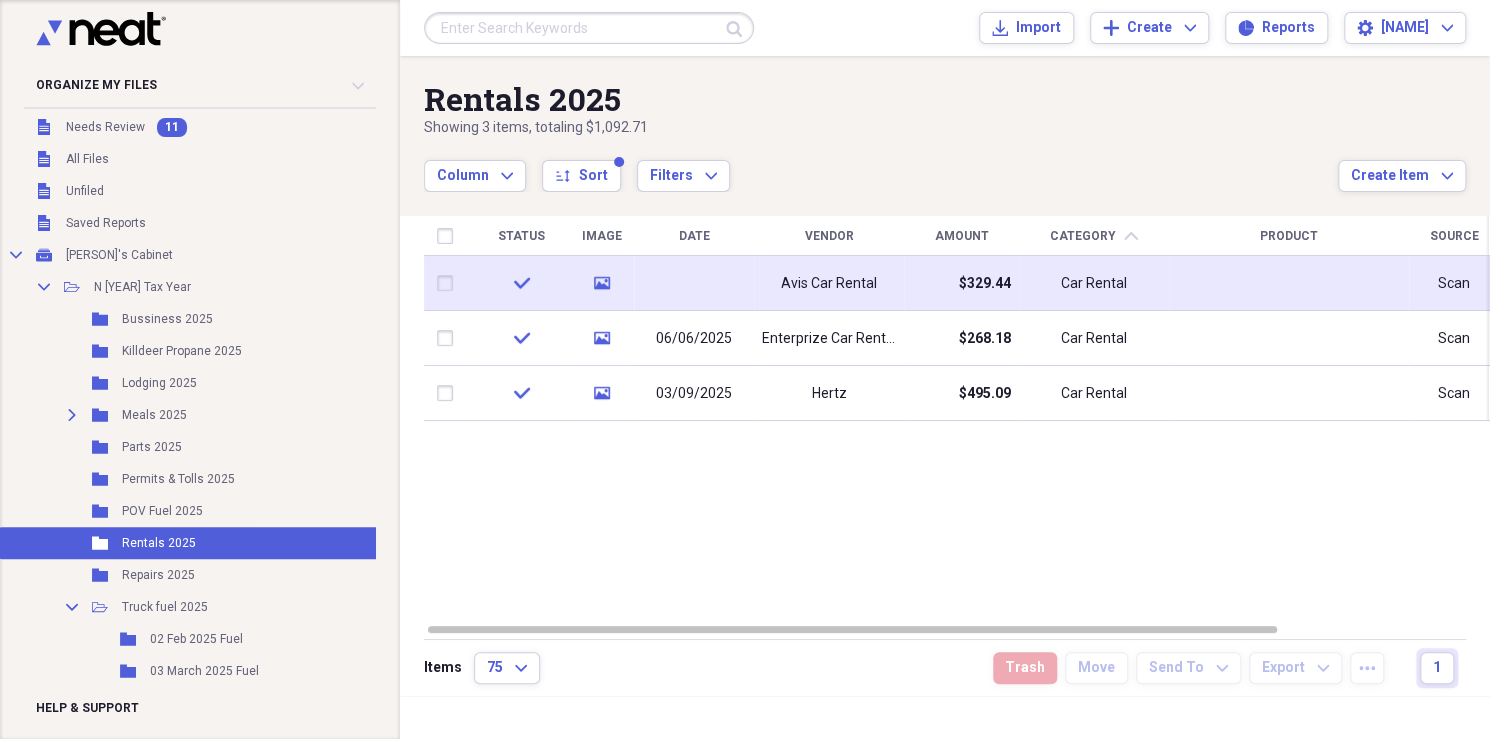 click on "Avis  Car Rental" at bounding box center [829, 283] 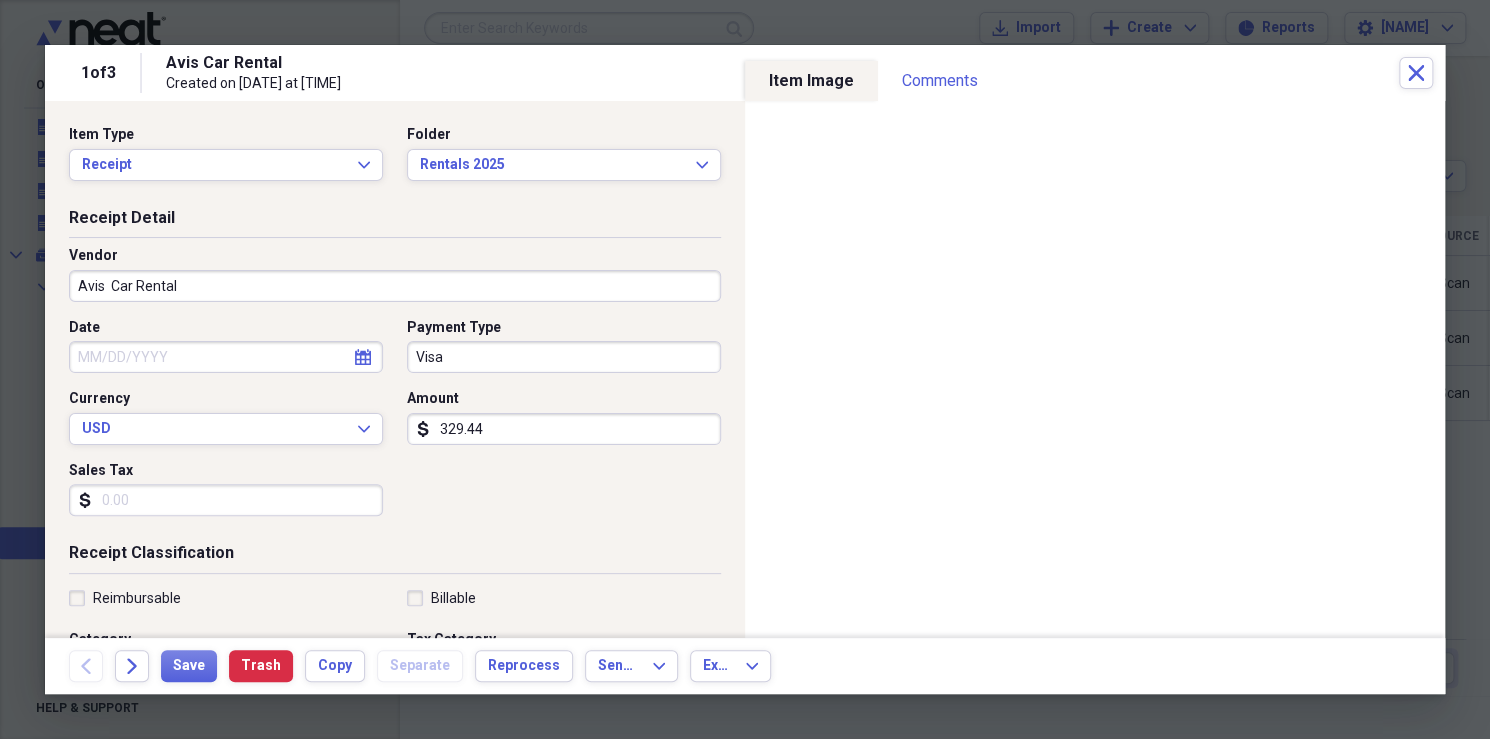 click 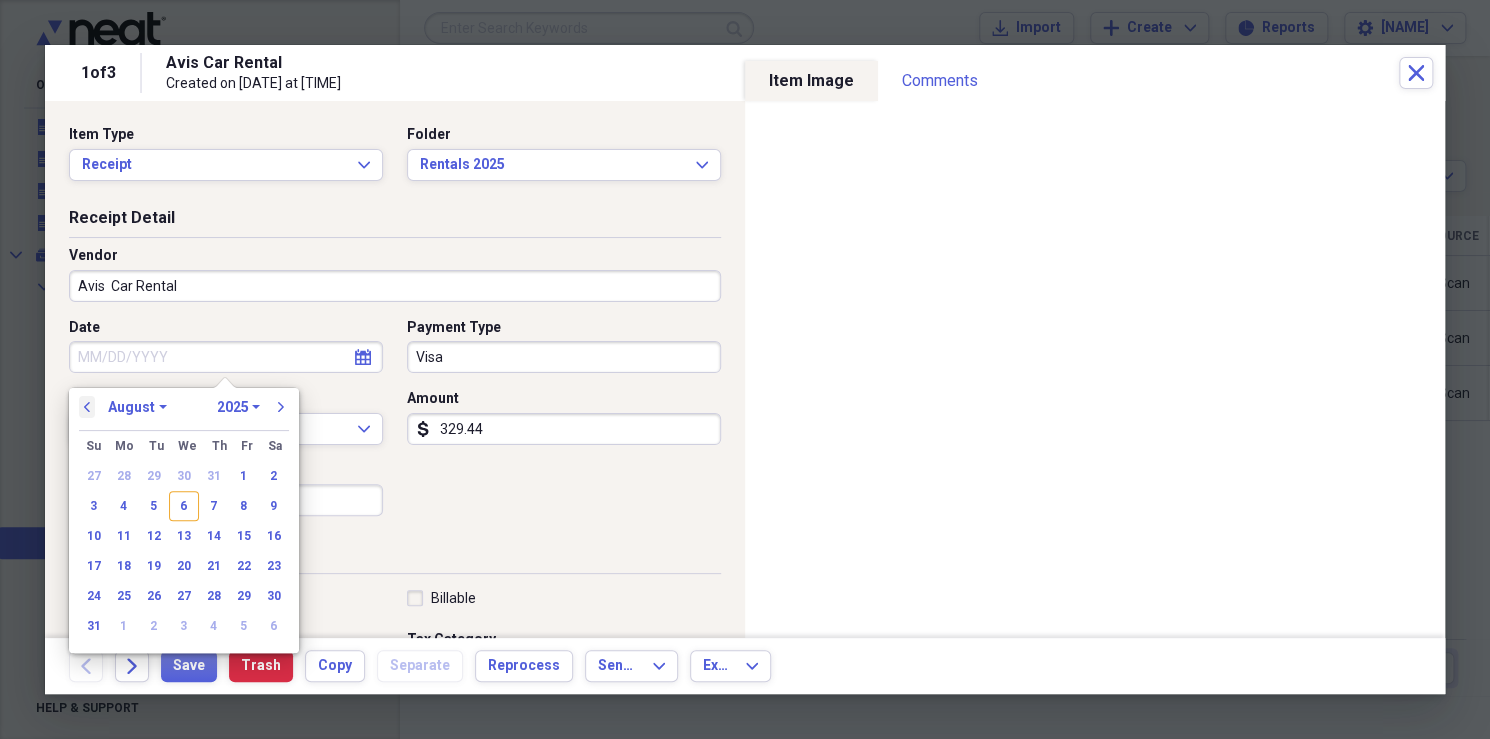 click on "previous" at bounding box center [87, 407] 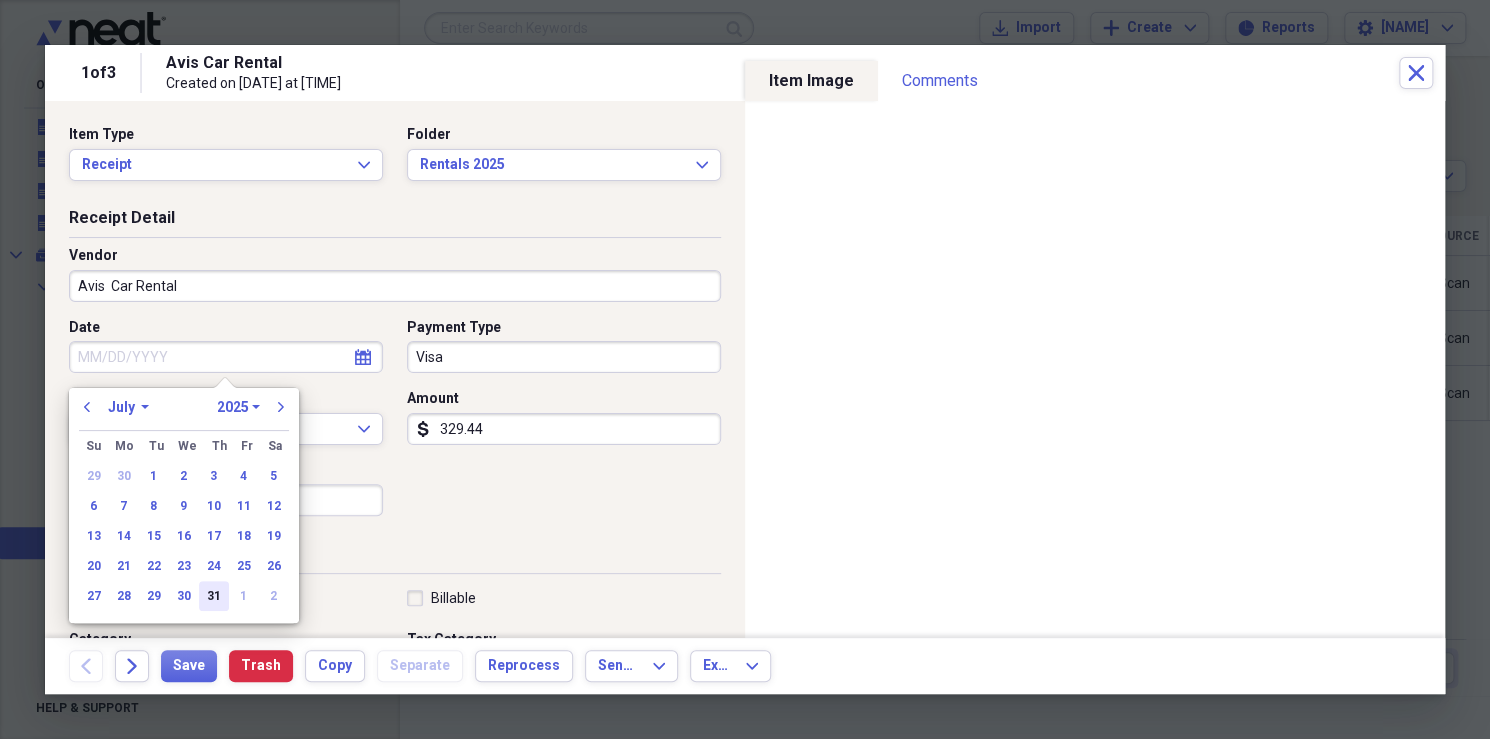 click on "31" at bounding box center (214, 596) 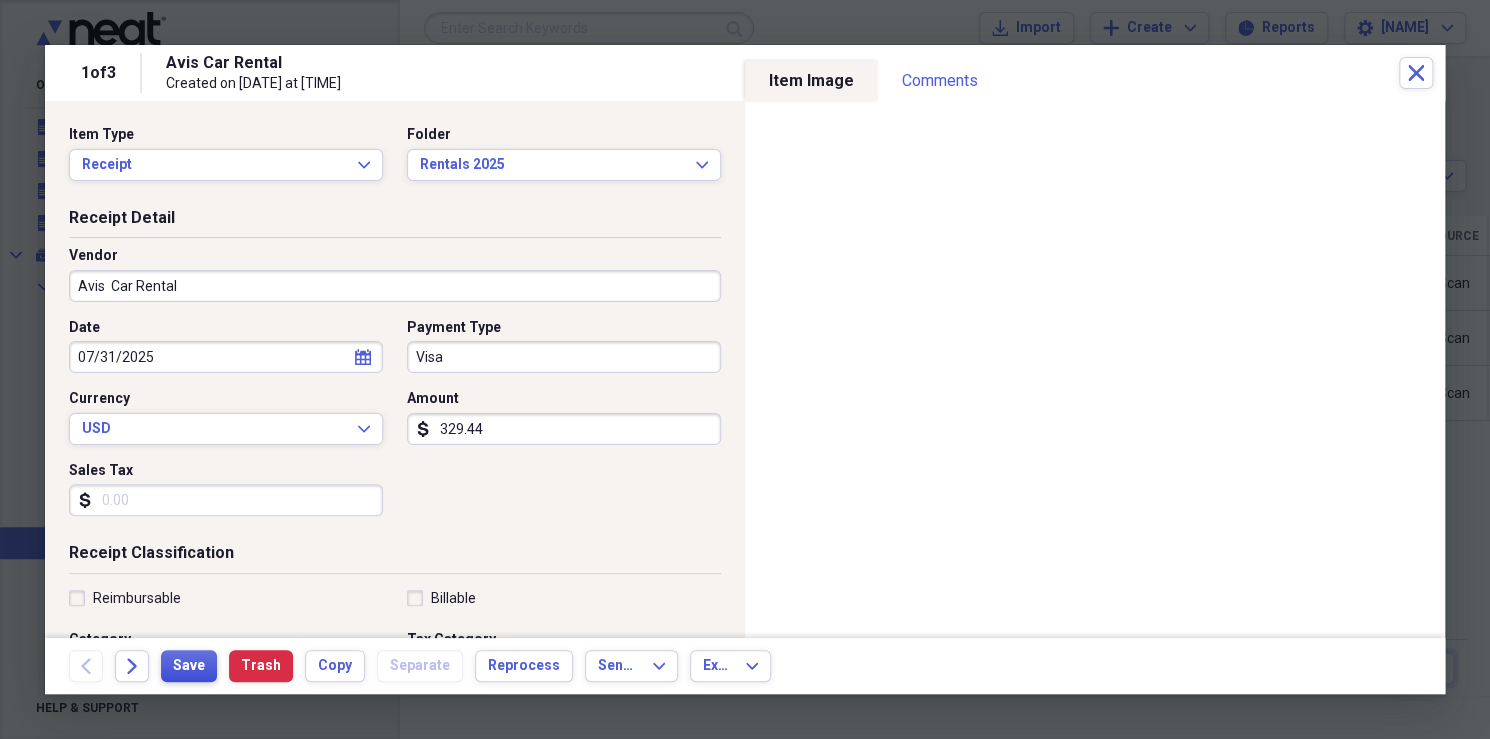 click on "Save" at bounding box center [189, 666] 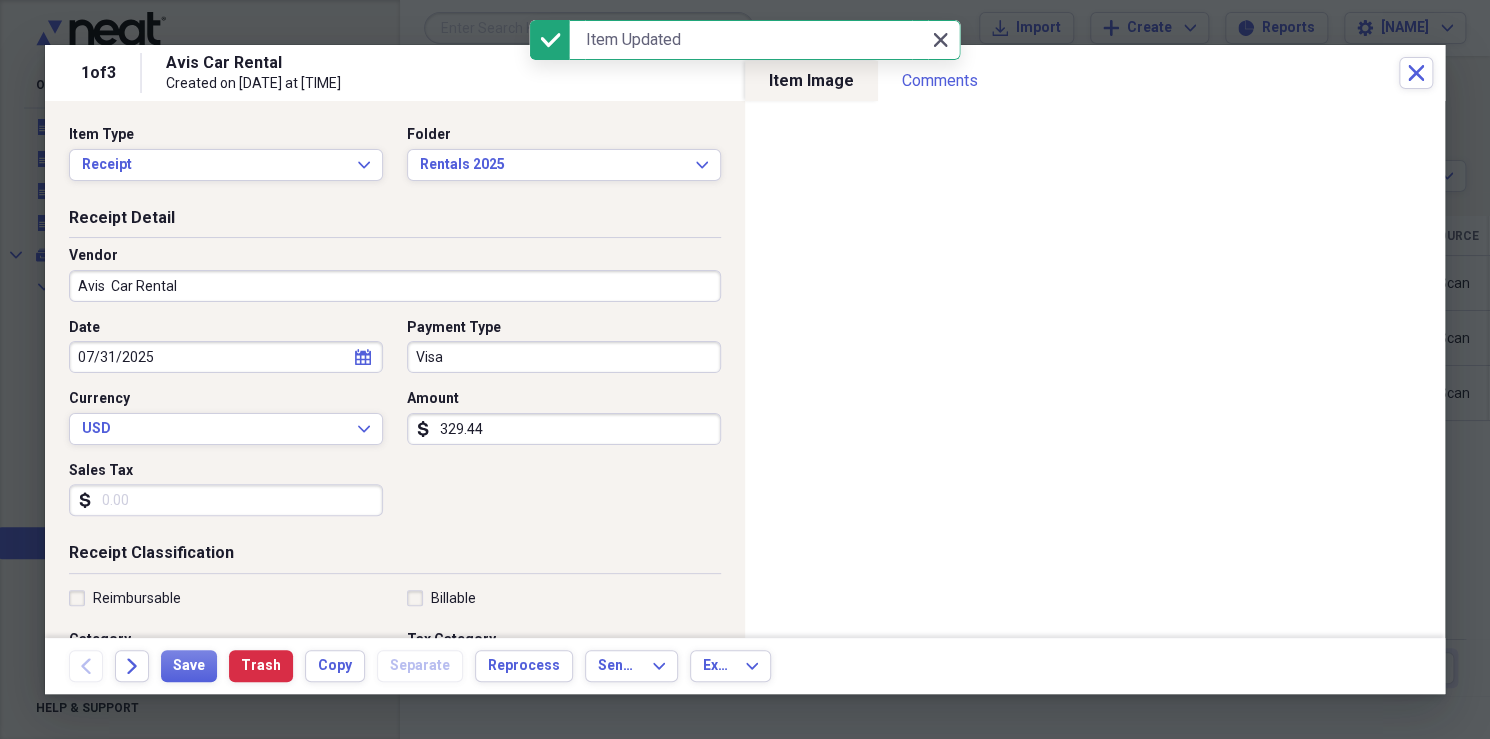 click on "Close" 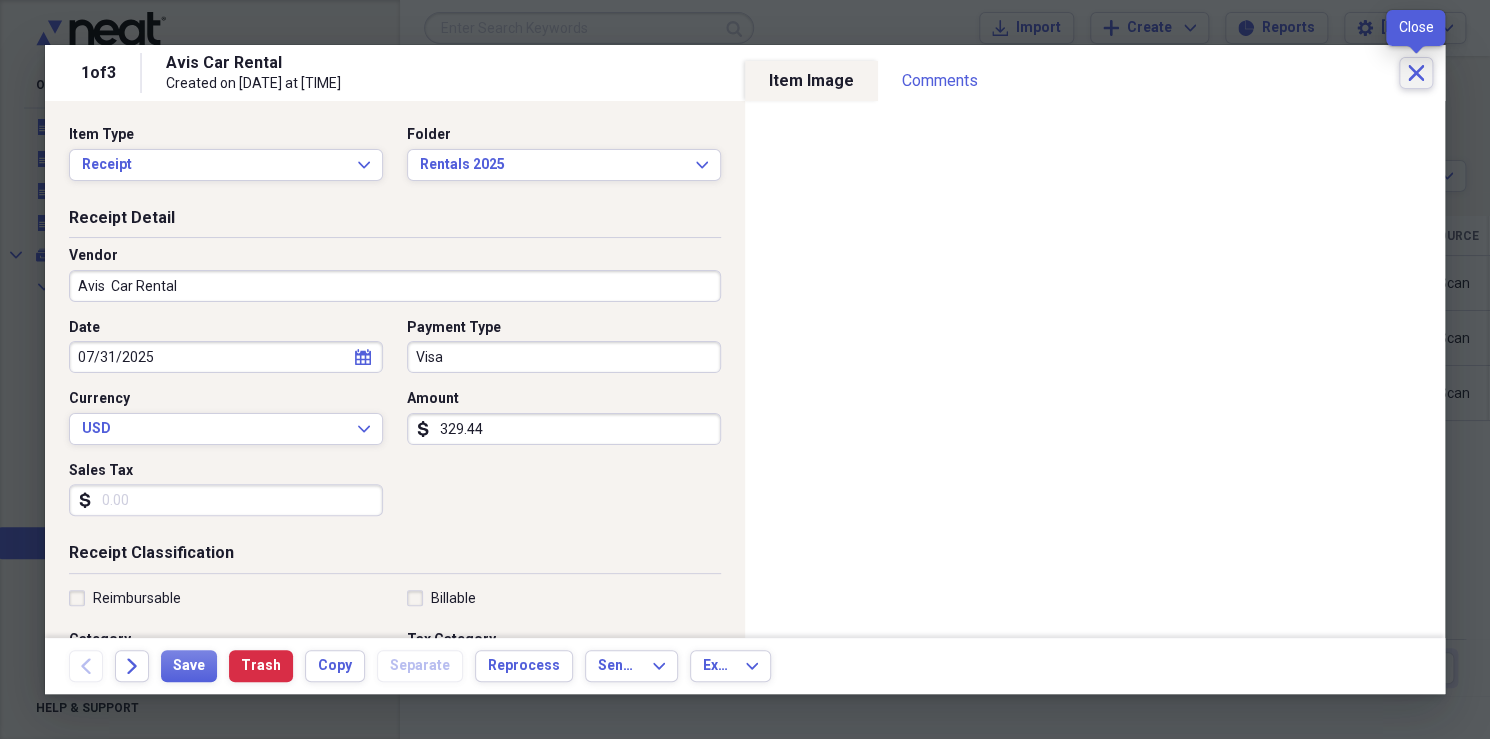 click on "Close" 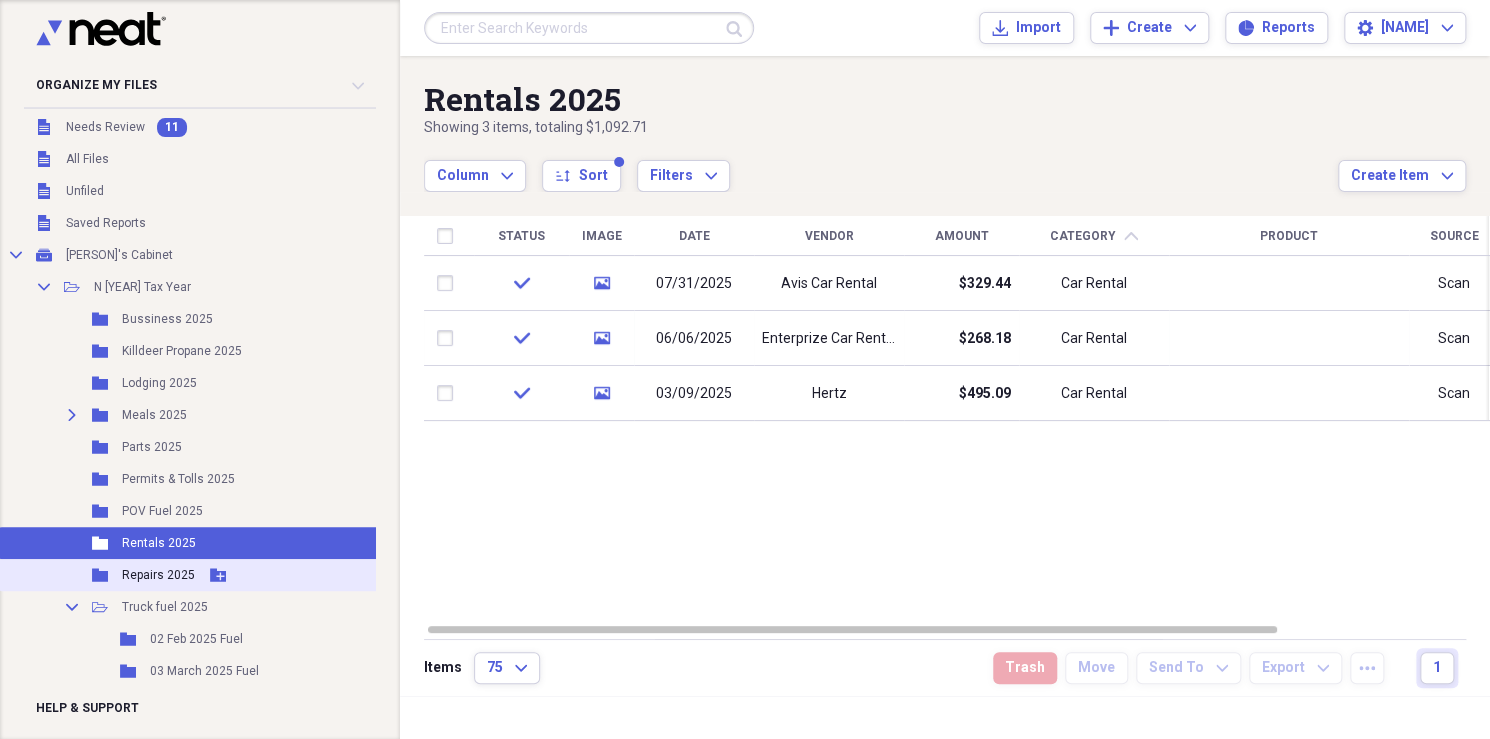 click on "Repairs 2025" at bounding box center [158, 575] 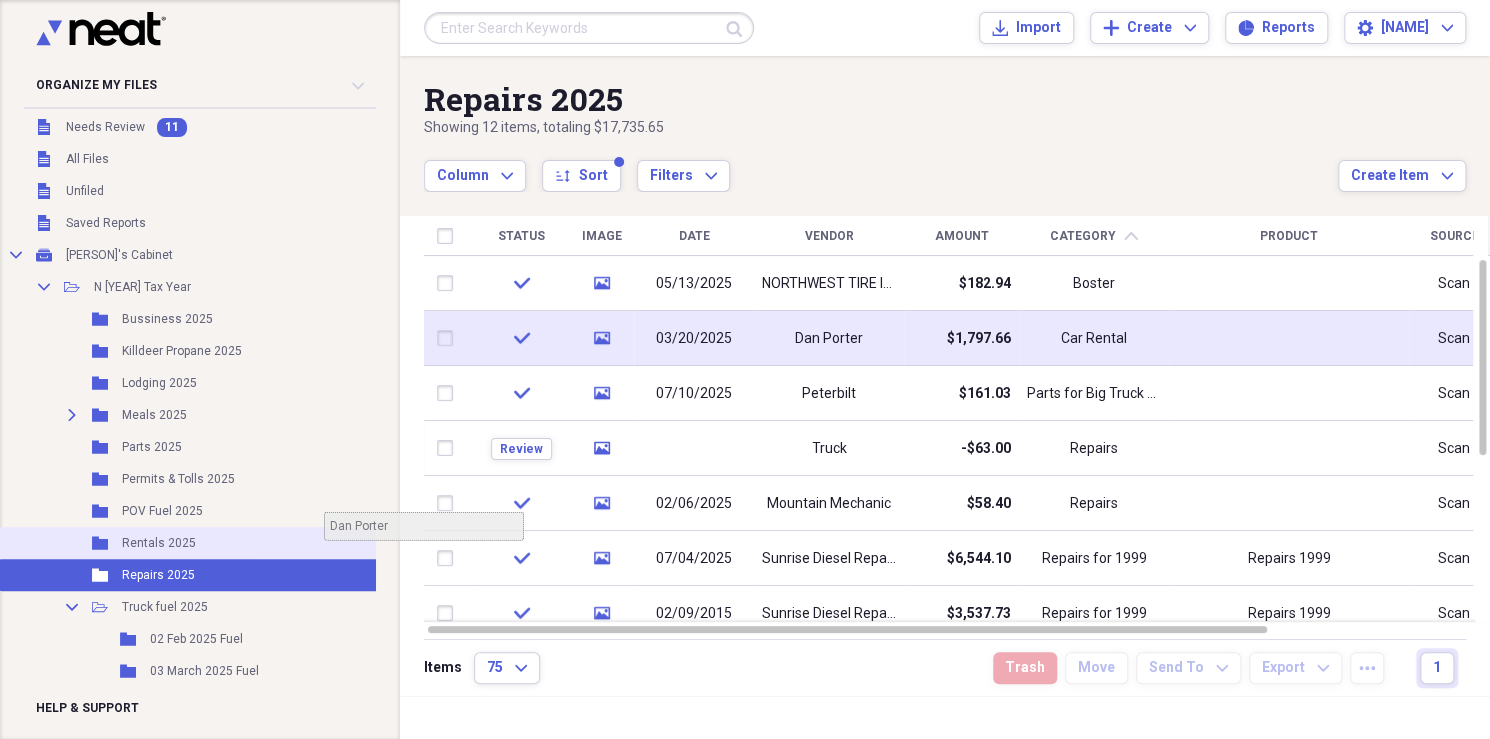 scroll, scrollTop: 6, scrollLeft: 8, axis: both 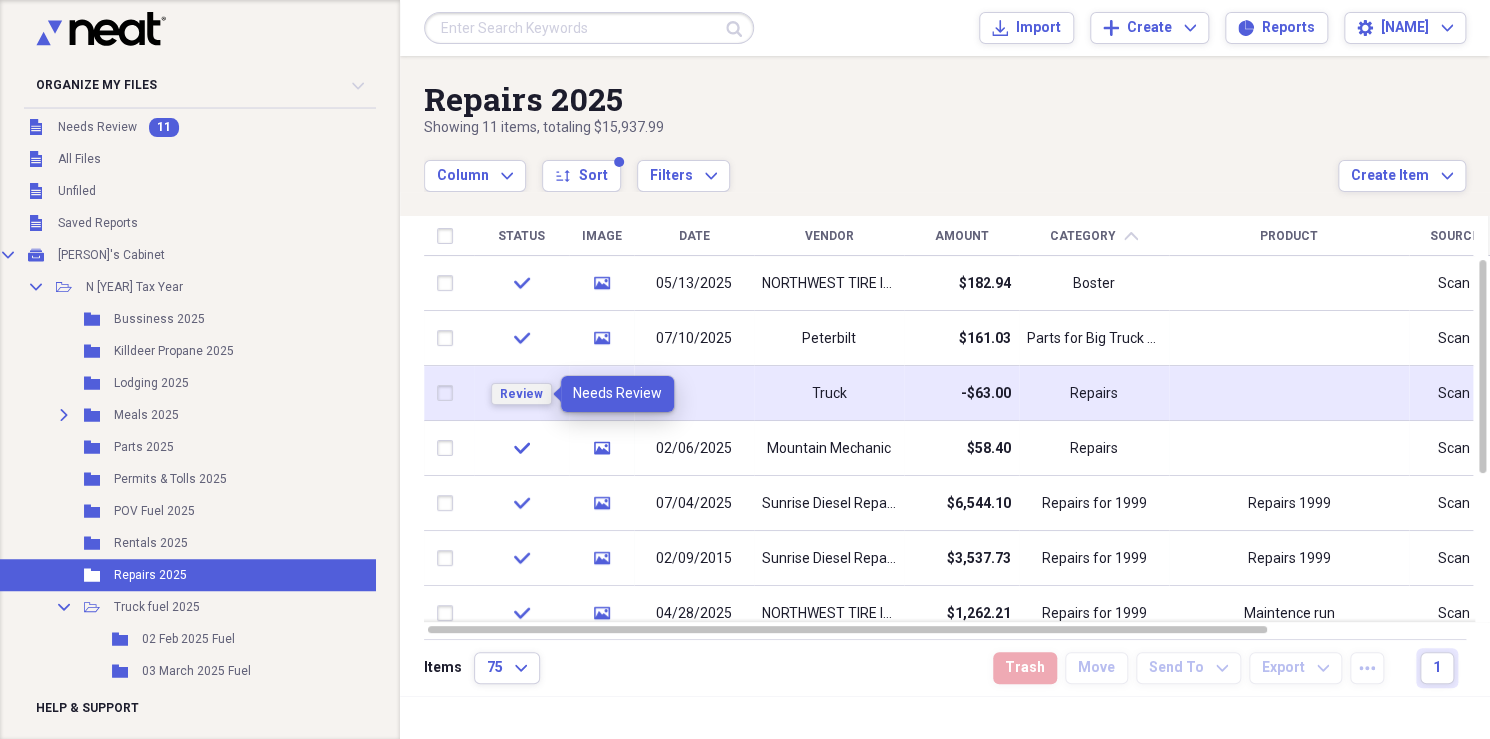 click on "Review" at bounding box center [521, 394] 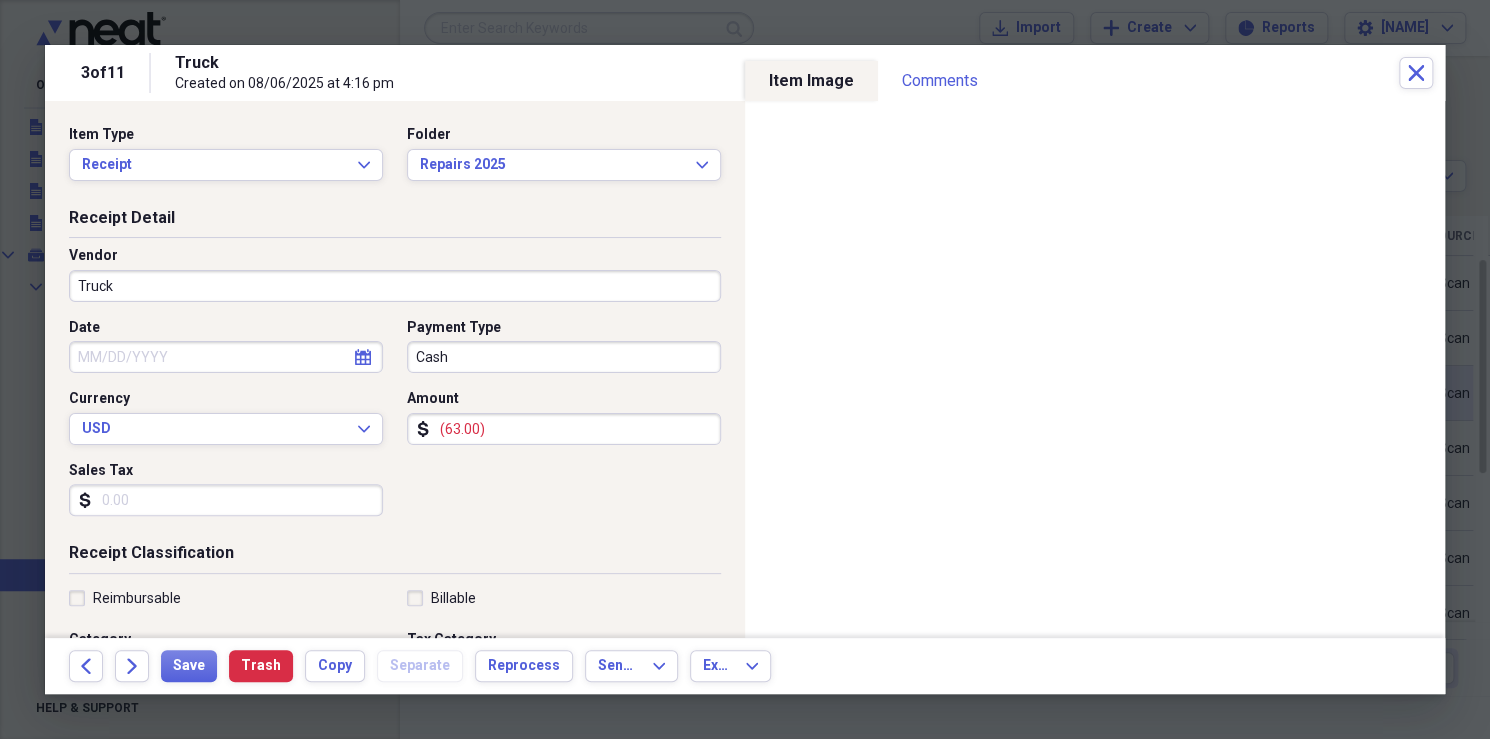click on "(63.00)" at bounding box center [564, 429] 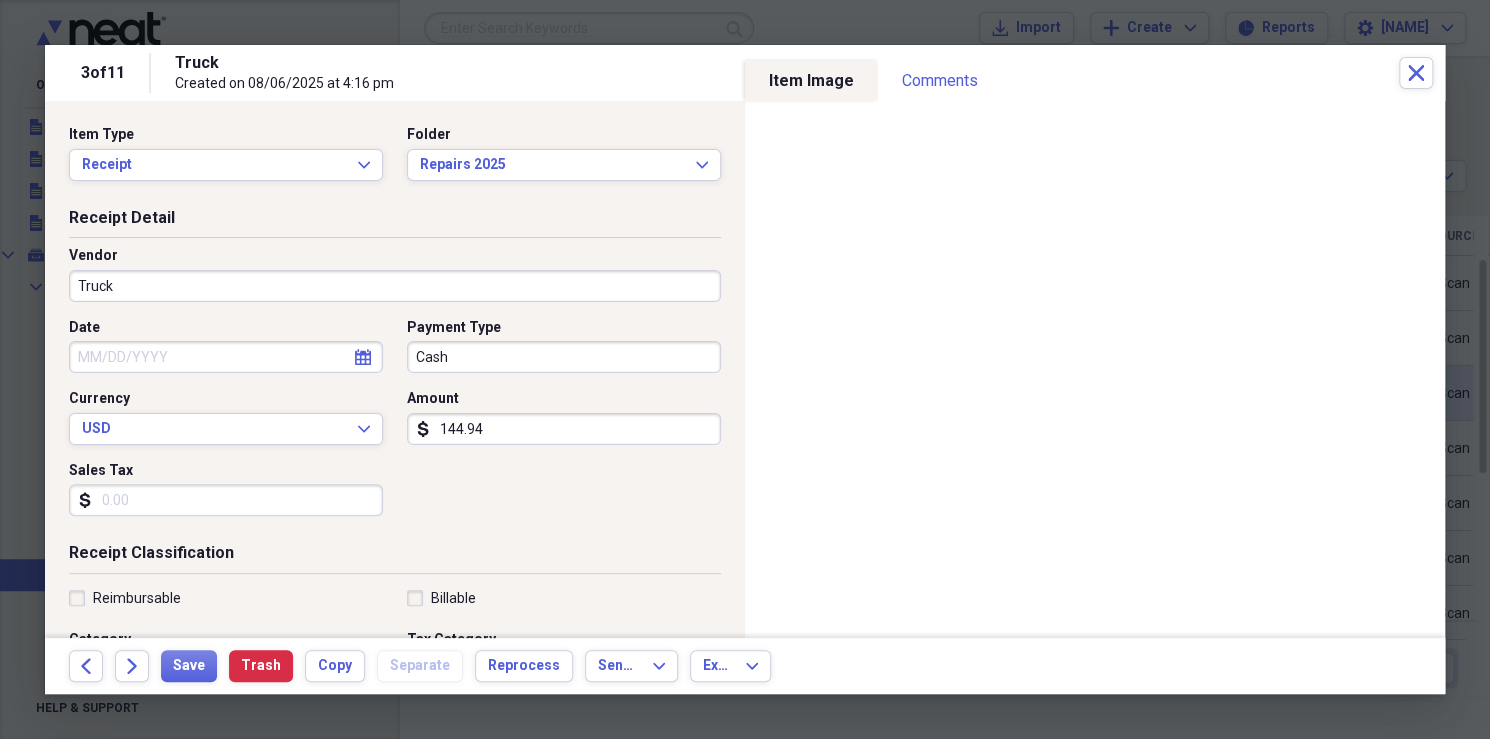 type on "1449.45" 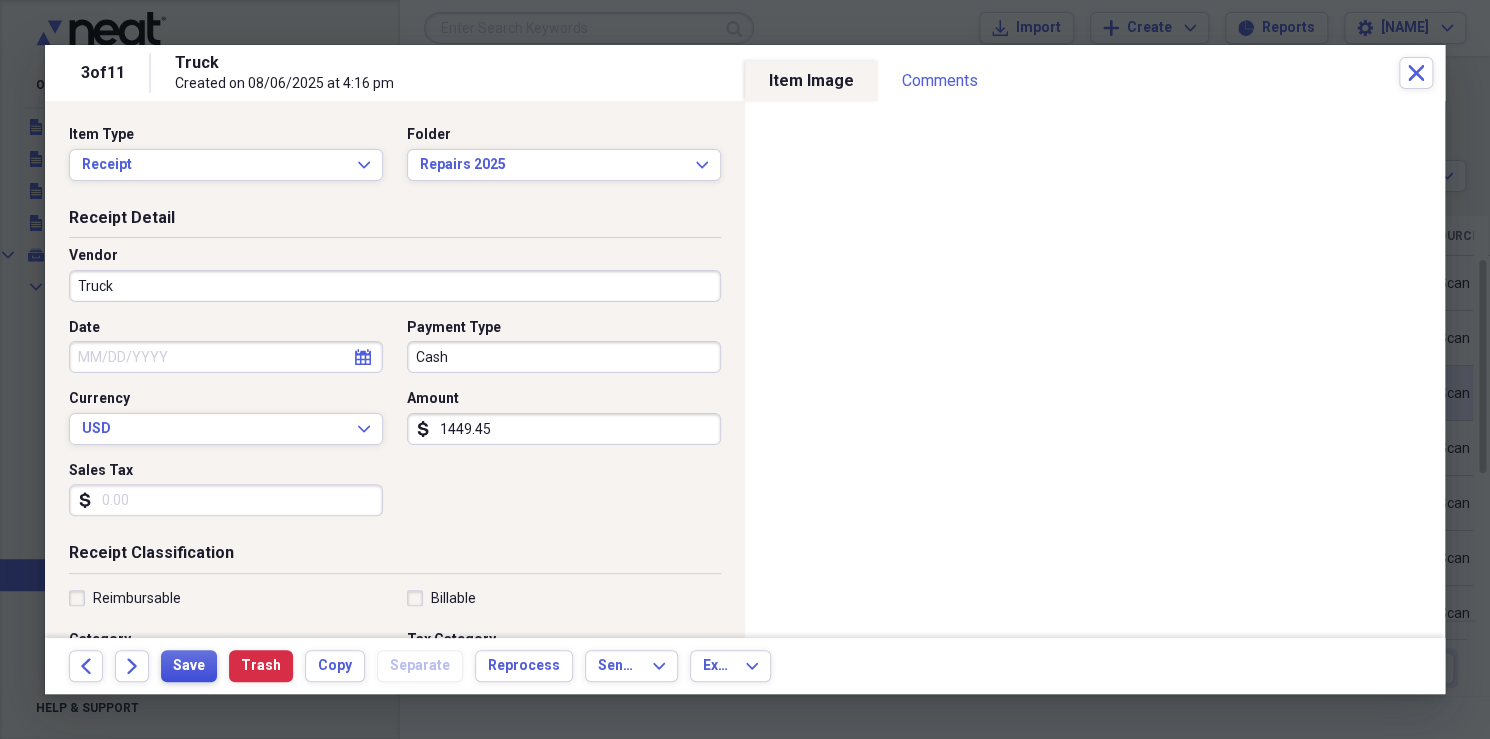click on "Save" at bounding box center [189, 666] 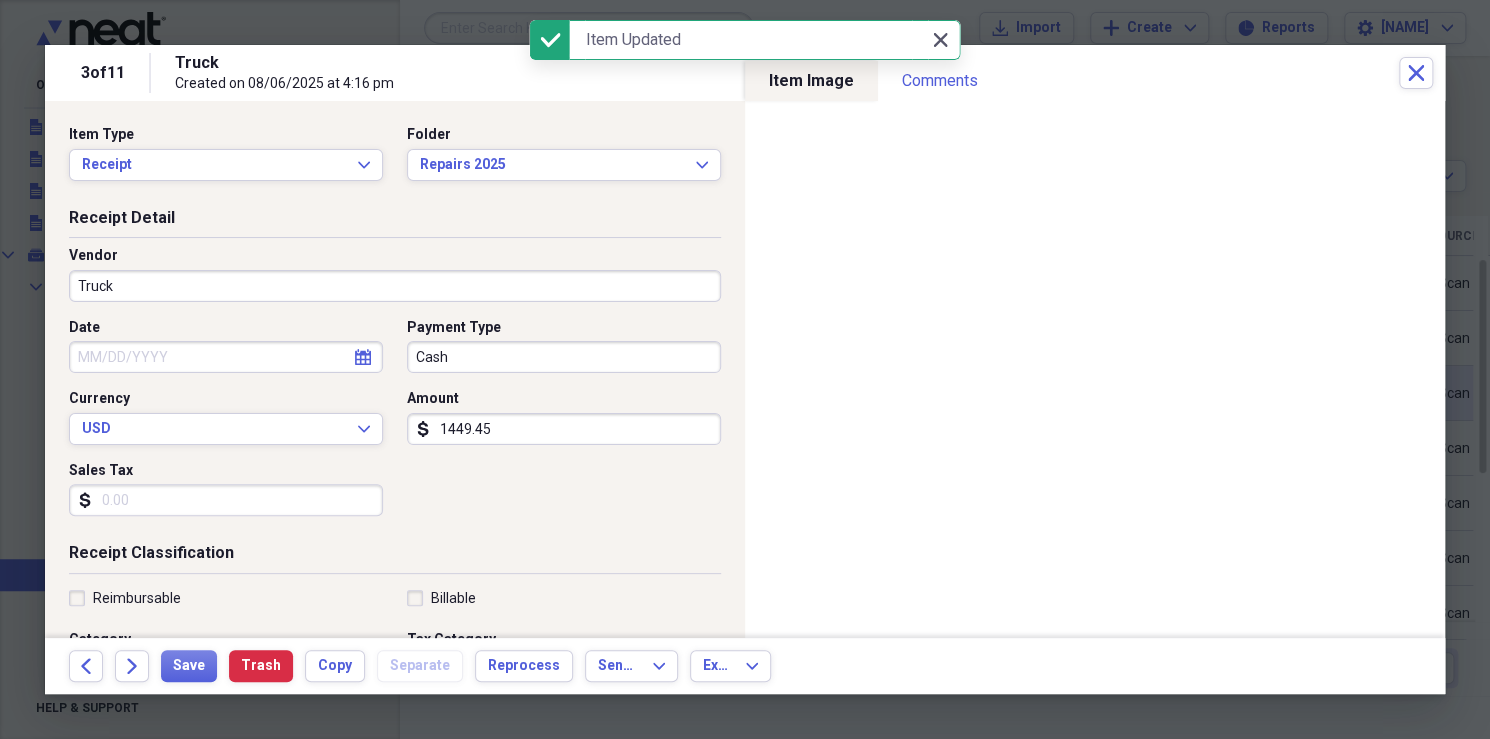 click on "Close" 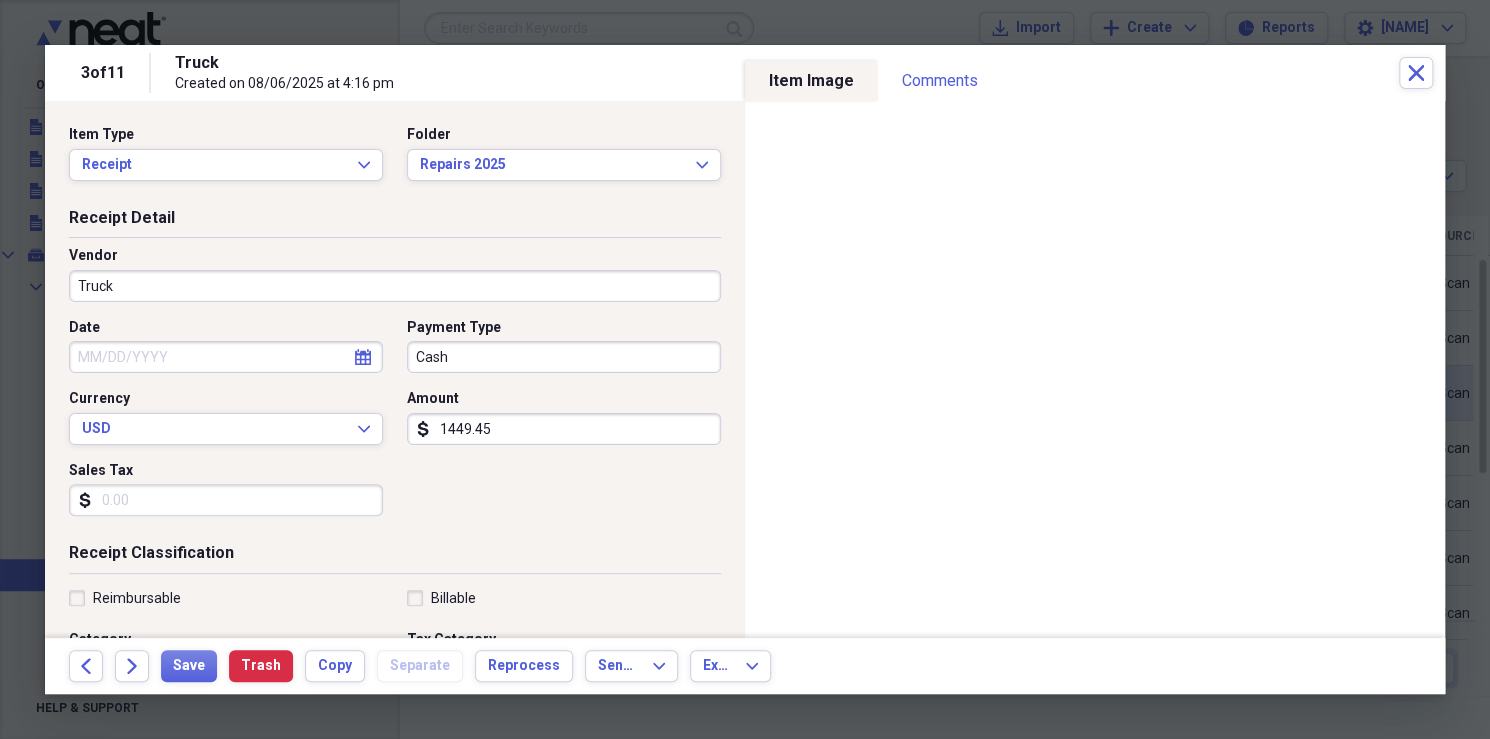 click on "3 of 11 Truck Created on 08/06/2025 at 4:16 pm Close" at bounding box center (745, 73) 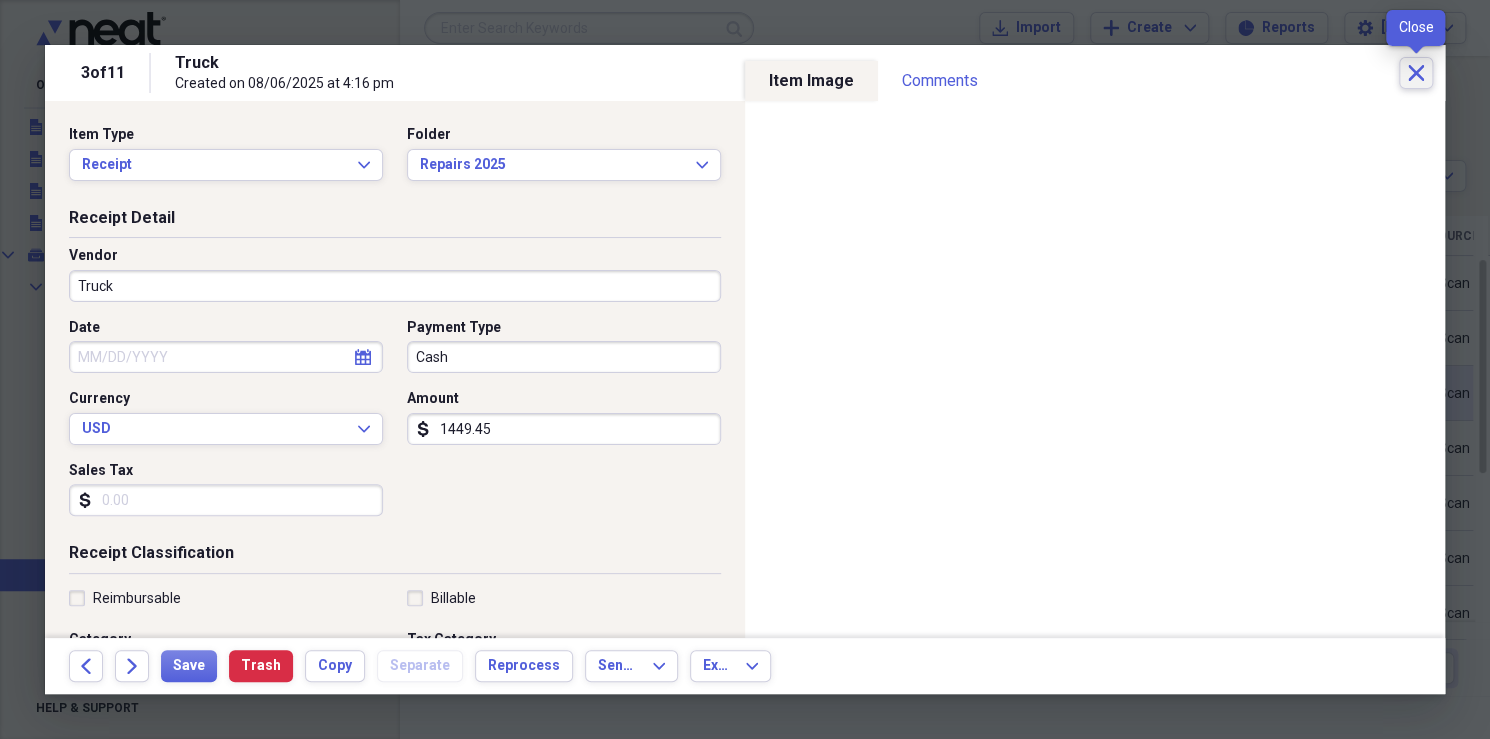 click 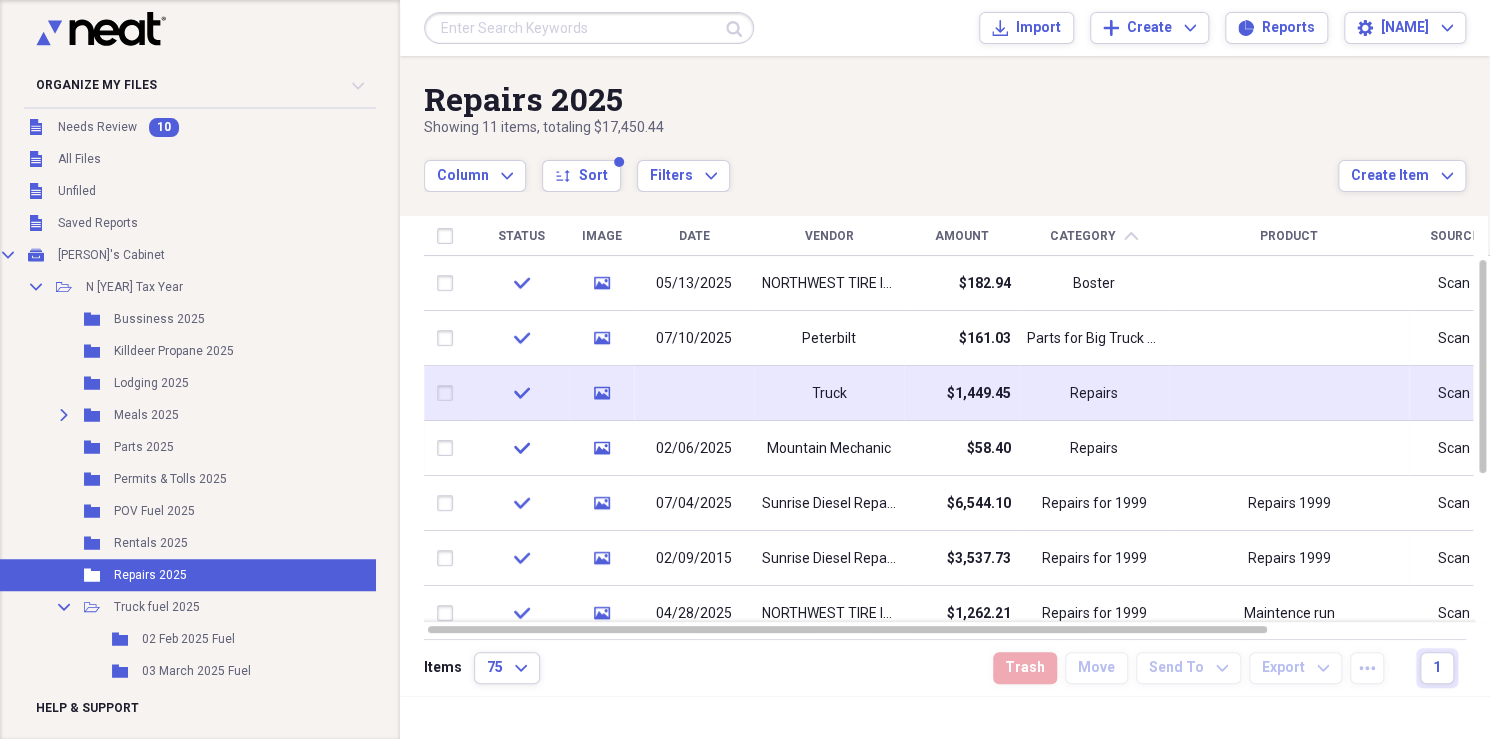 click on "$1,449.45" at bounding box center (979, 394) 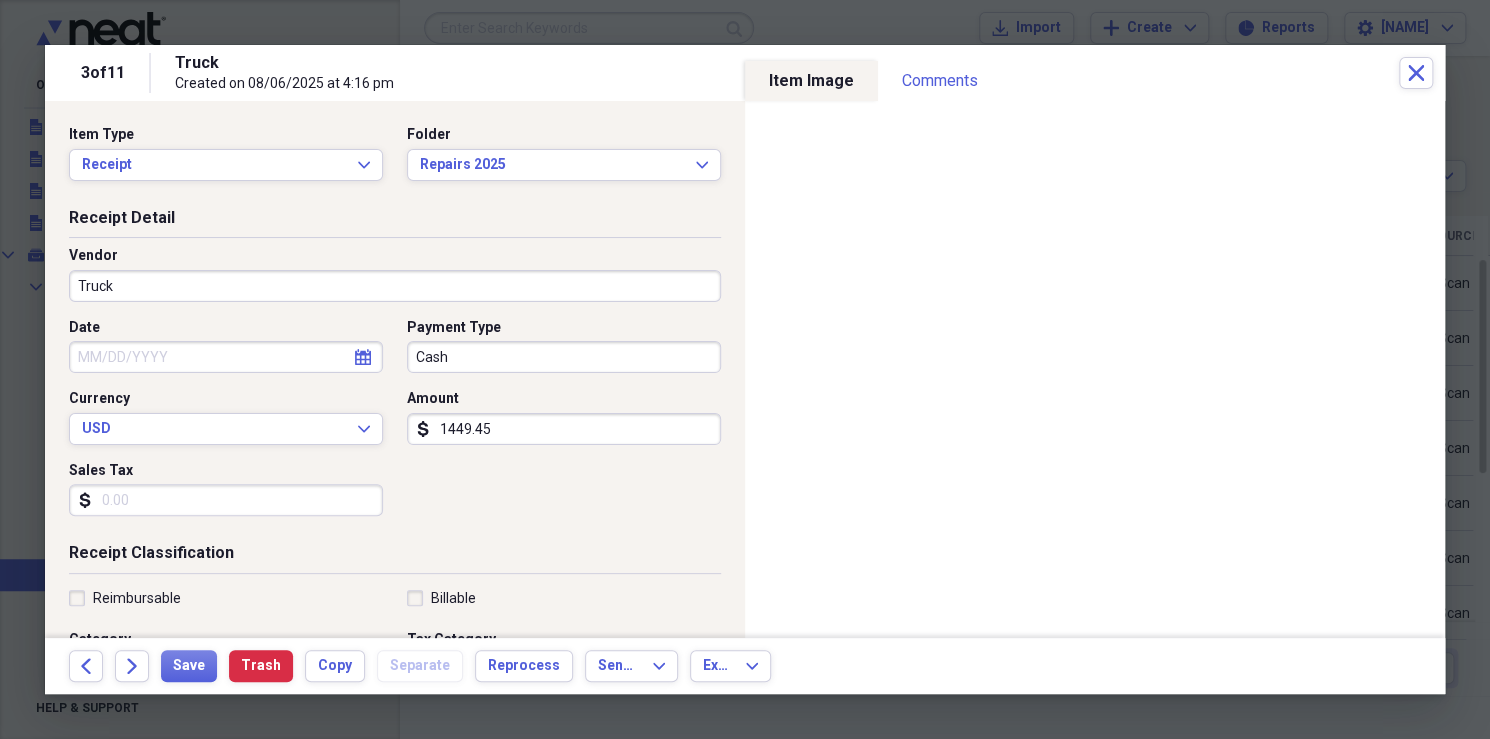 click on "Truck" at bounding box center (395, 286) 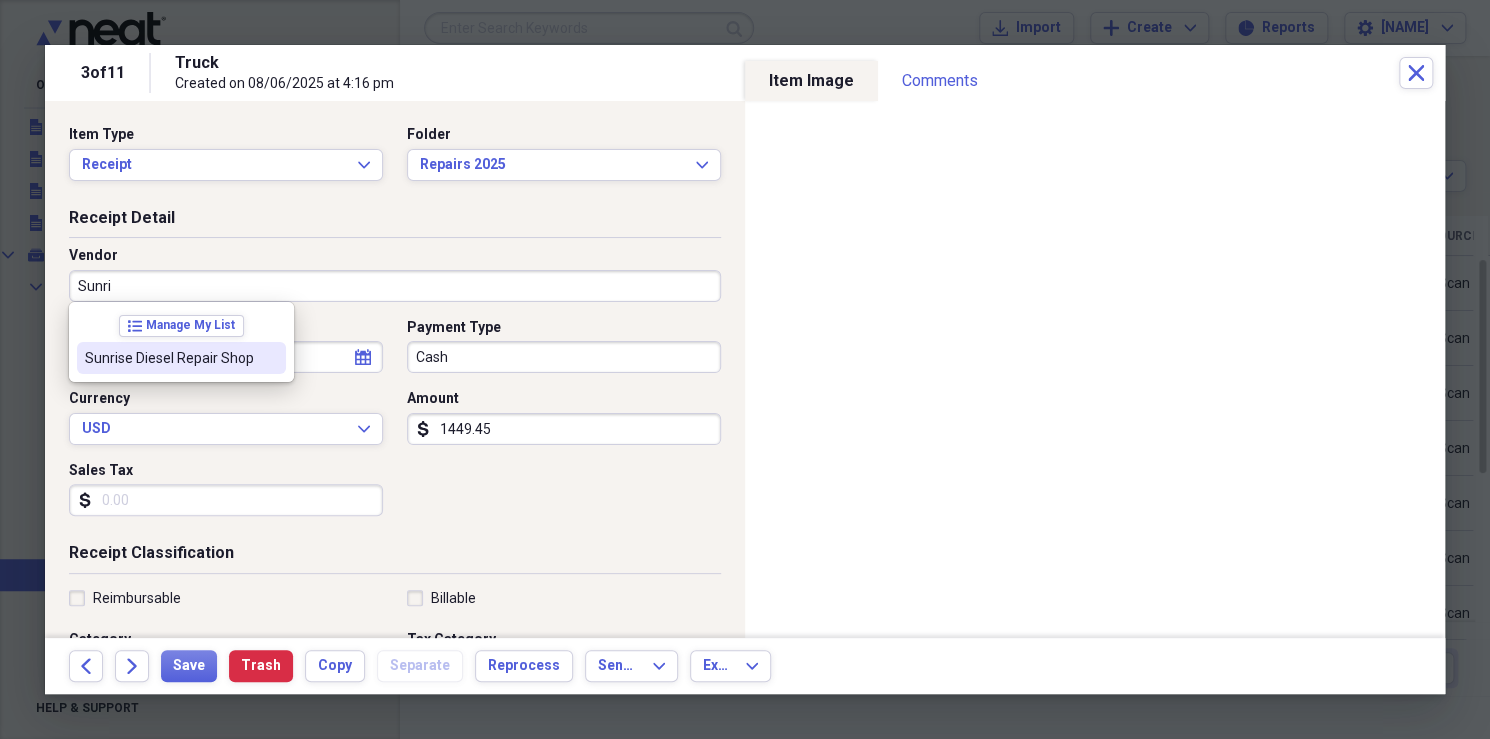click on "Sunrise Diesel Repair Shop" at bounding box center (169, 358) 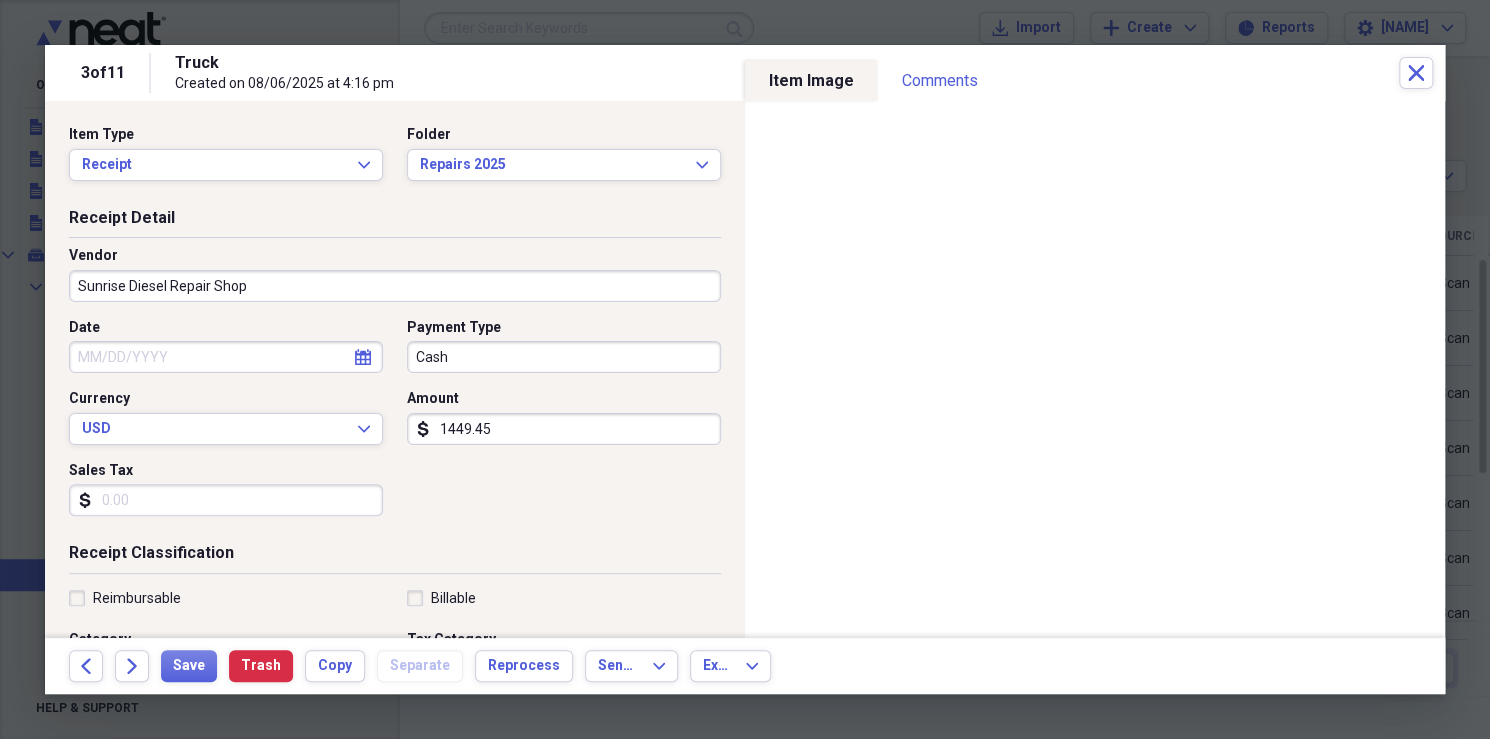 type on "Repairs for 1999" 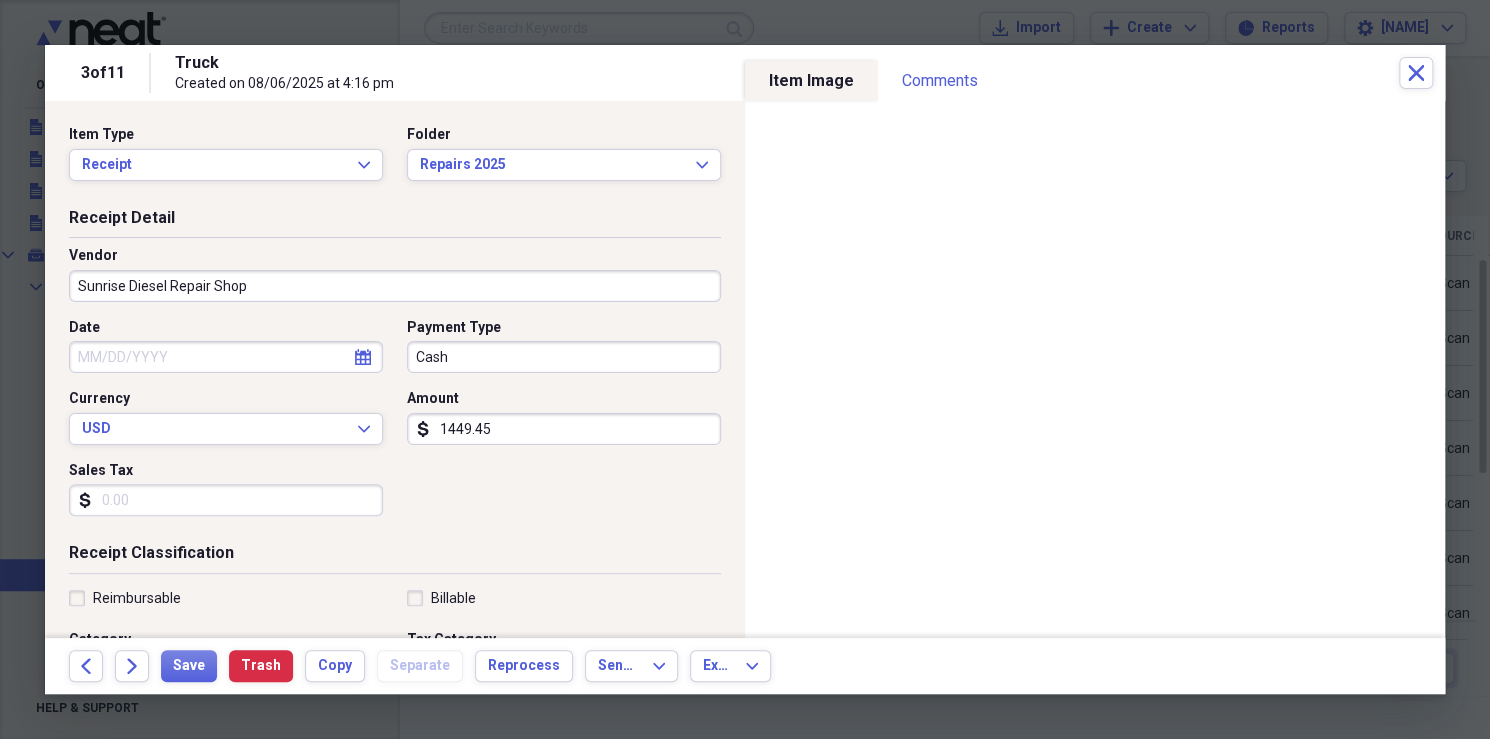 click 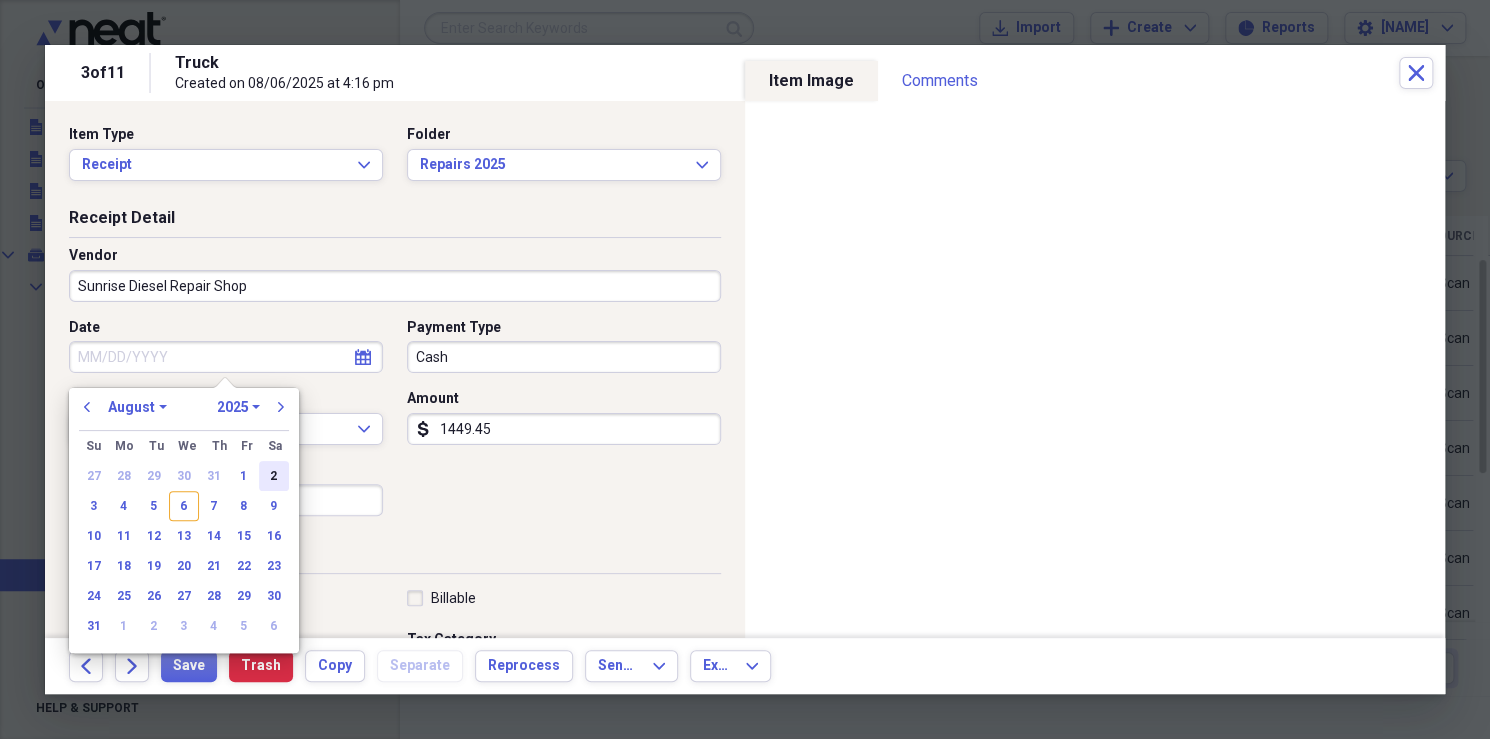 click on "2" at bounding box center (274, 476) 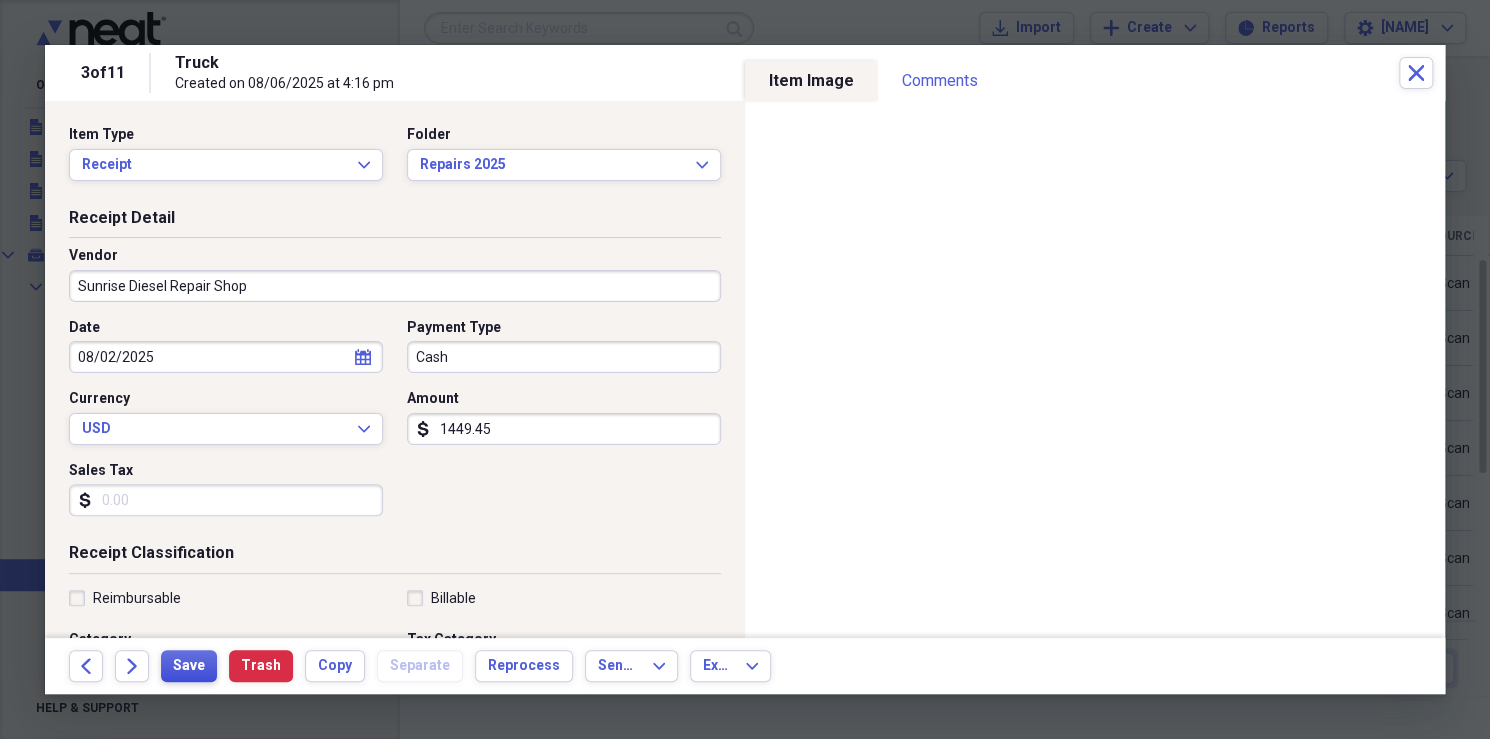 click on "Save" at bounding box center (189, 666) 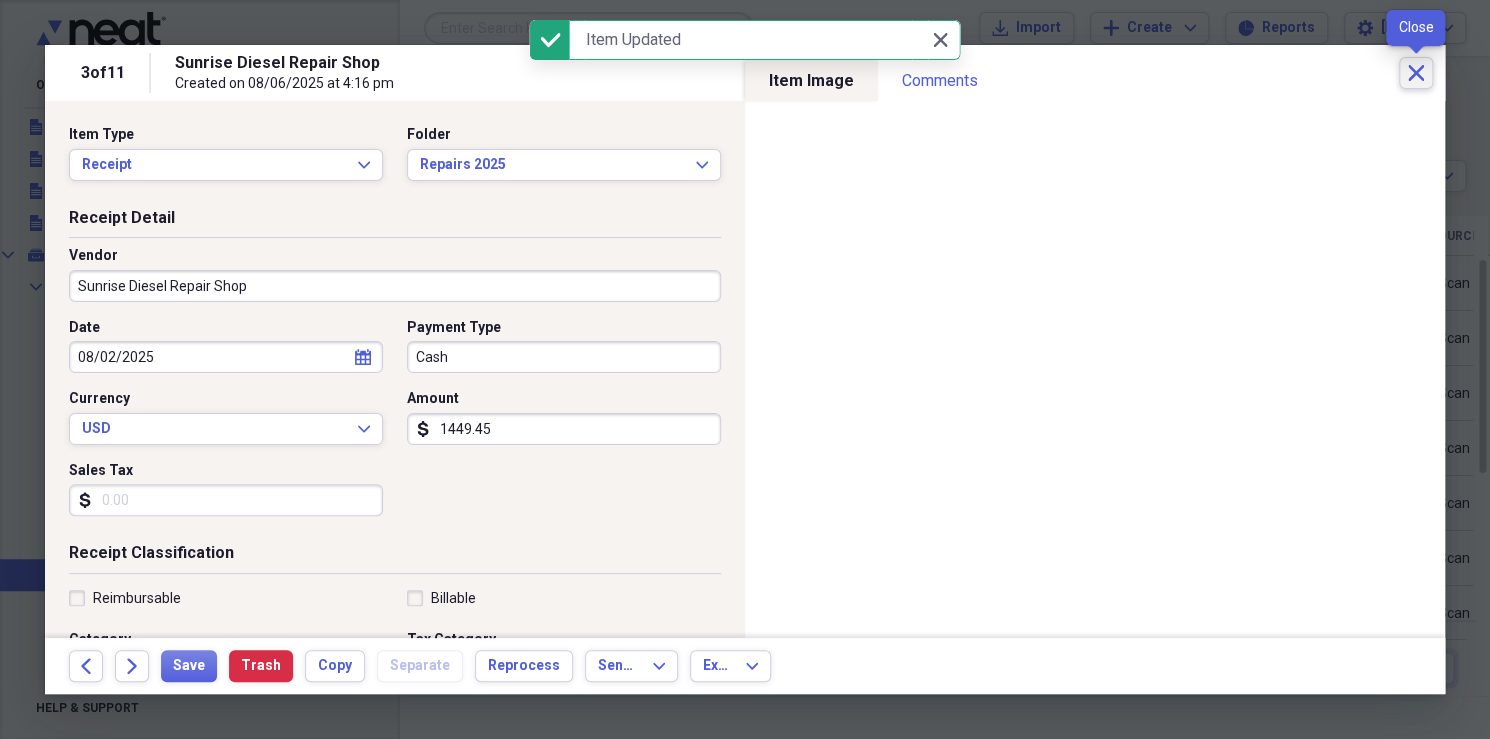 click on "Close" at bounding box center [1416, 73] 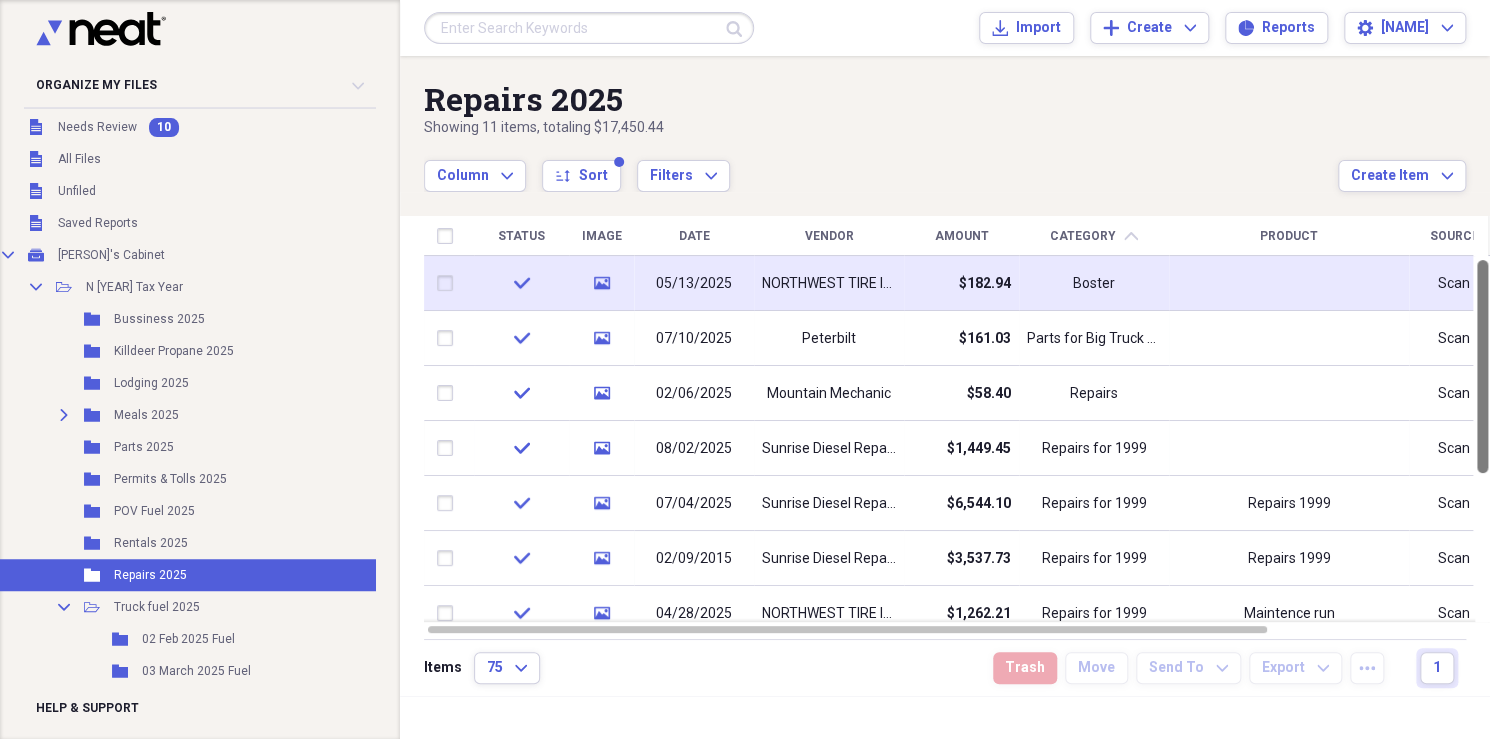 drag, startPoint x: 1483, startPoint y: 406, endPoint x: 1433, endPoint y: 290, distance: 126.31706 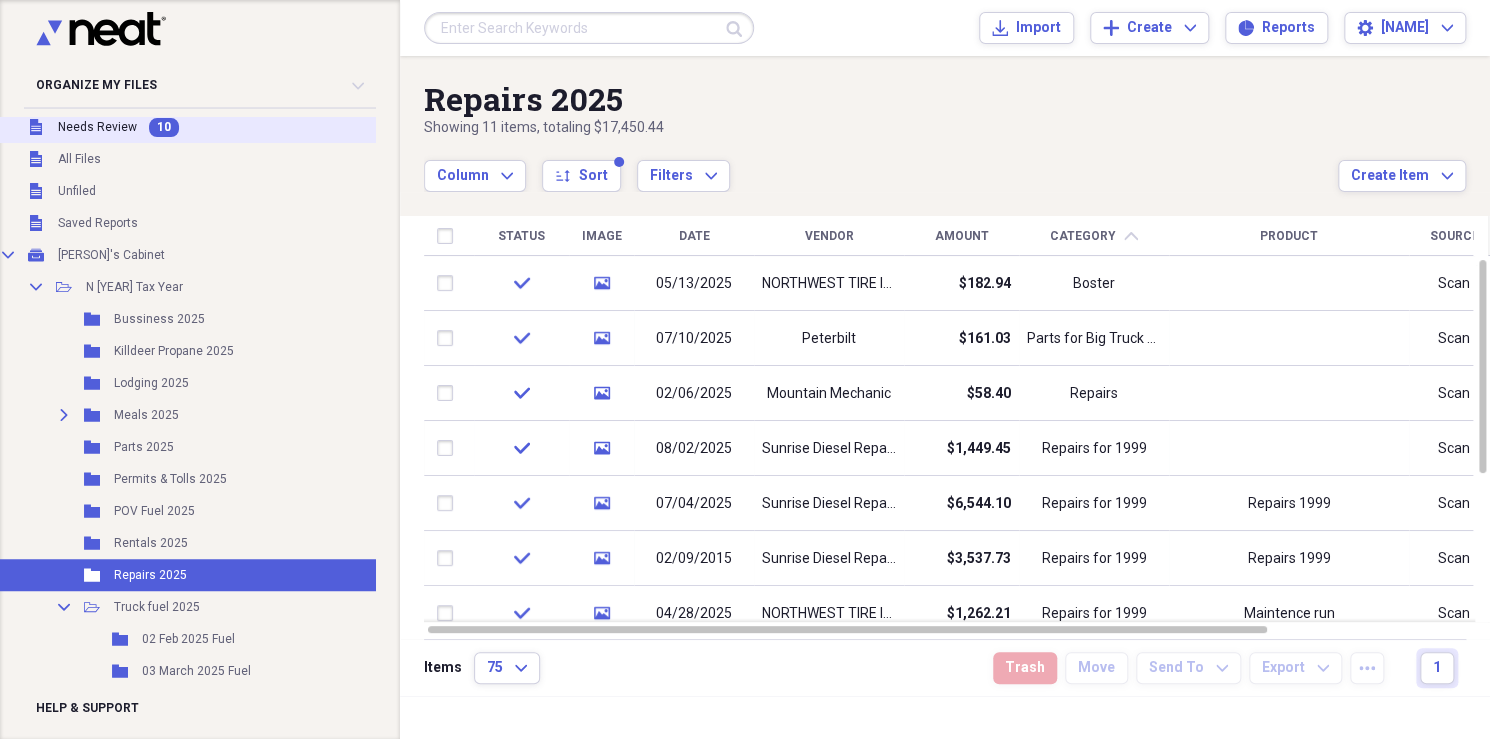 click on "Needs Review" at bounding box center [97, 127] 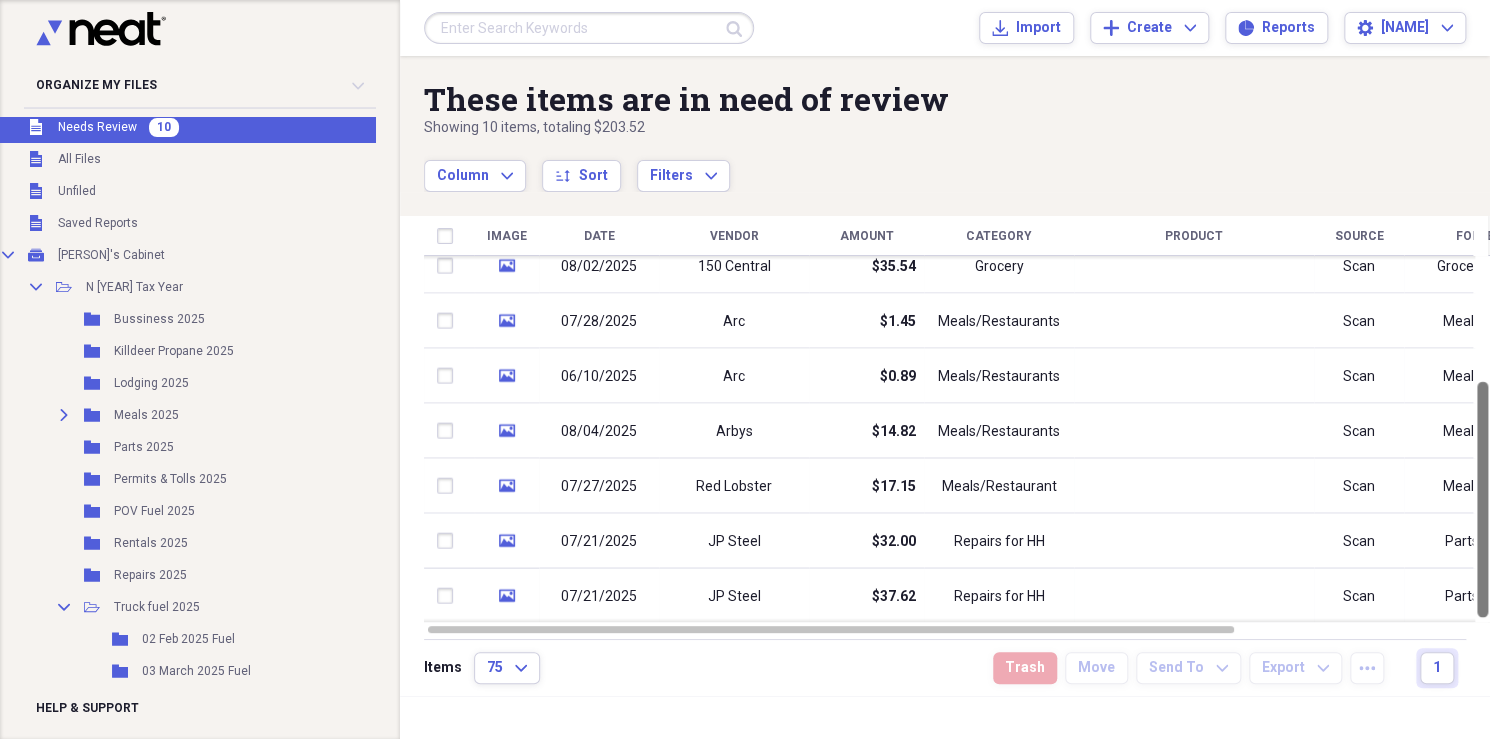 drag, startPoint x: 1485, startPoint y: 470, endPoint x: 1459, endPoint y: 735, distance: 266.27243 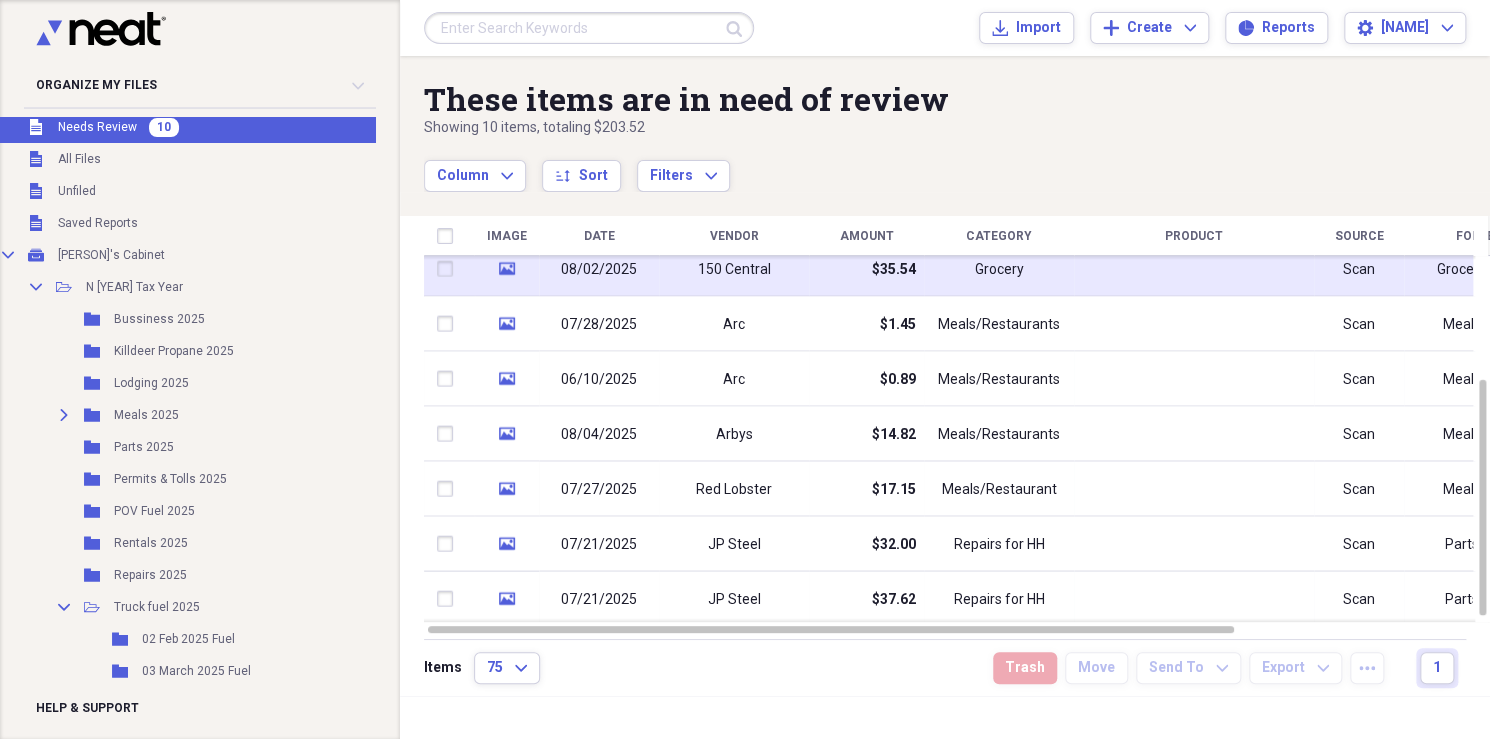 click on "Grocery" at bounding box center [999, 268] 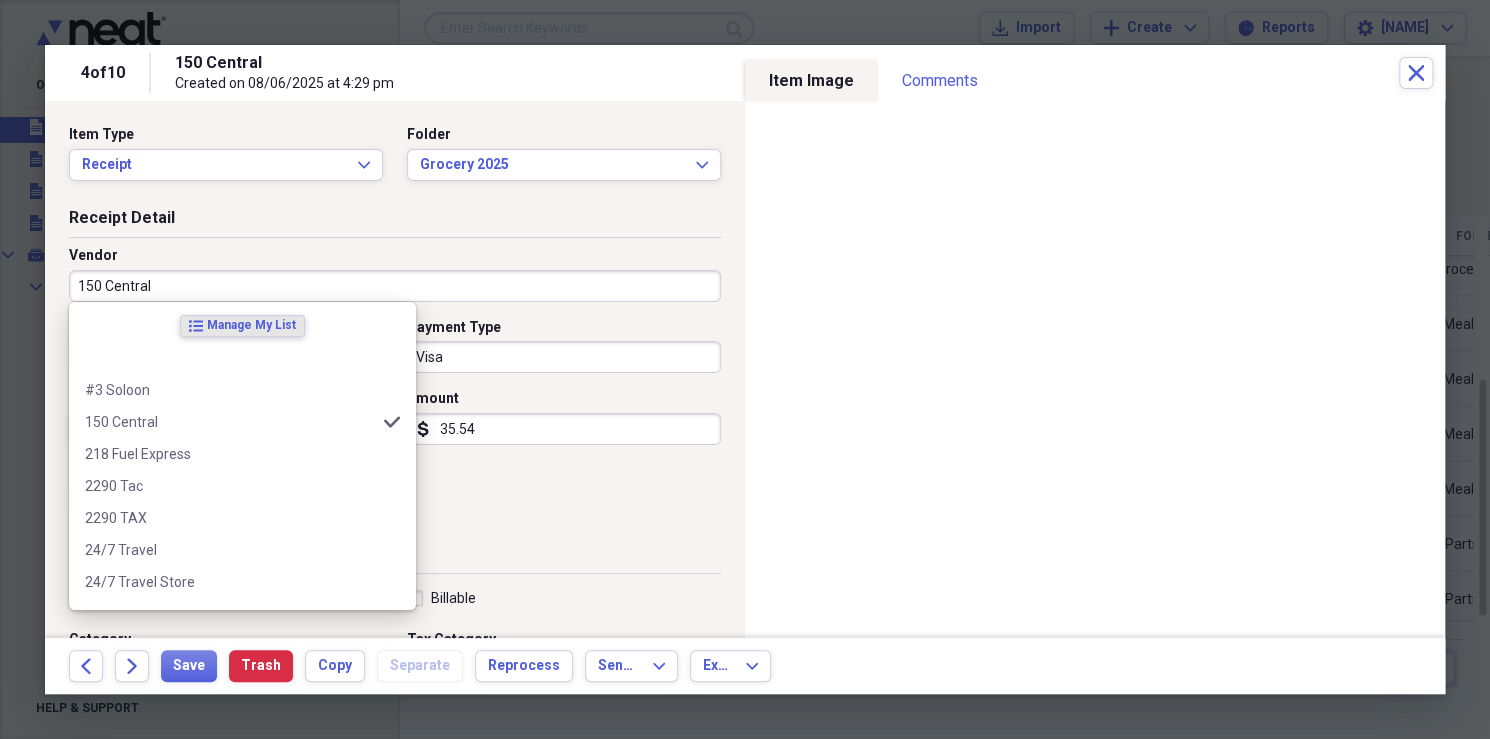 click on "150 Central" at bounding box center (395, 286) 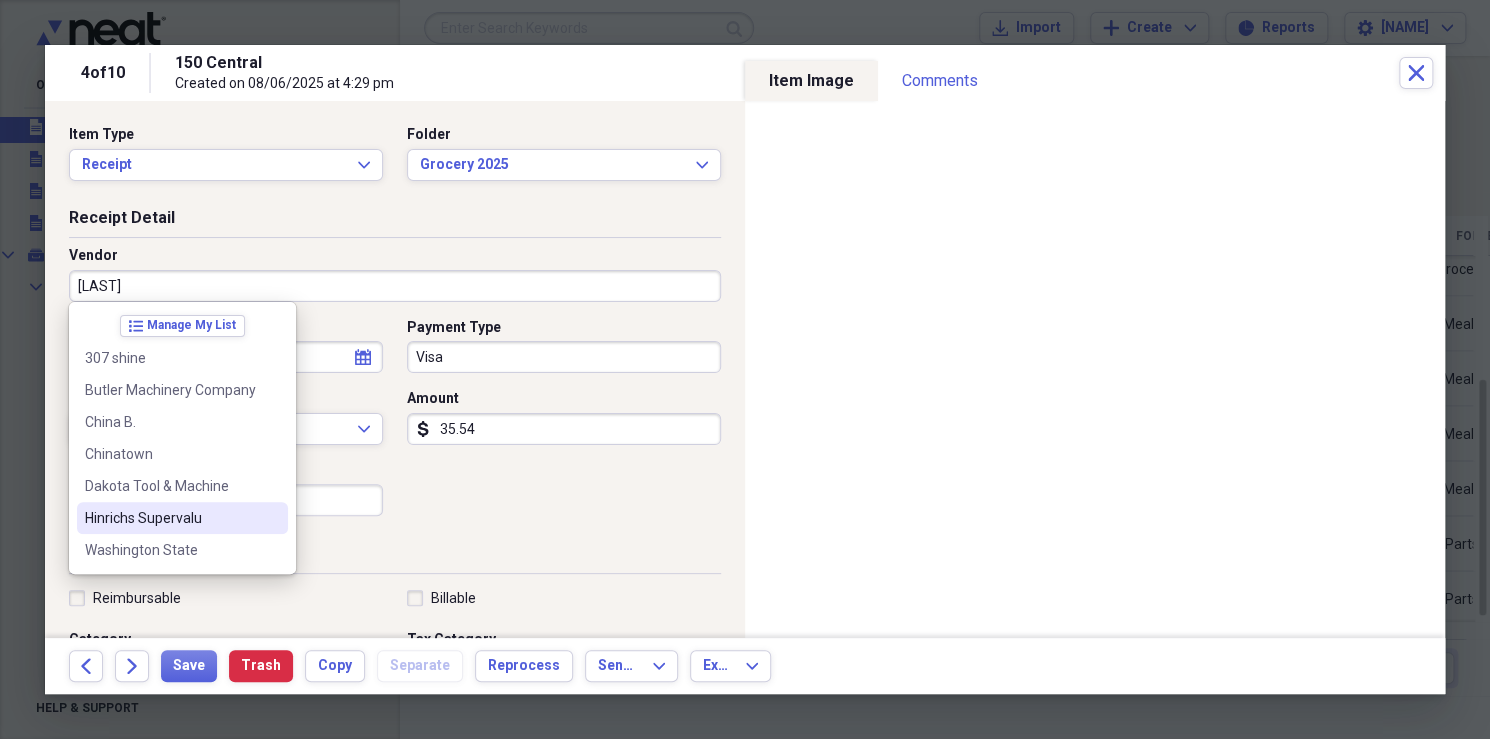 click on "Chinatown" at bounding box center [170, 454] 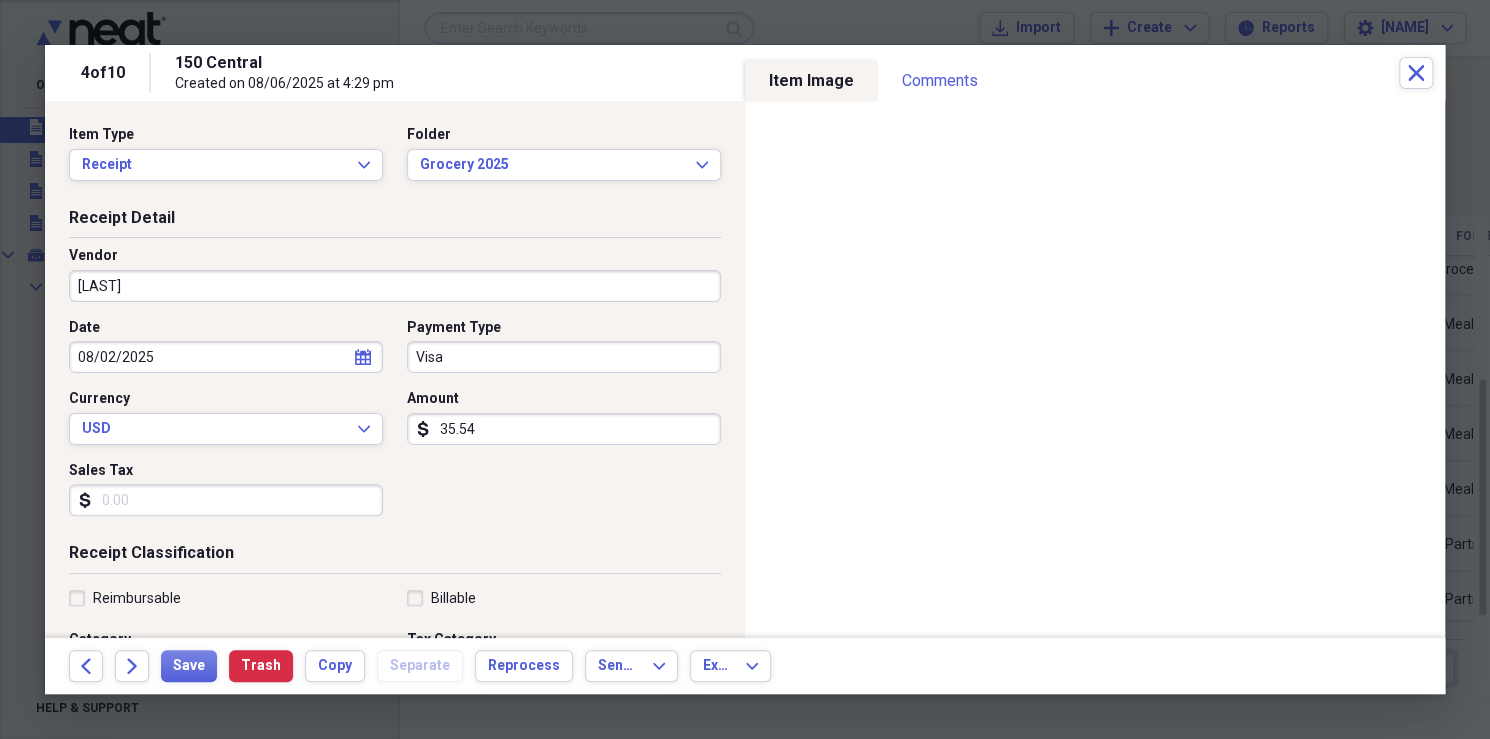 type on "Chinatown" 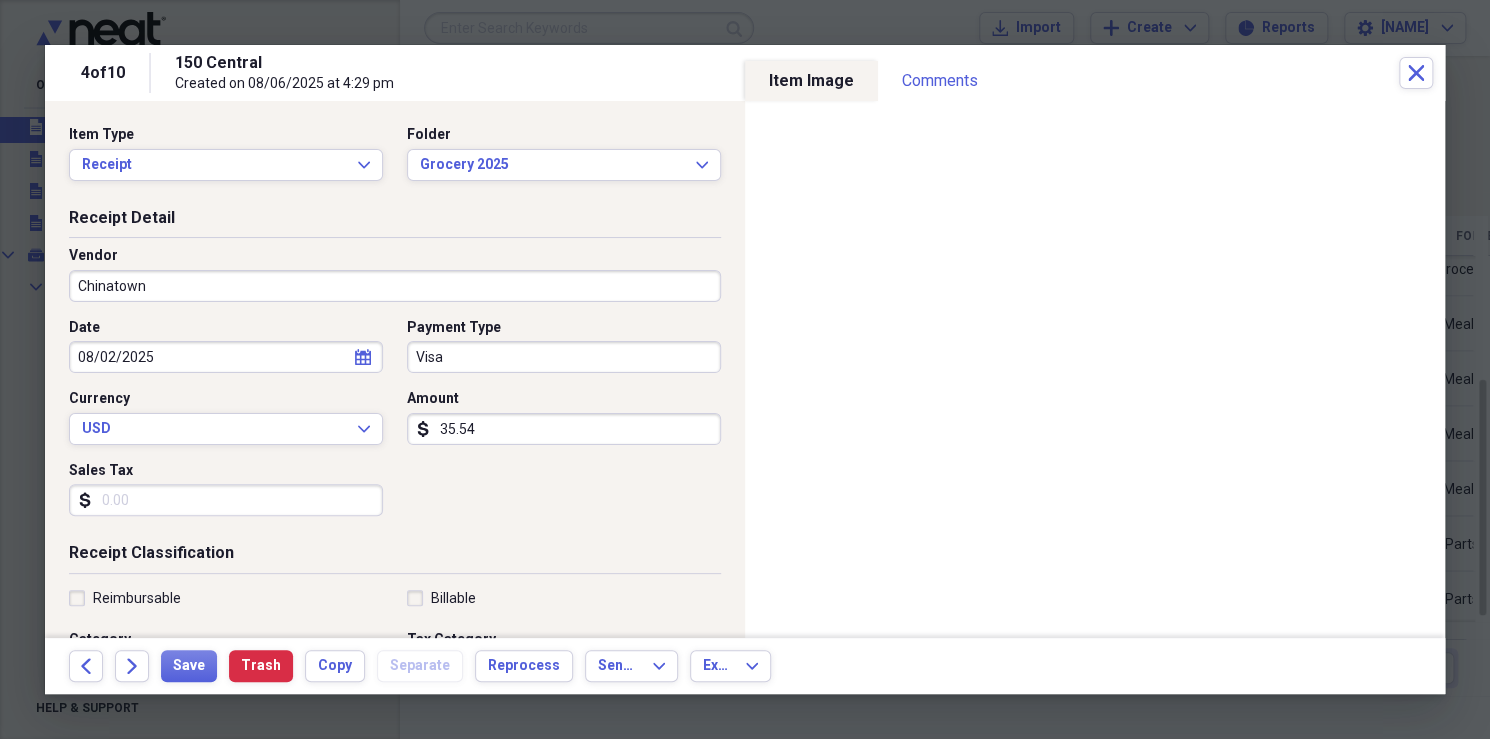 type on "Meals/Restaurants" 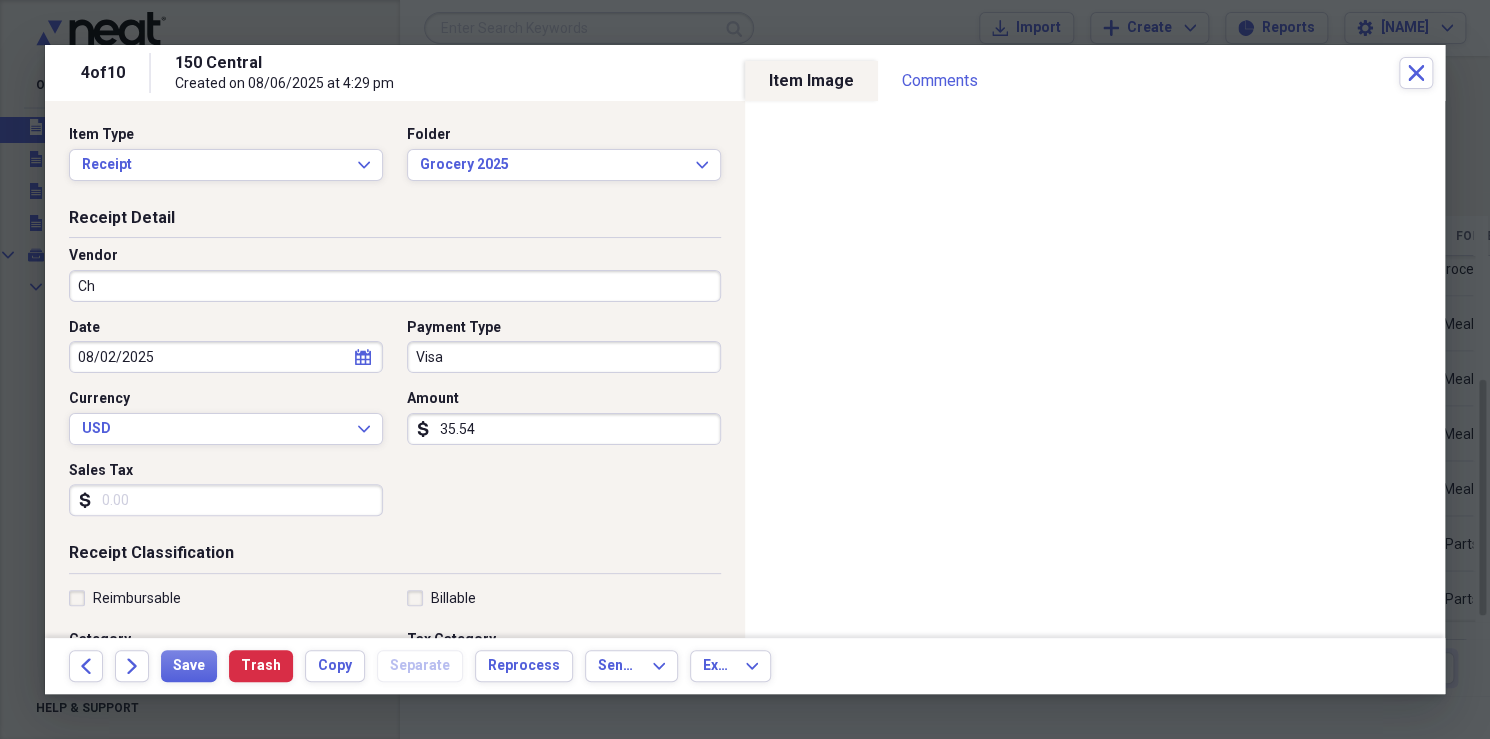 type on "C" 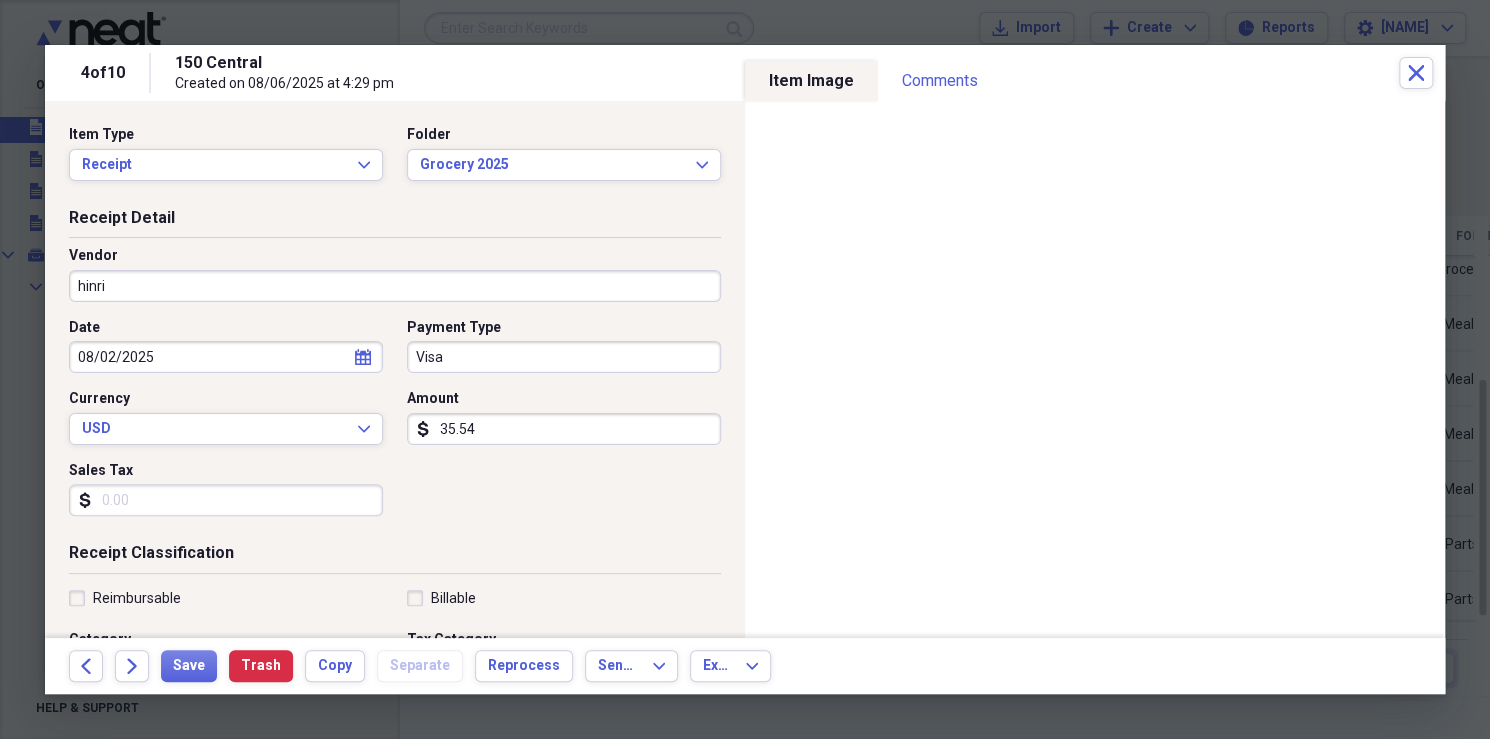 drag, startPoint x: 112, startPoint y: 286, endPoint x: -2, endPoint y: 319, distance: 118.680244 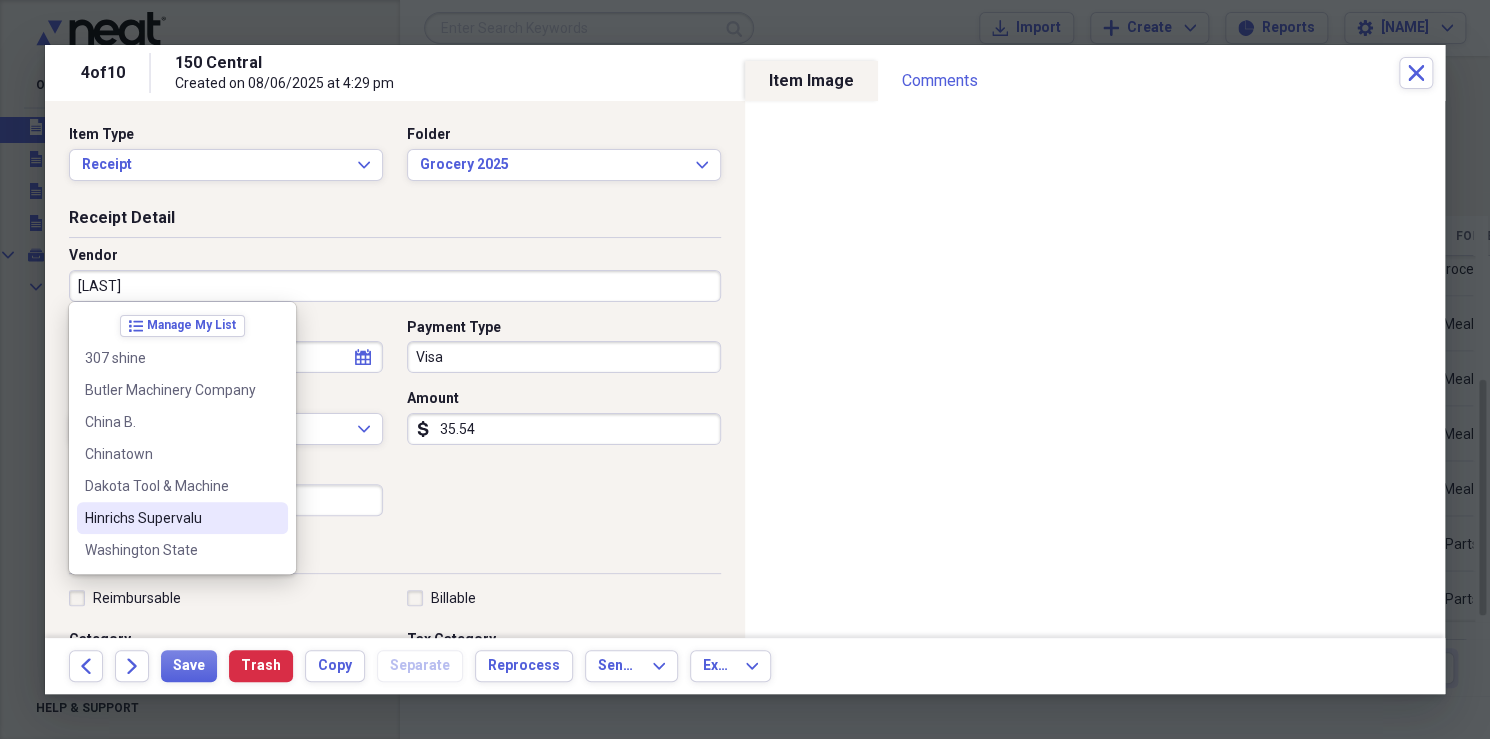click on "Hinrichs Supervalu" at bounding box center [170, 518] 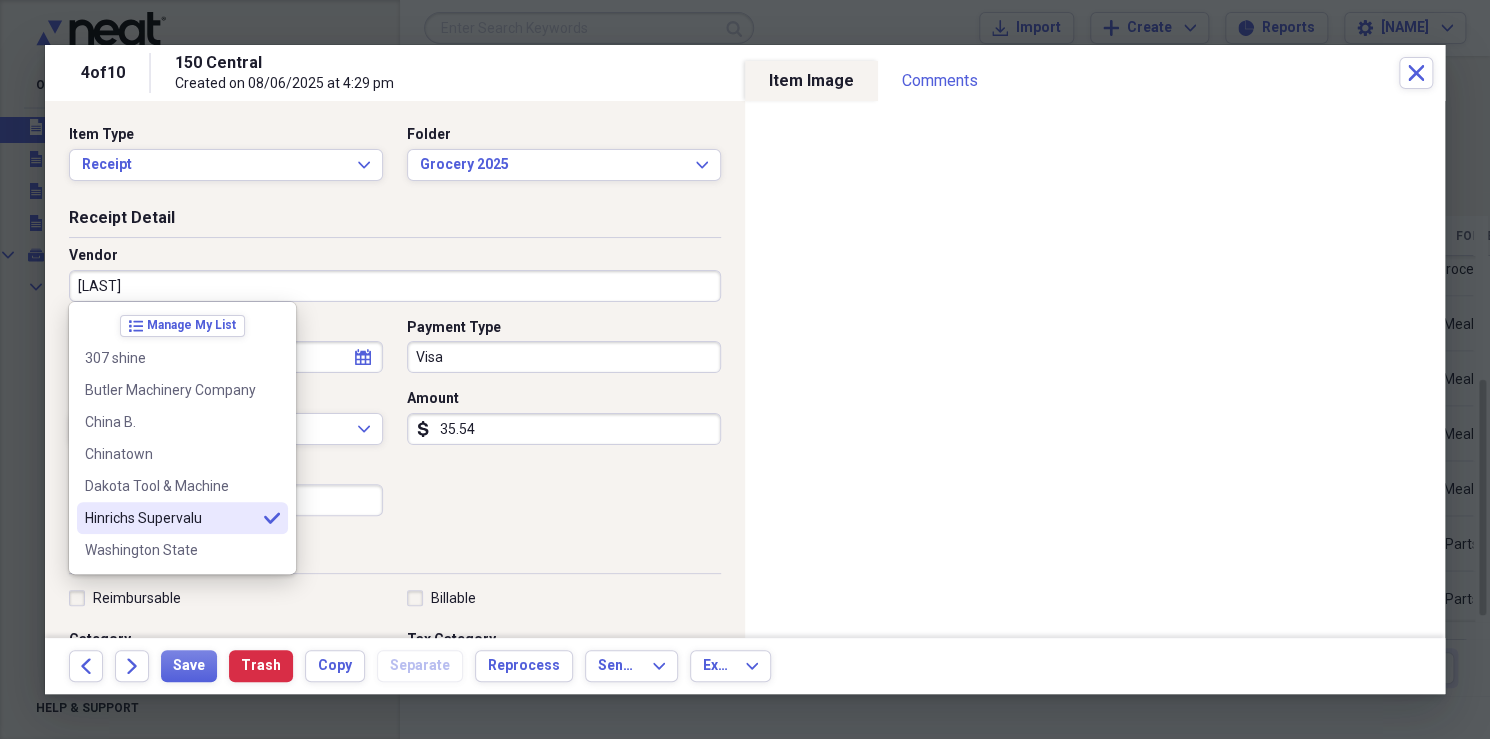 type on "Hinrichs Supervalu" 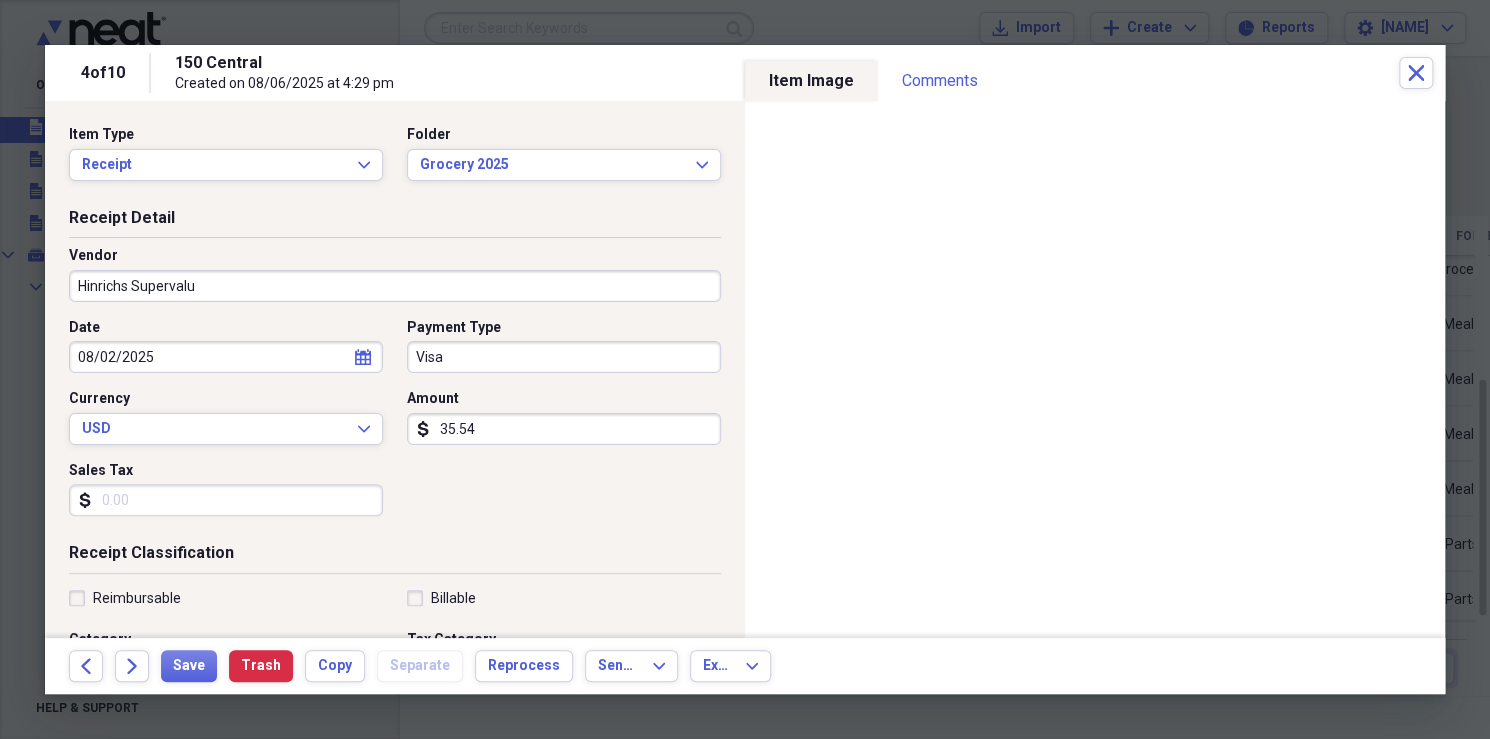 type on "Grocery" 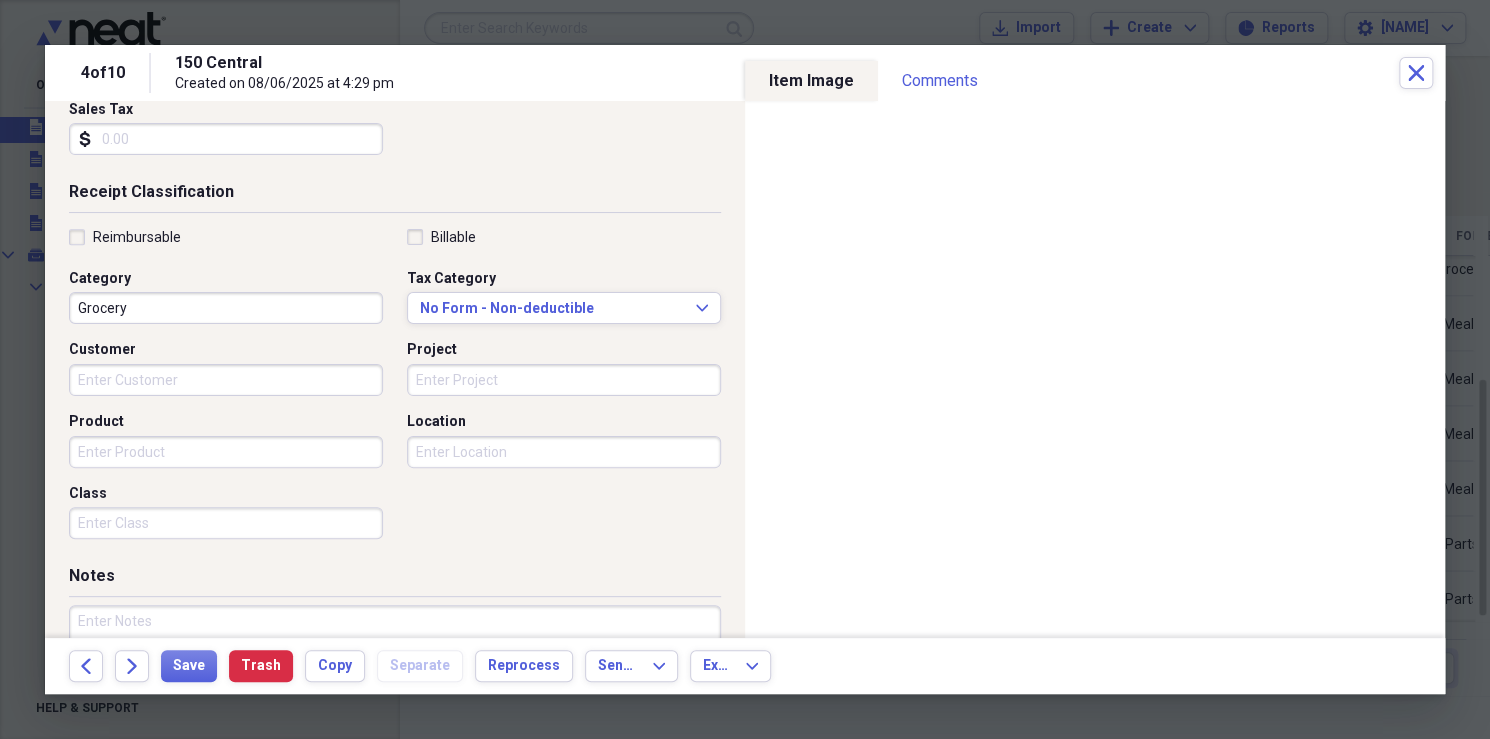scroll, scrollTop: 154, scrollLeft: 0, axis: vertical 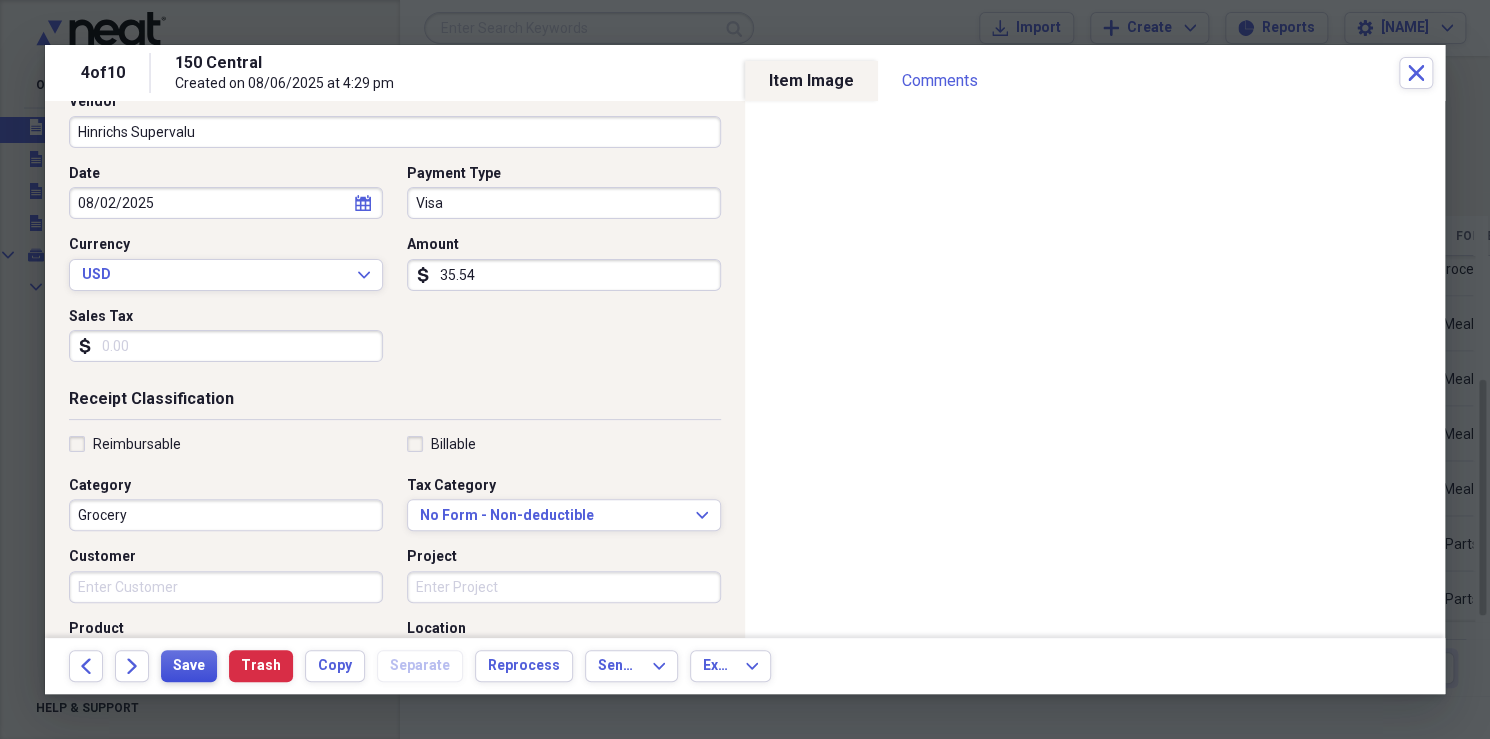click on "Save" at bounding box center [189, 666] 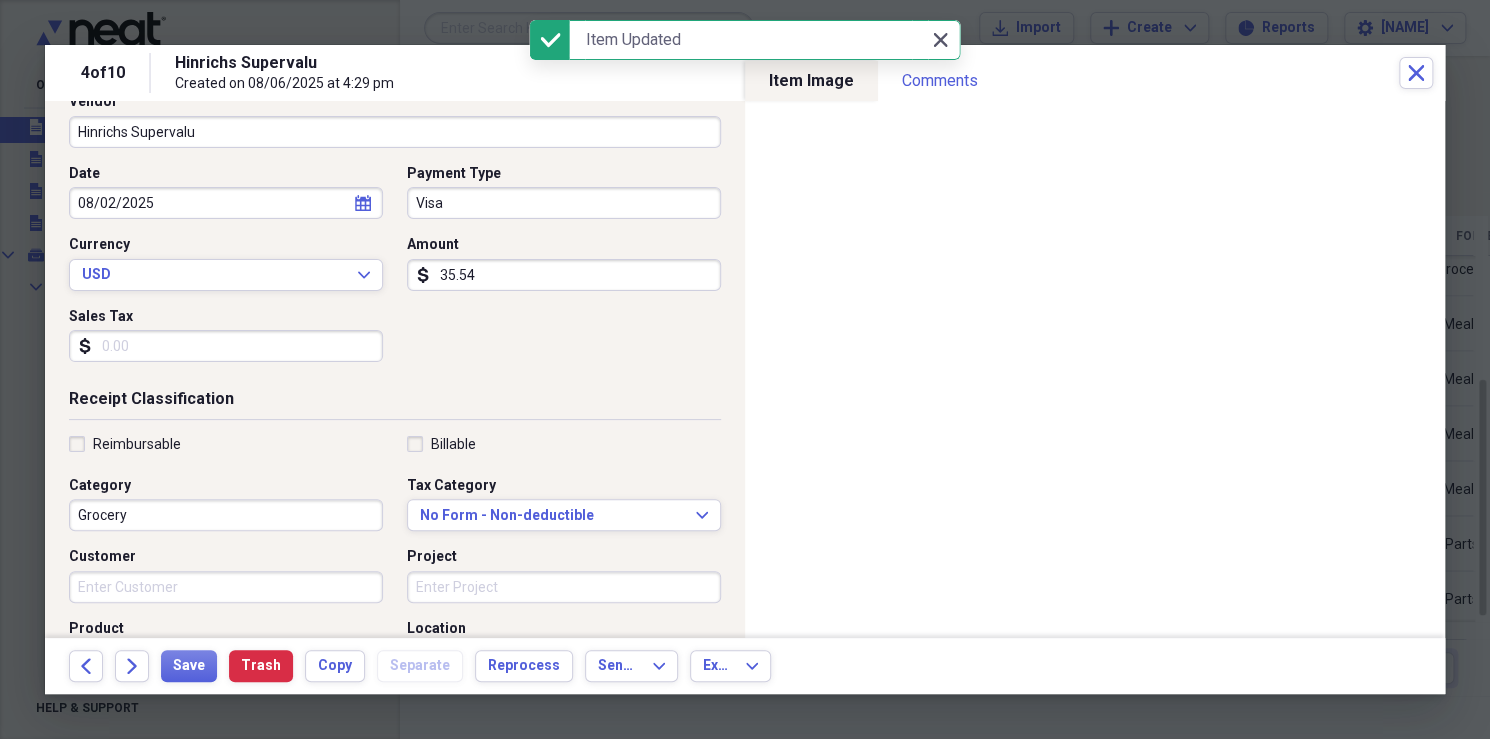 click on "Close" 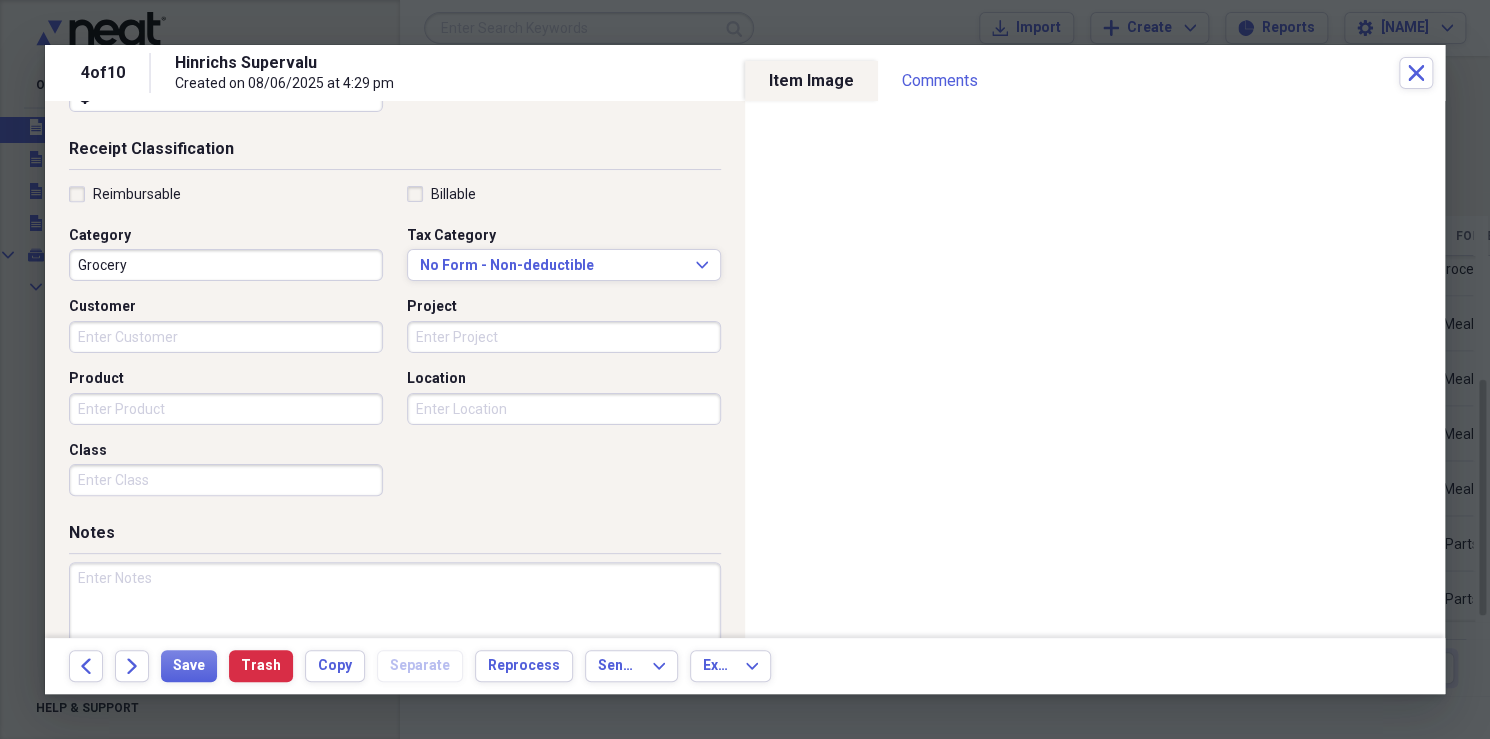 scroll, scrollTop: 482, scrollLeft: 0, axis: vertical 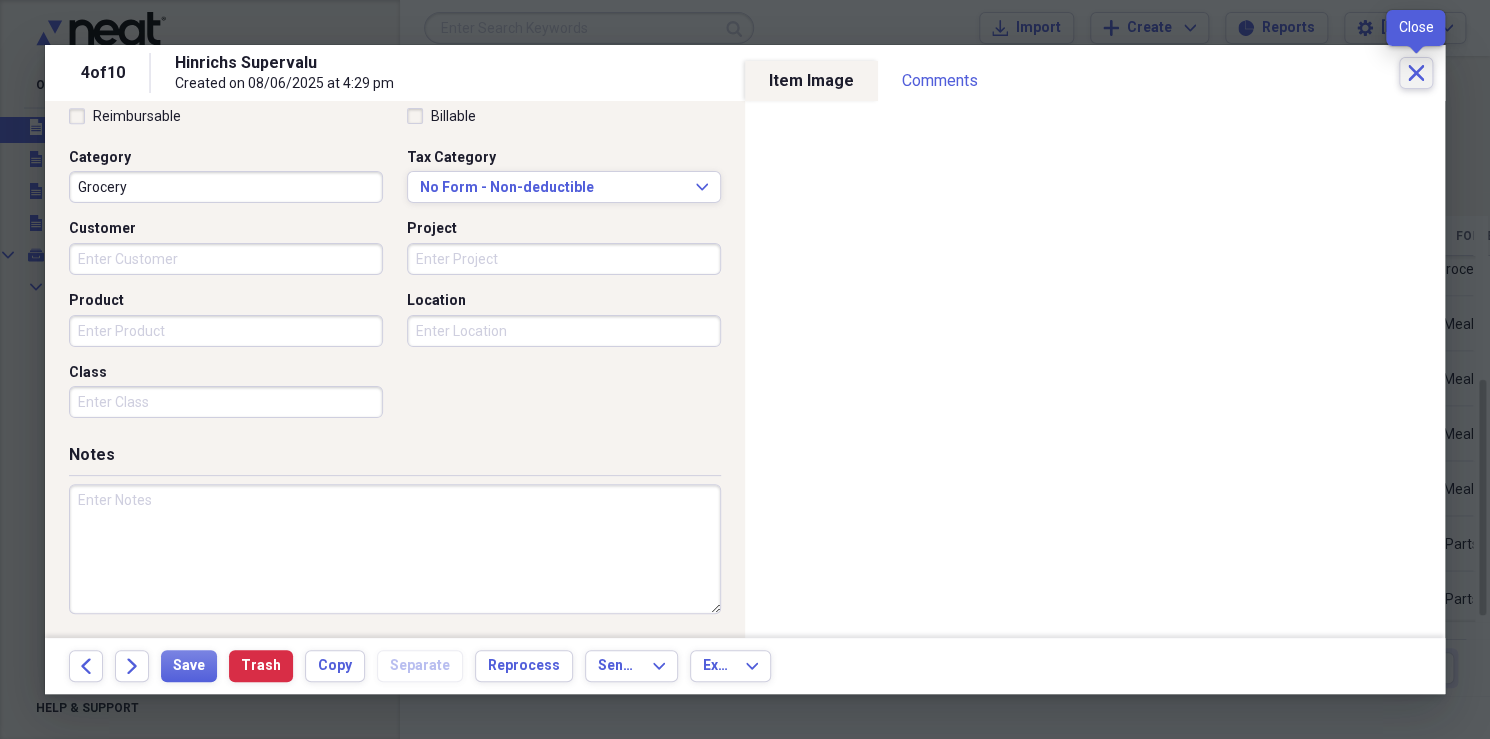 click 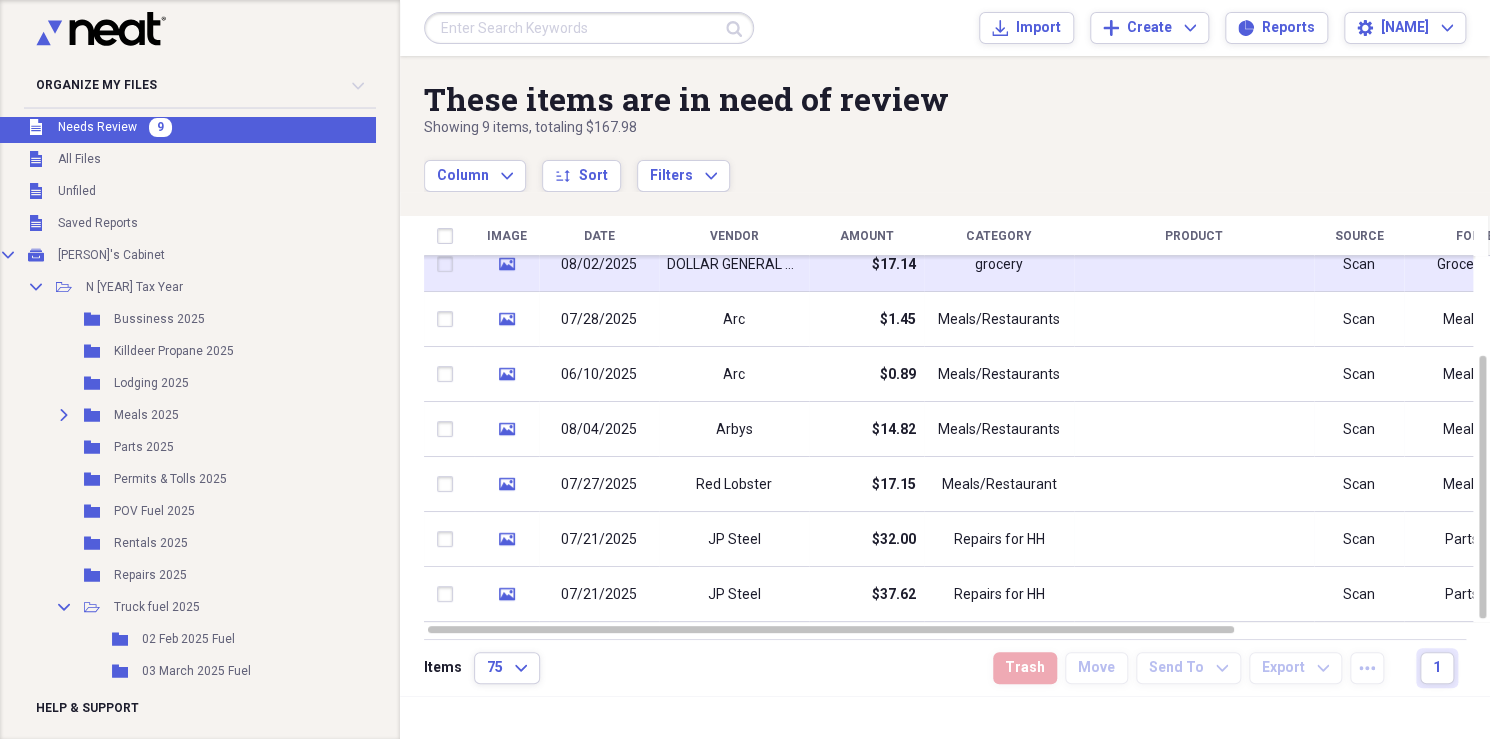 click at bounding box center (1194, 264) 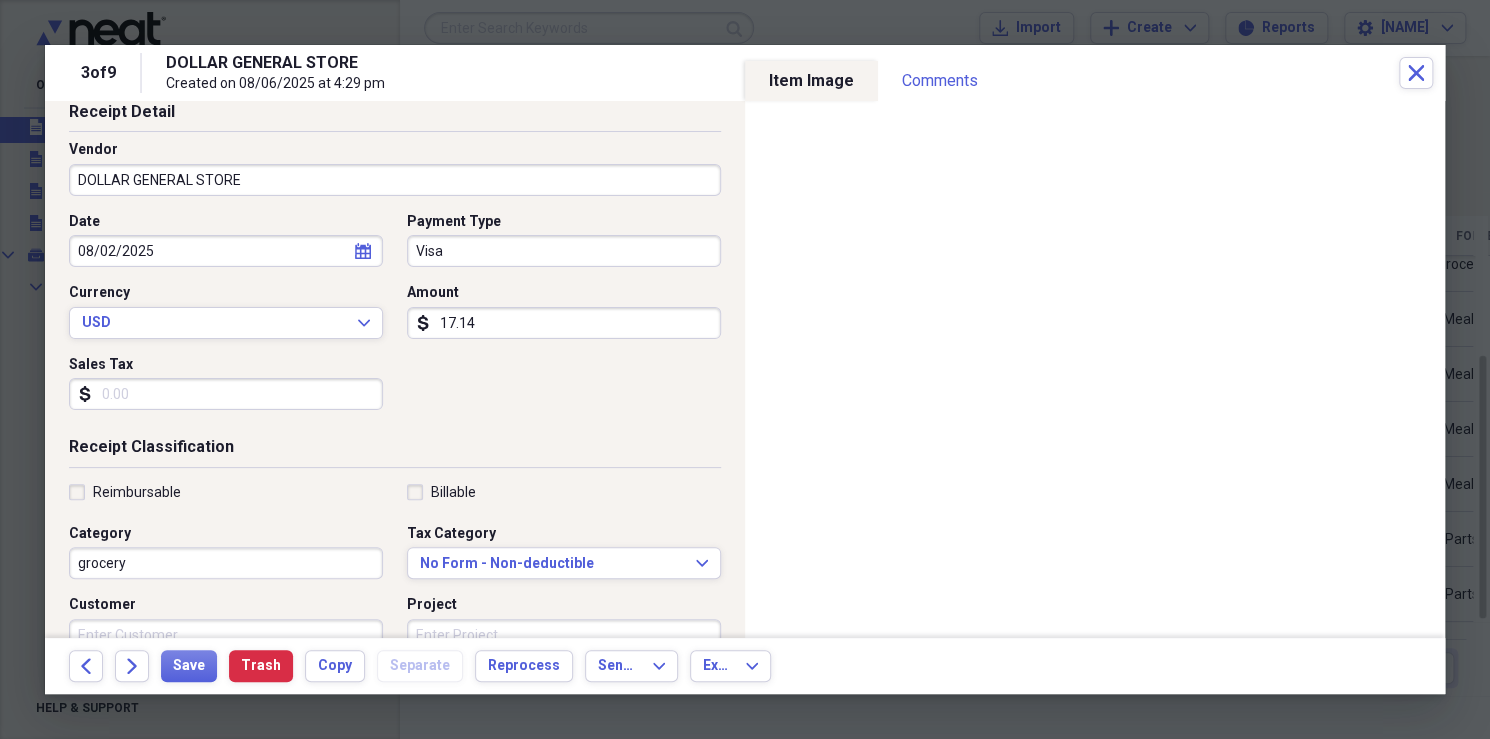 scroll, scrollTop: 103, scrollLeft: 0, axis: vertical 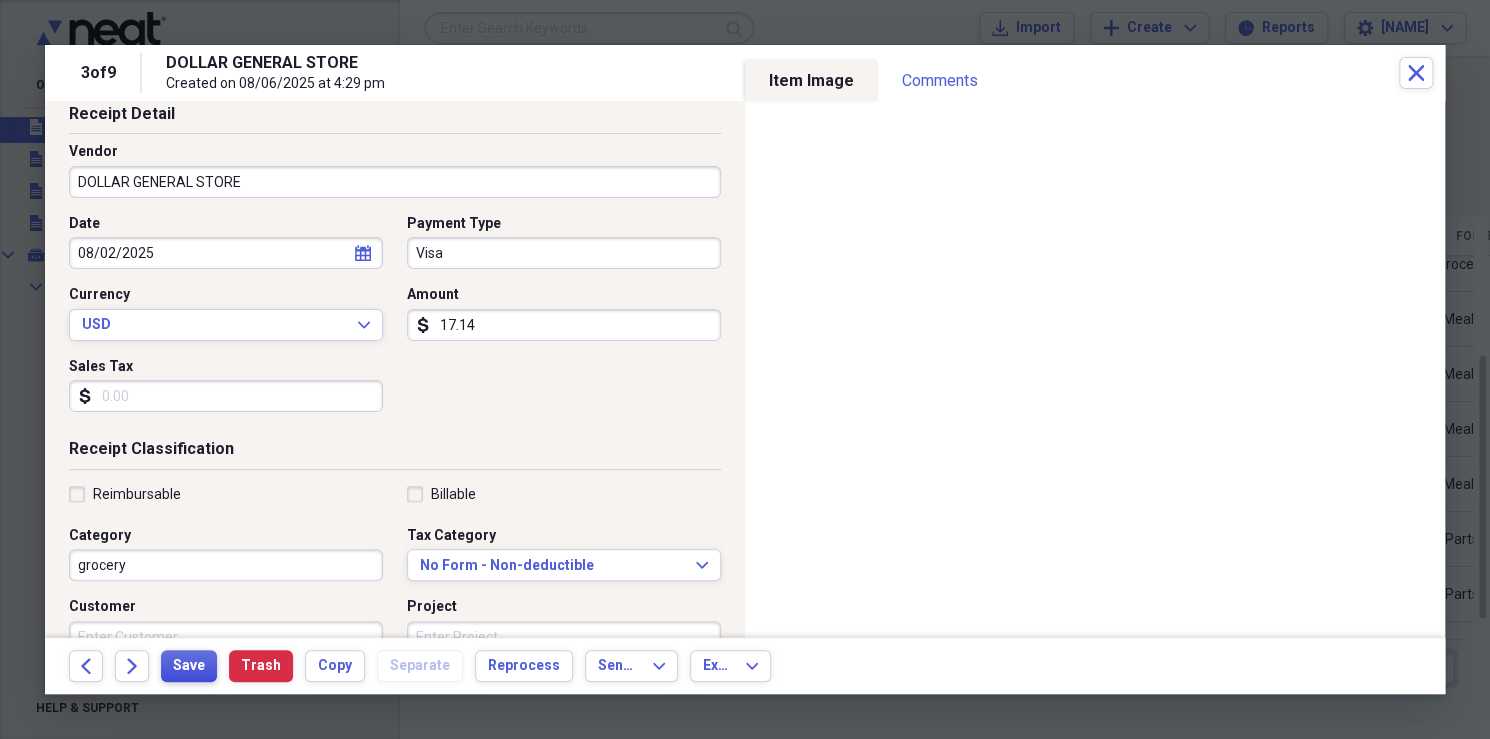 click on "Save" at bounding box center [189, 666] 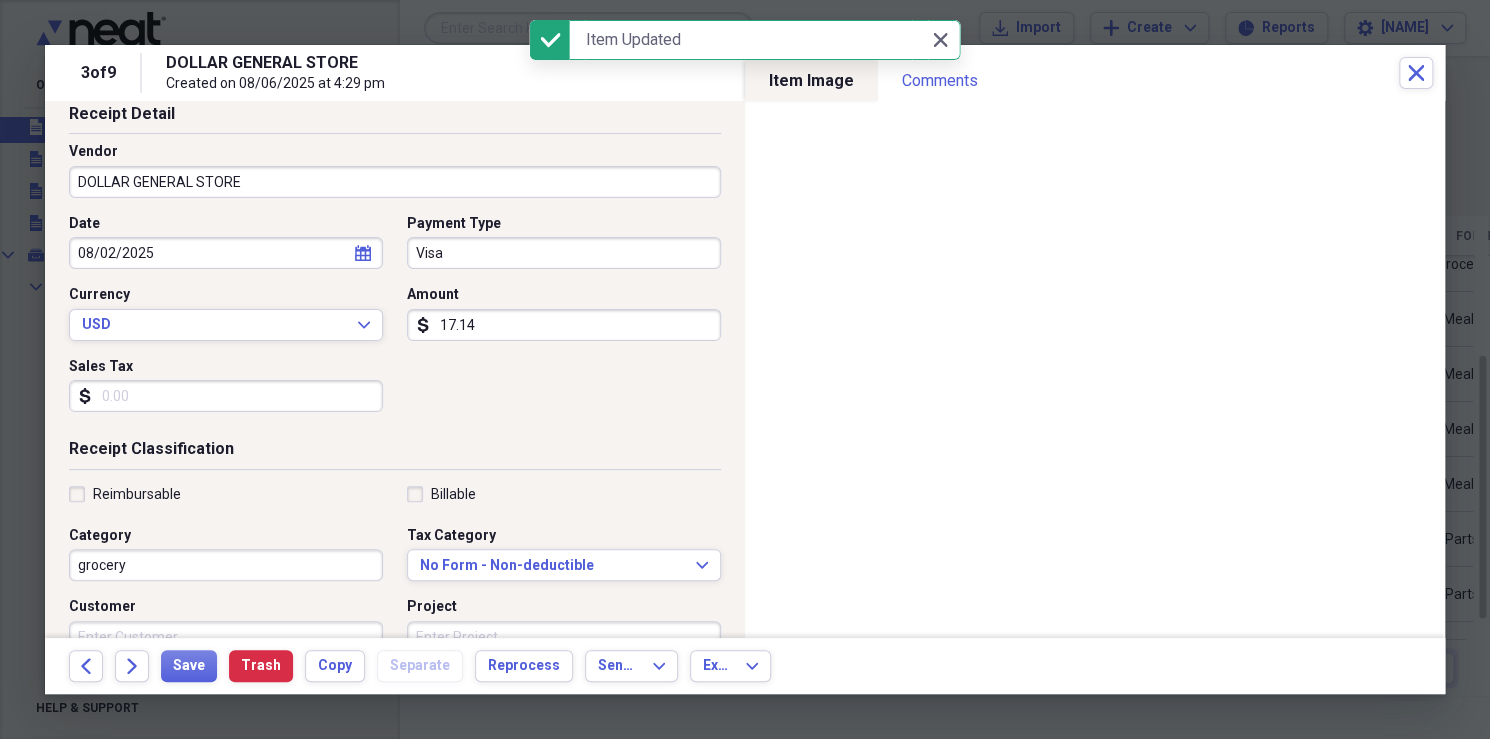 click on "Close Close" at bounding box center (945, 40) 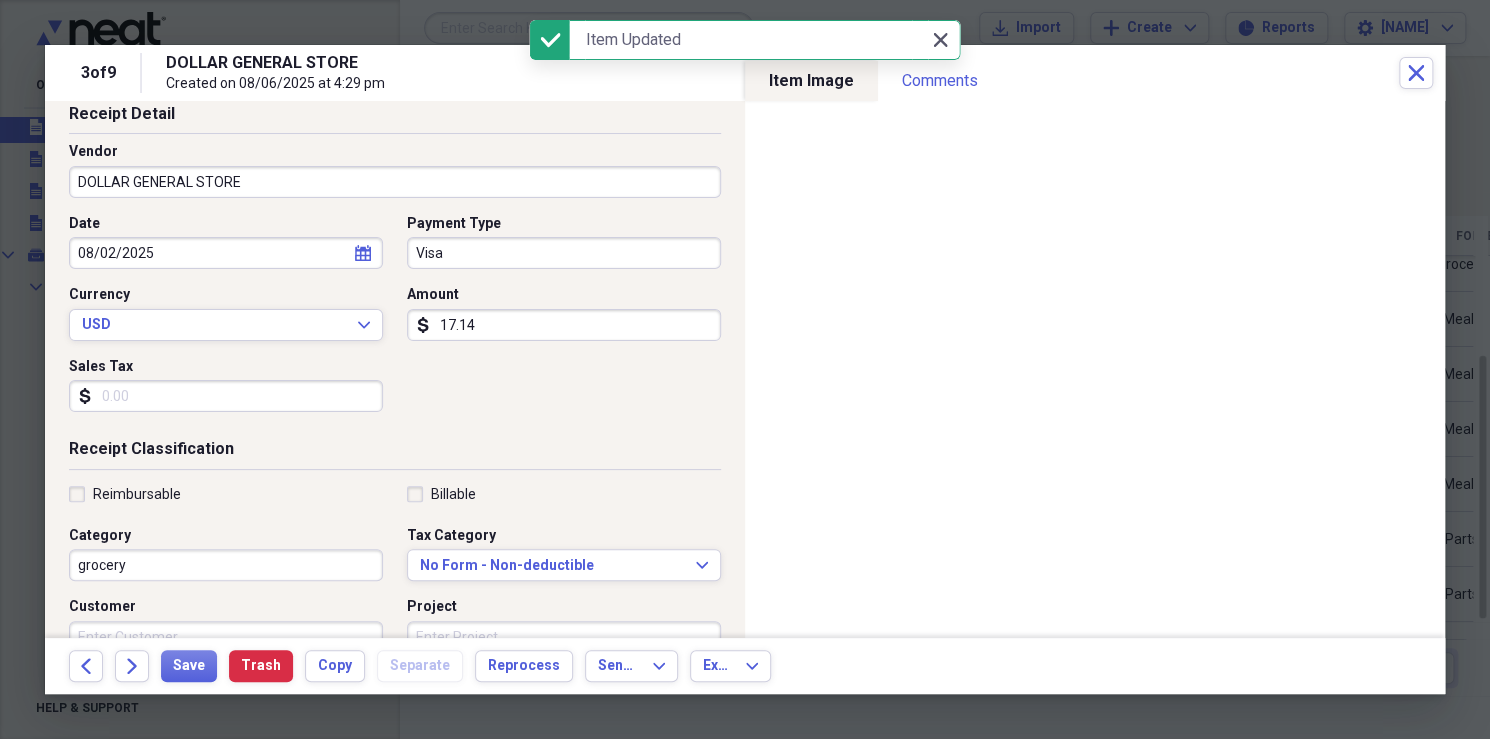 click on "Close Close" at bounding box center (940, 40) 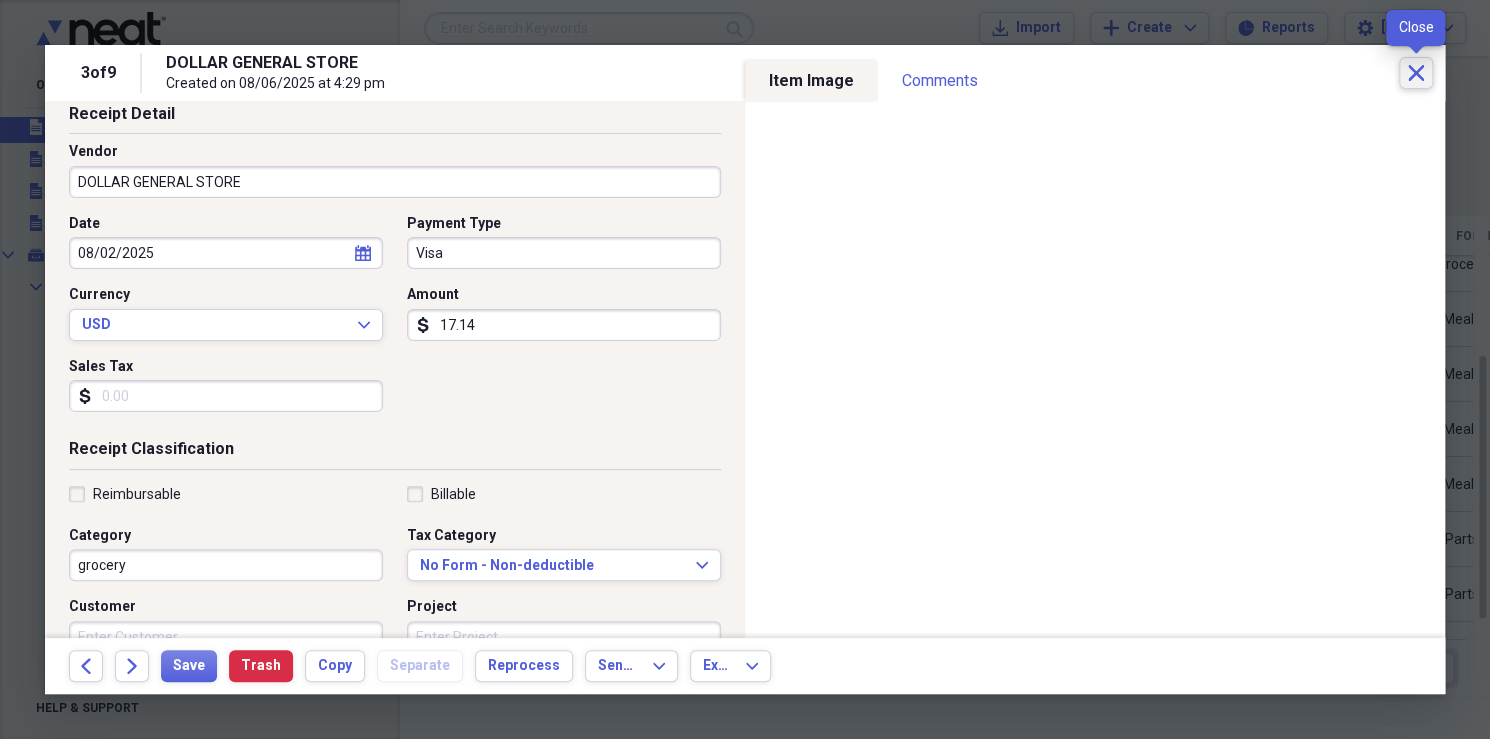 click 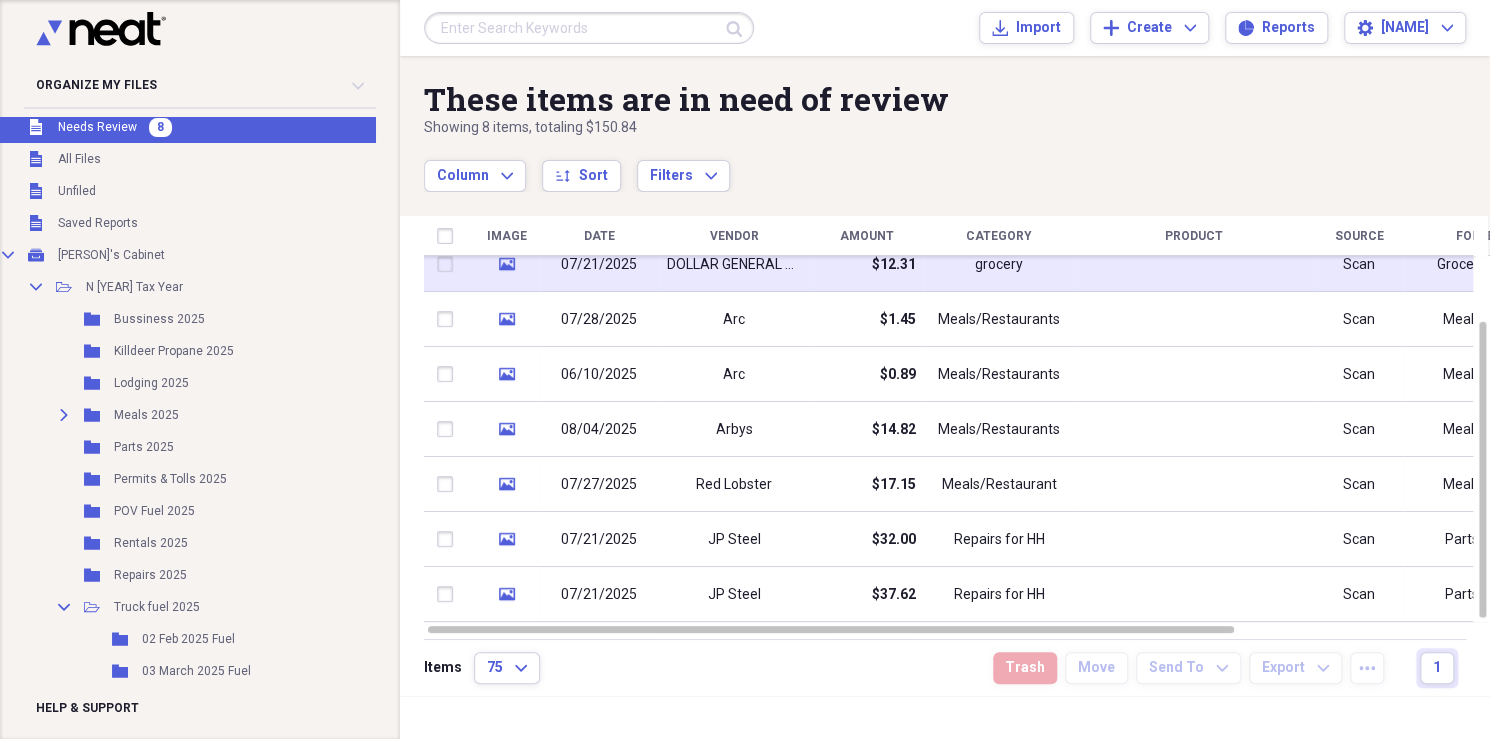click at bounding box center [1194, 264] 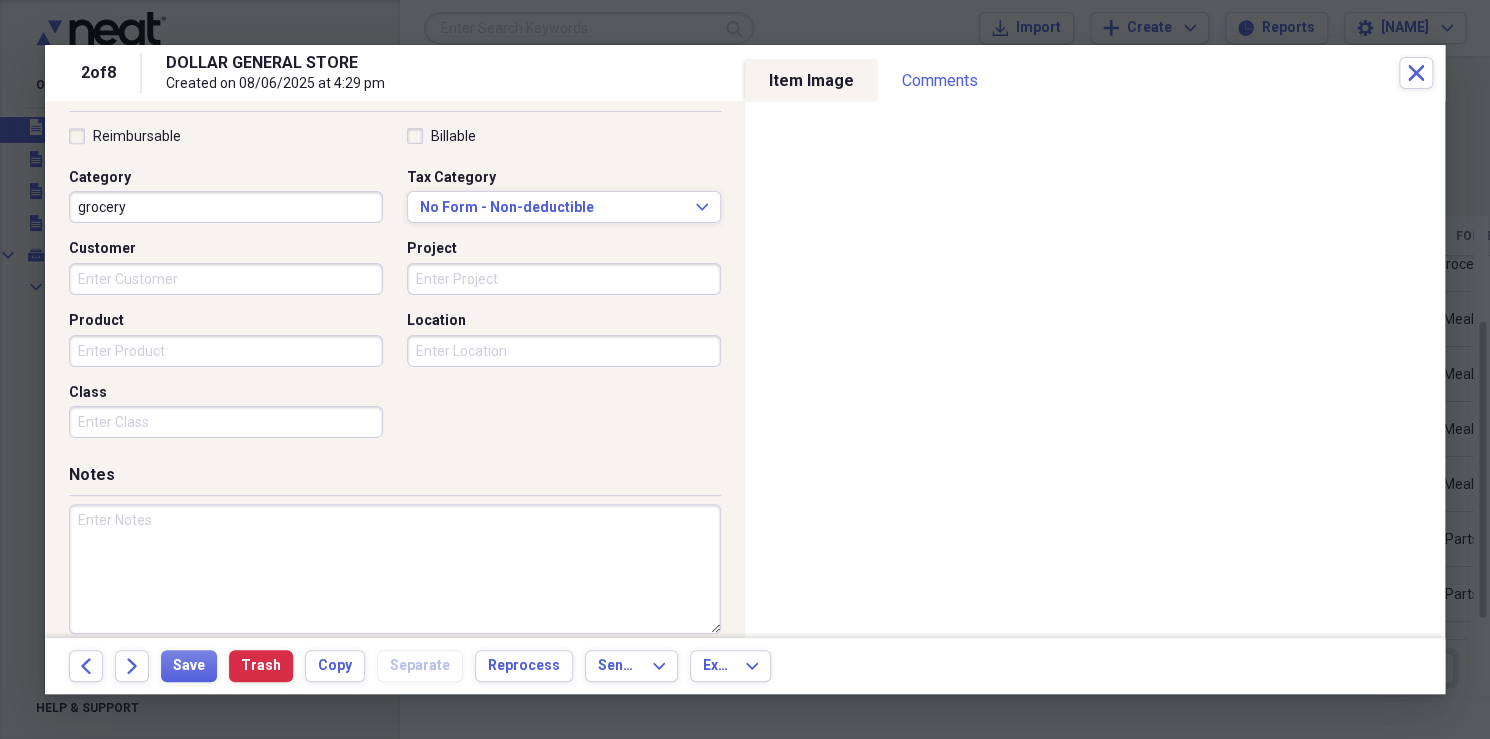 scroll, scrollTop: 460, scrollLeft: 0, axis: vertical 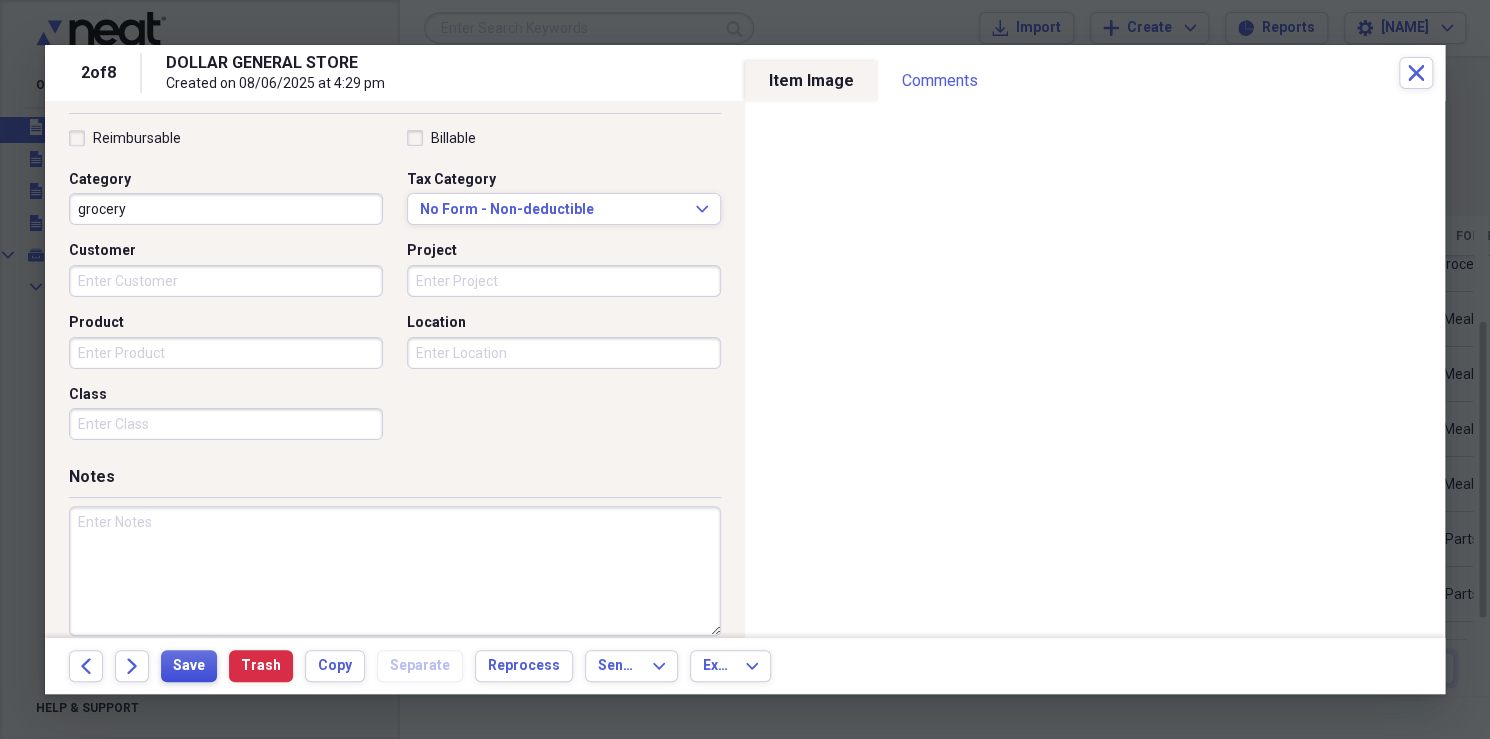 click on "Save" at bounding box center (189, 666) 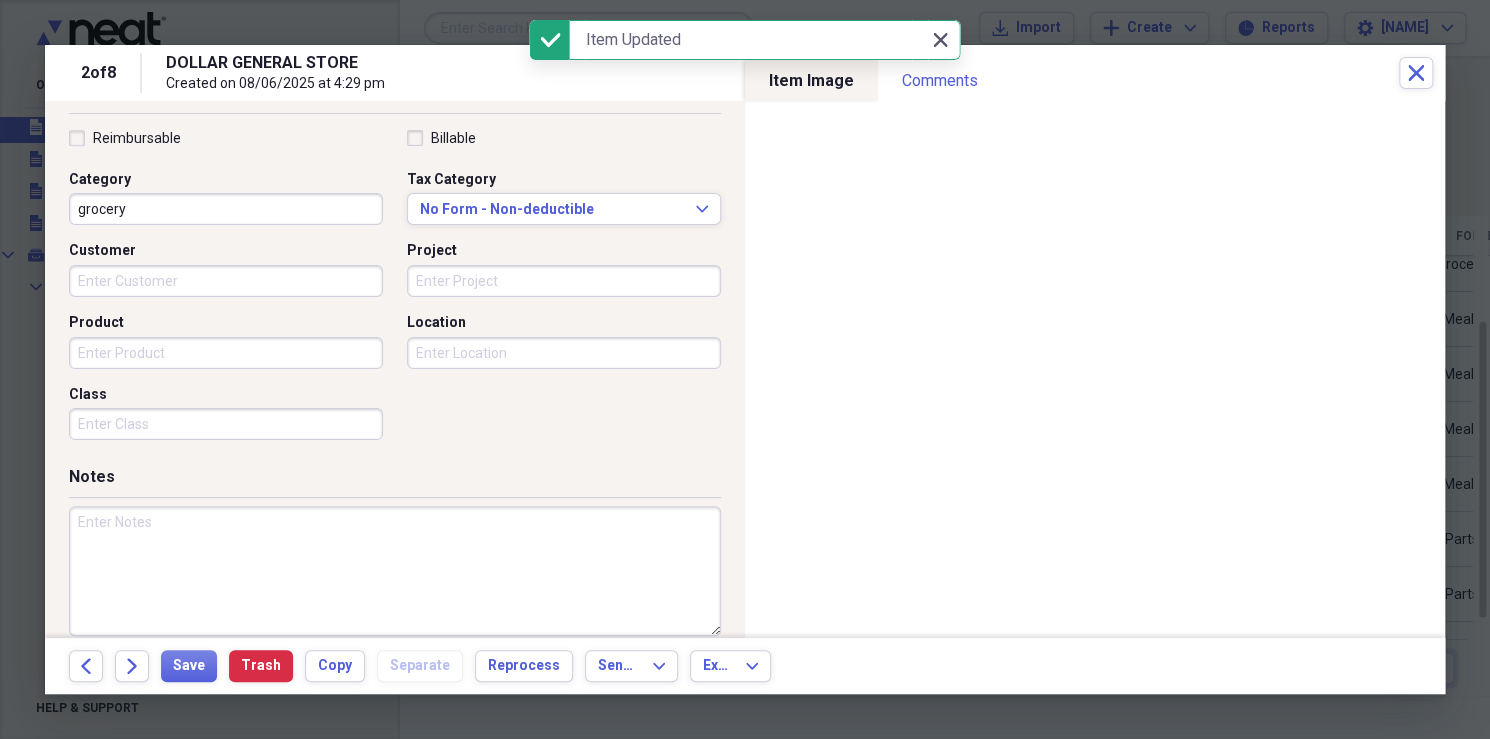 click on "Close Close" at bounding box center [940, 40] 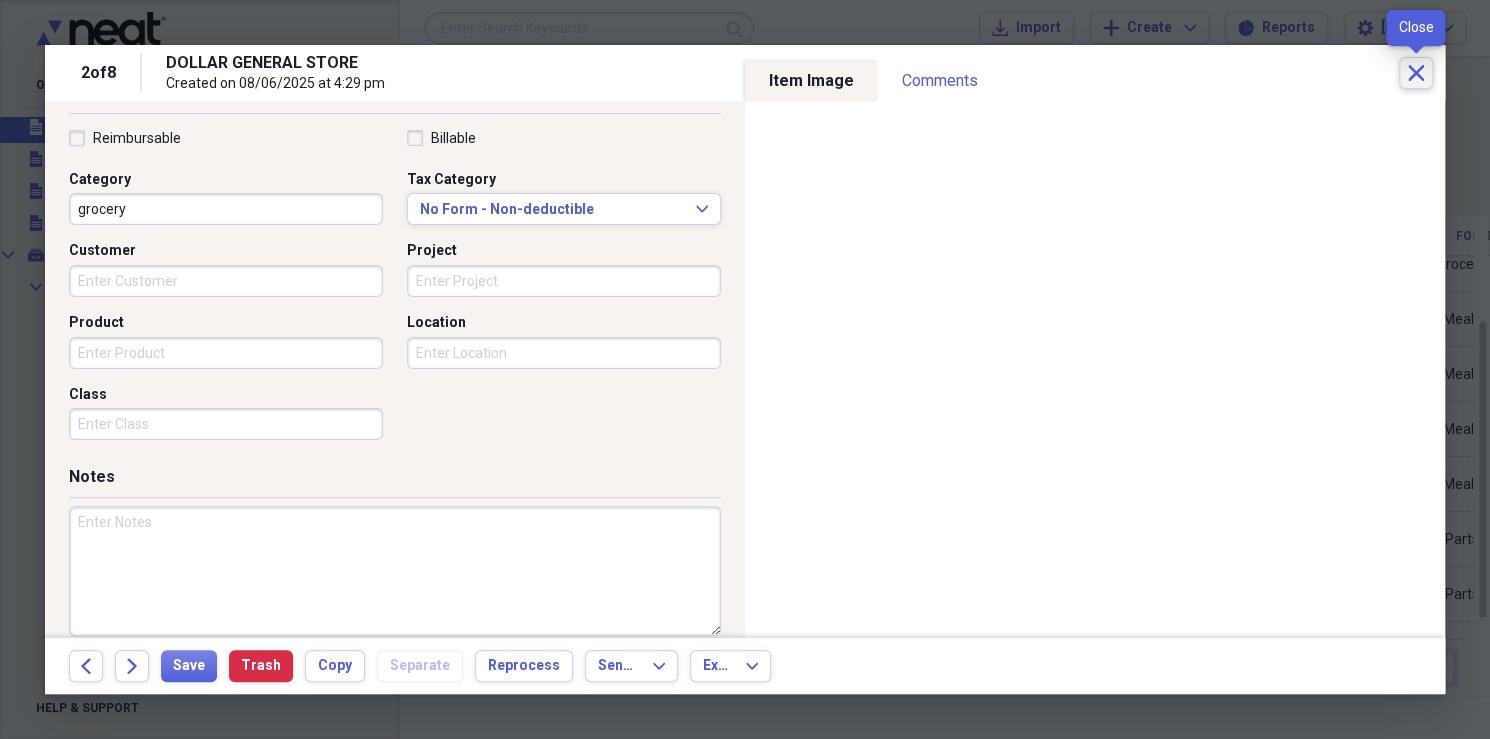 click 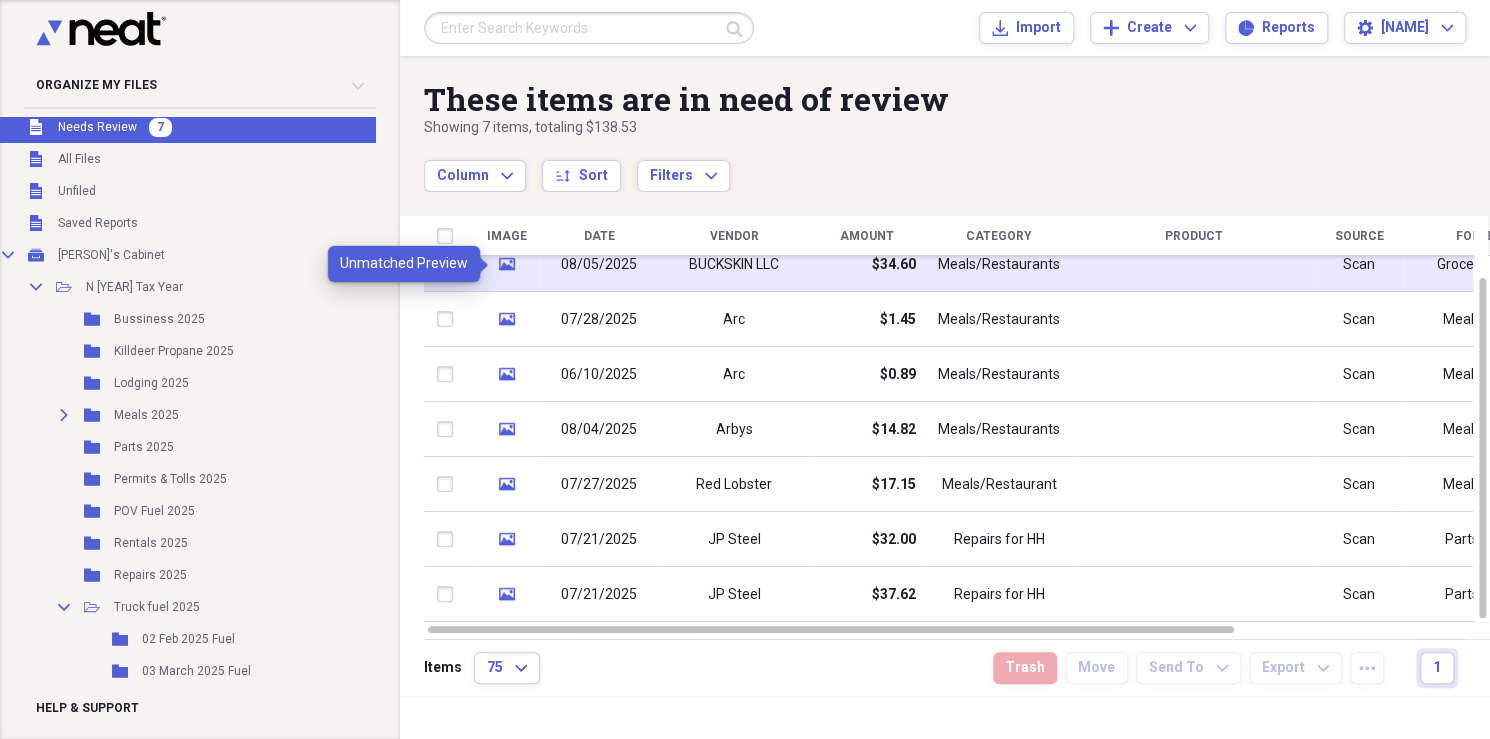 click on "media" 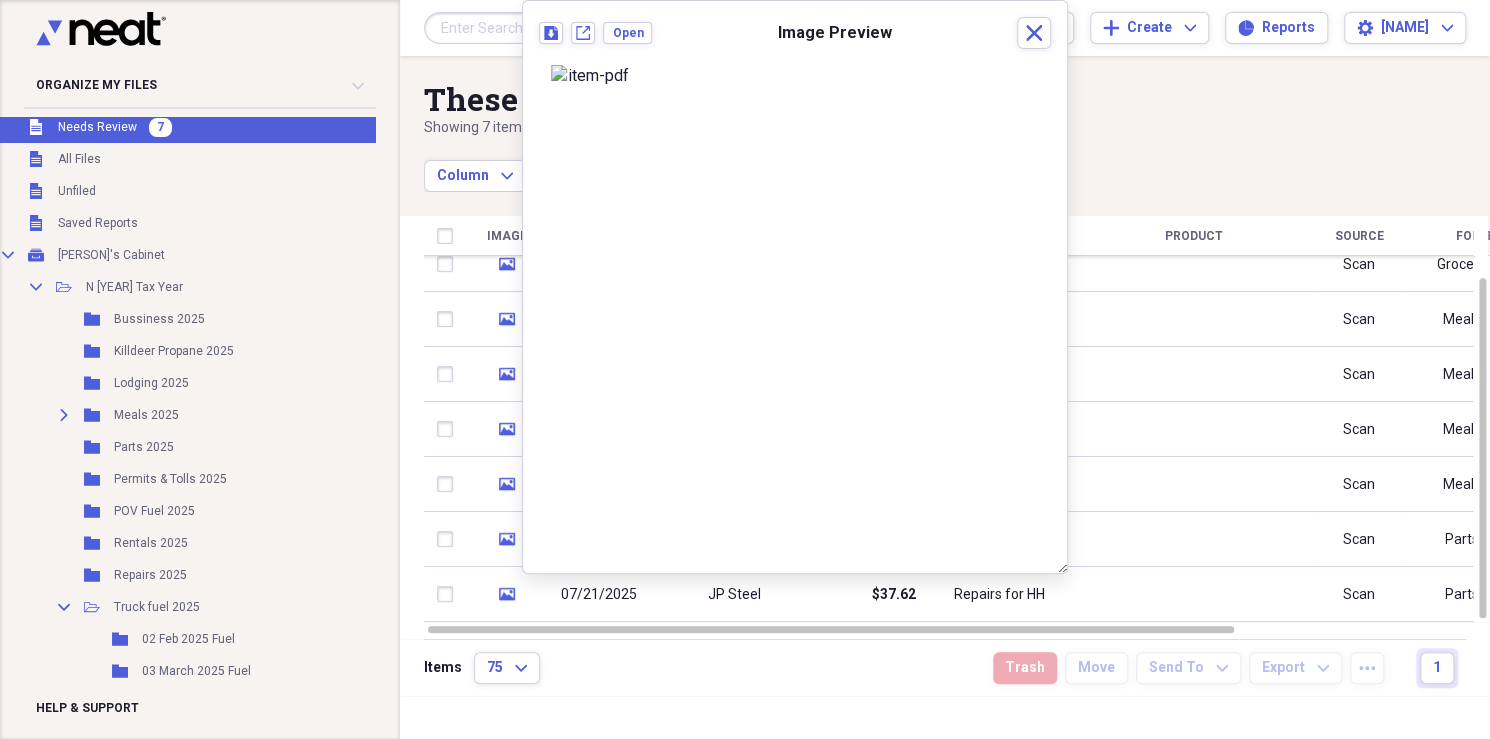 scroll, scrollTop: 307, scrollLeft: 0, axis: vertical 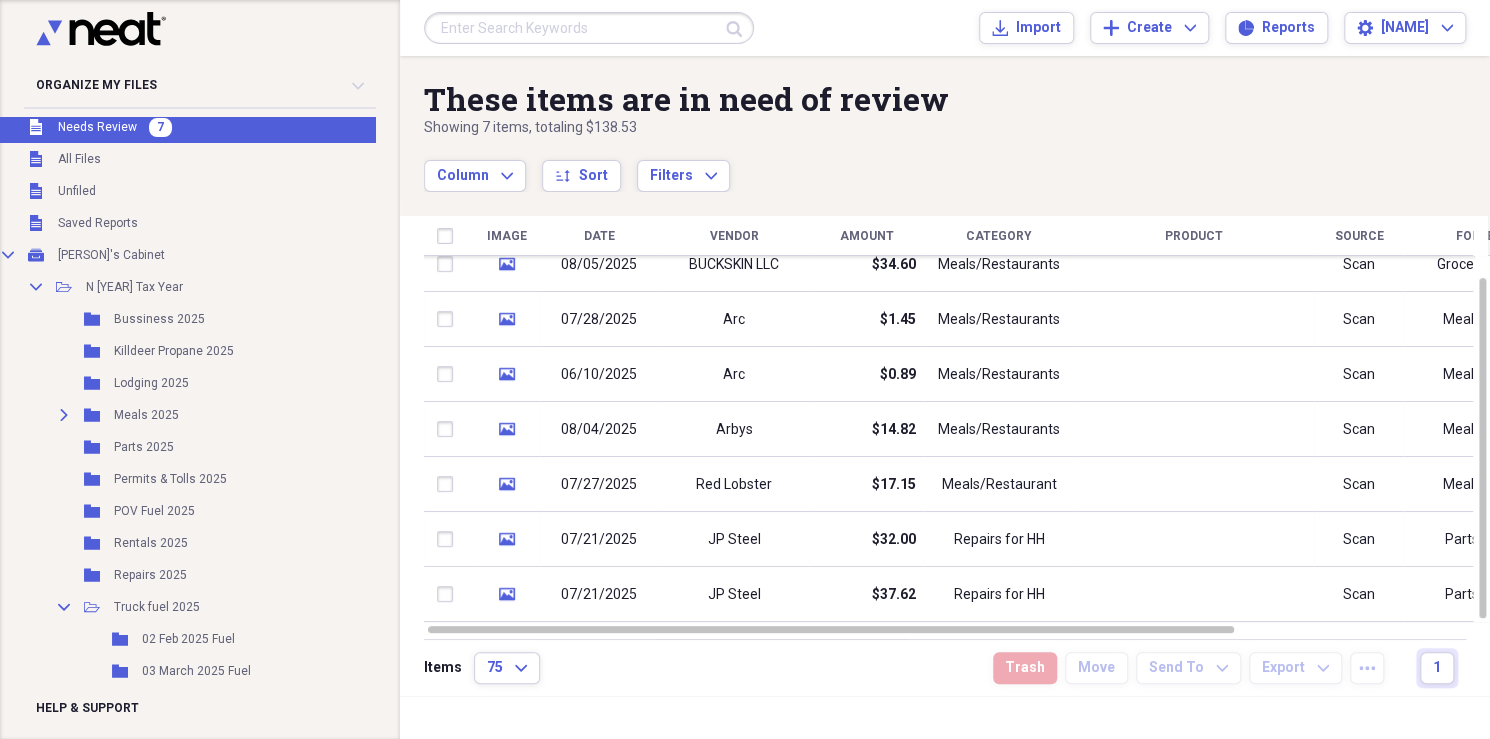 click on "Column Expand sort Sort Filters  Expand" at bounding box center [881, 165] 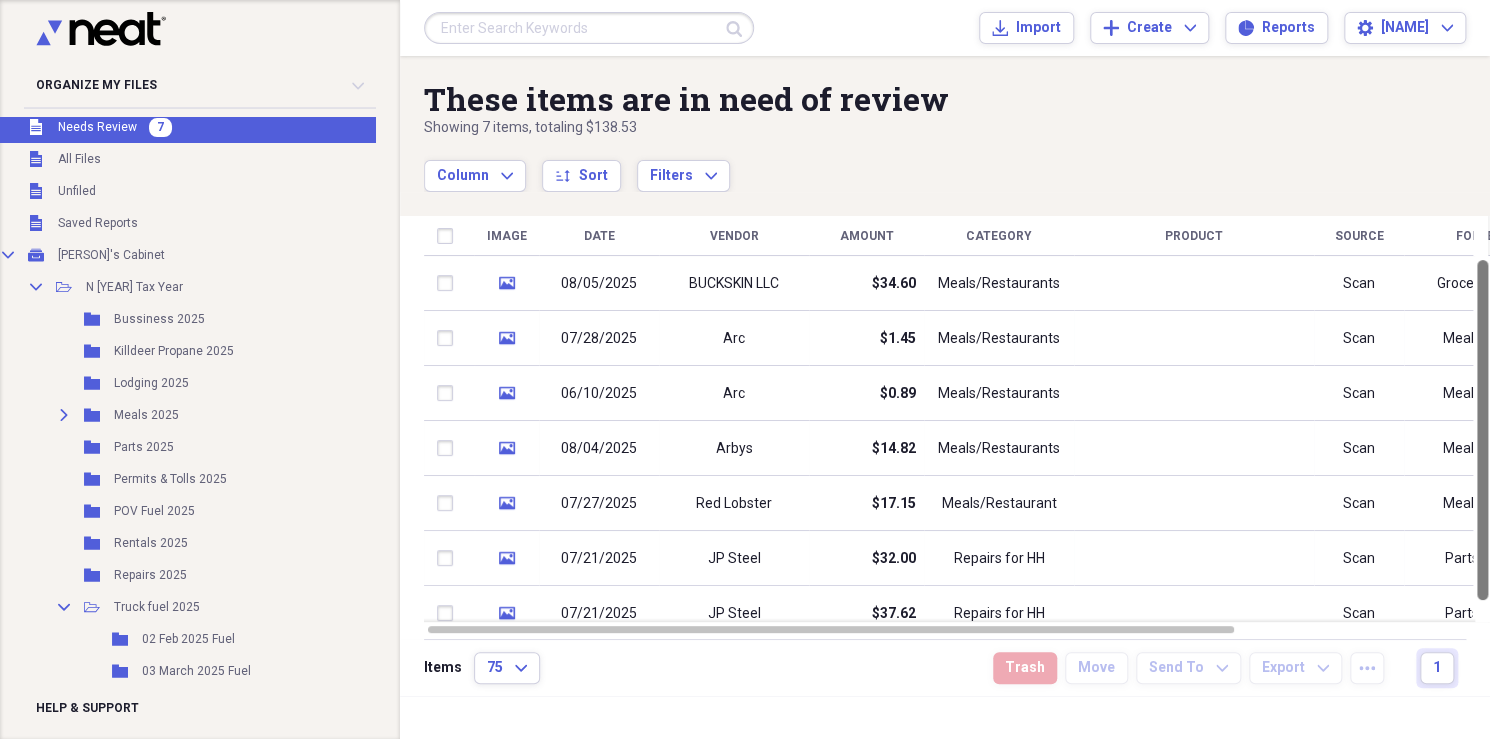 drag, startPoint x: 1484, startPoint y: 283, endPoint x: 1444, endPoint y: 68, distance: 218.68927 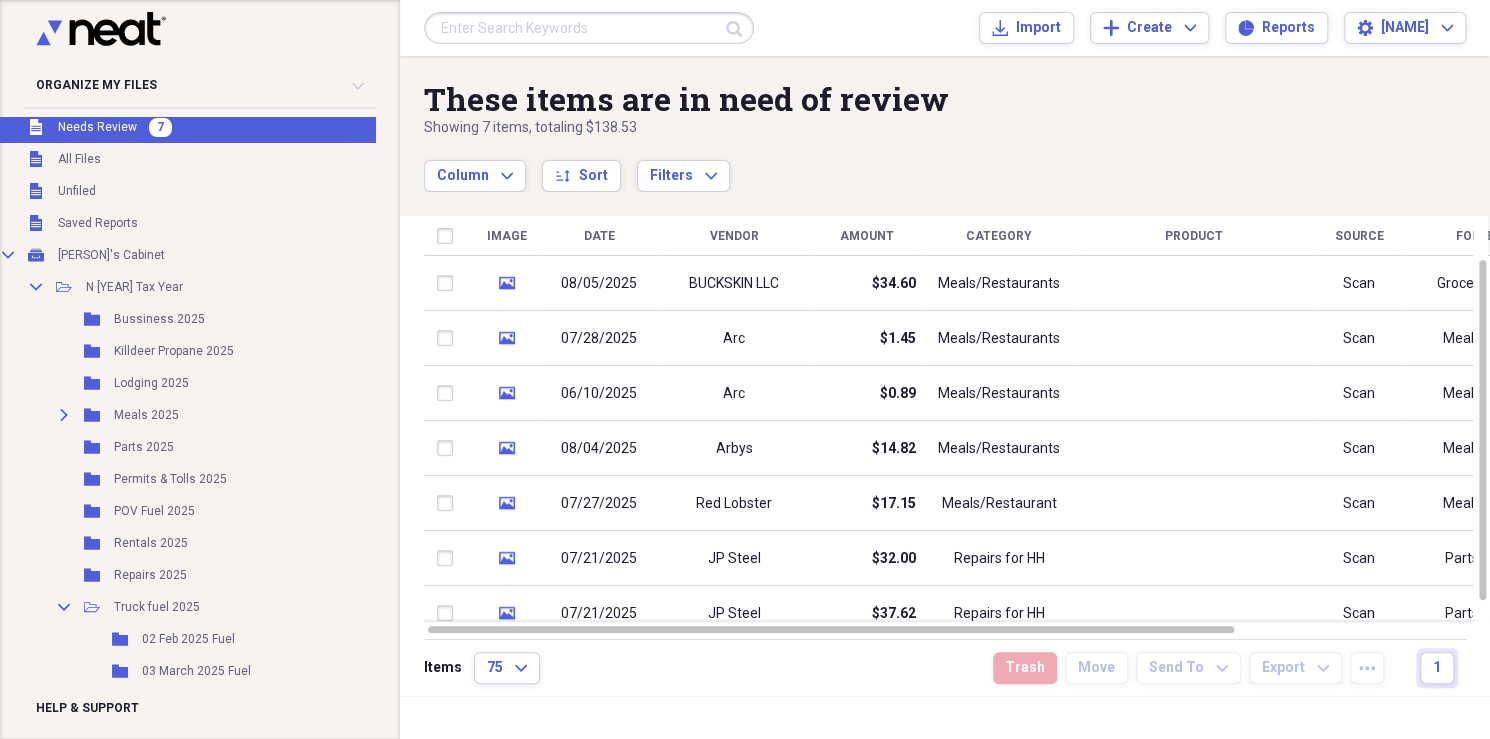 click on "Unfiled Needs Review 7" at bounding box center (186, 127) 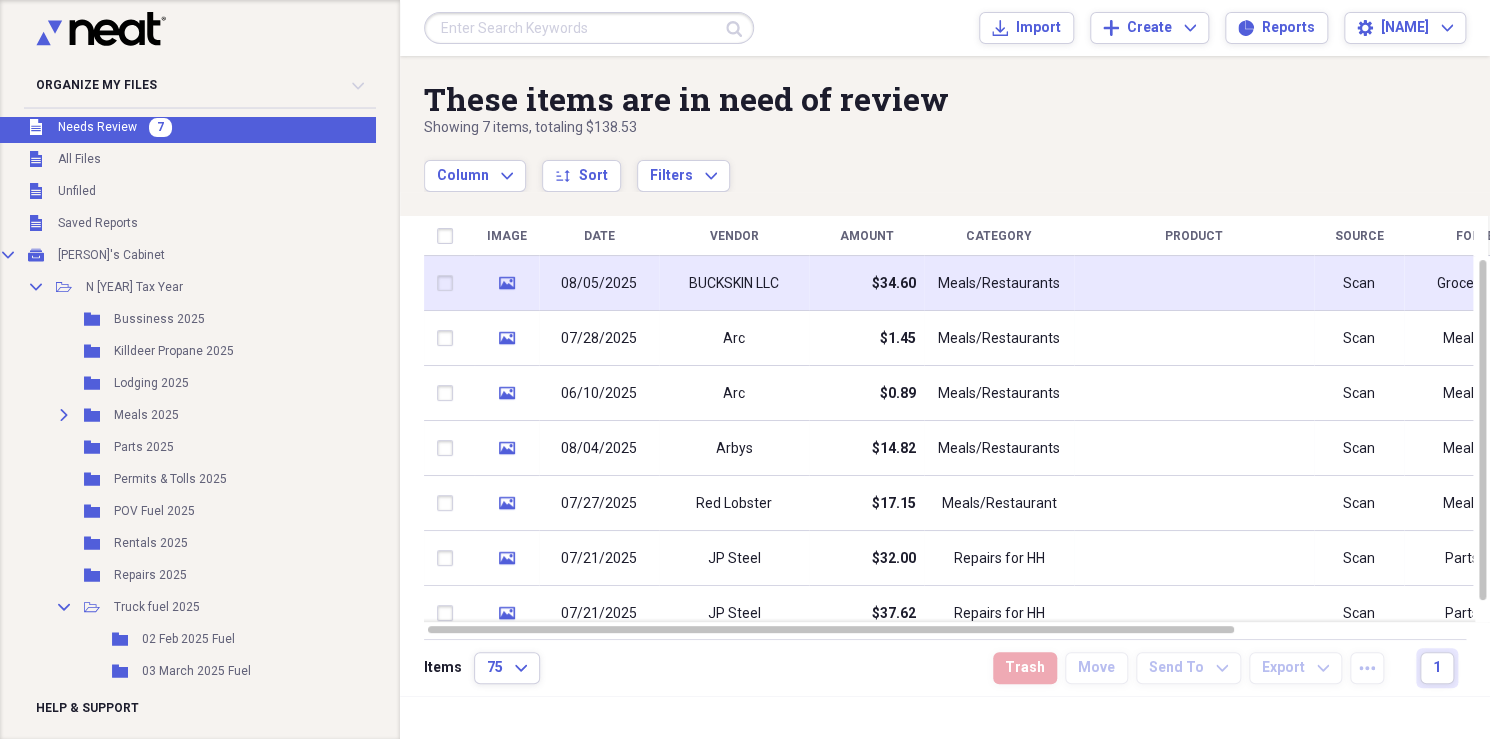 click on "BUCKSKIN LLC" at bounding box center [734, 283] 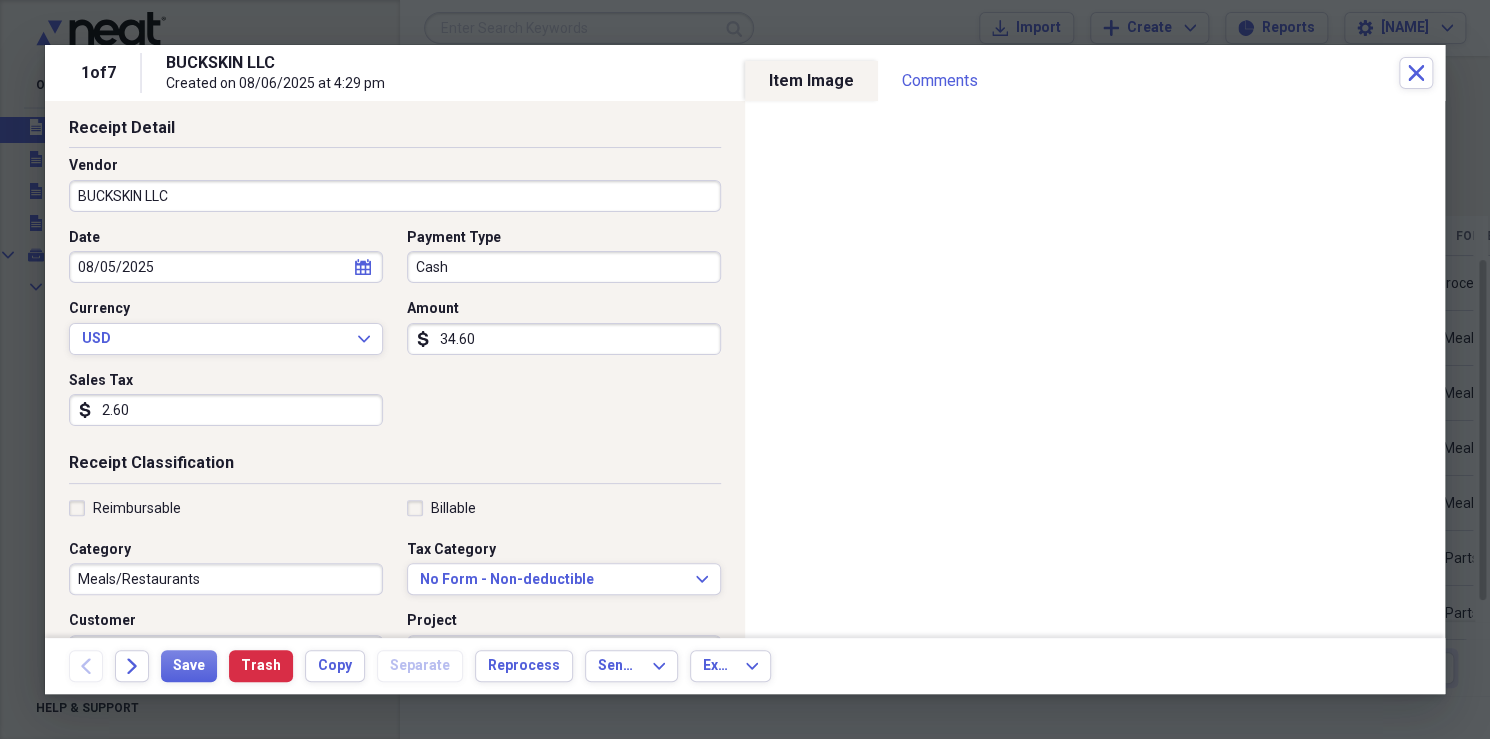 scroll, scrollTop: 118, scrollLeft: 0, axis: vertical 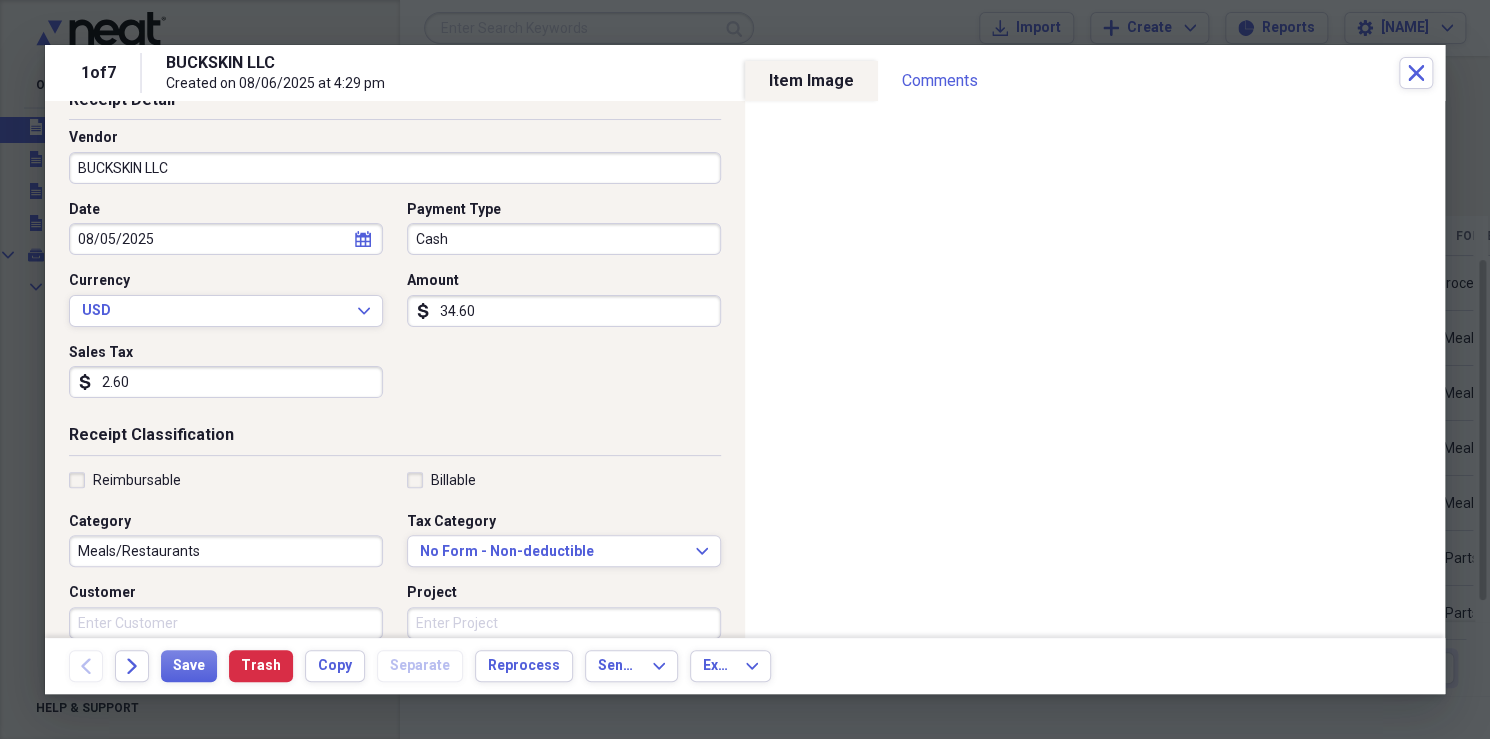 click on "34.60" at bounding box center [564, 311] 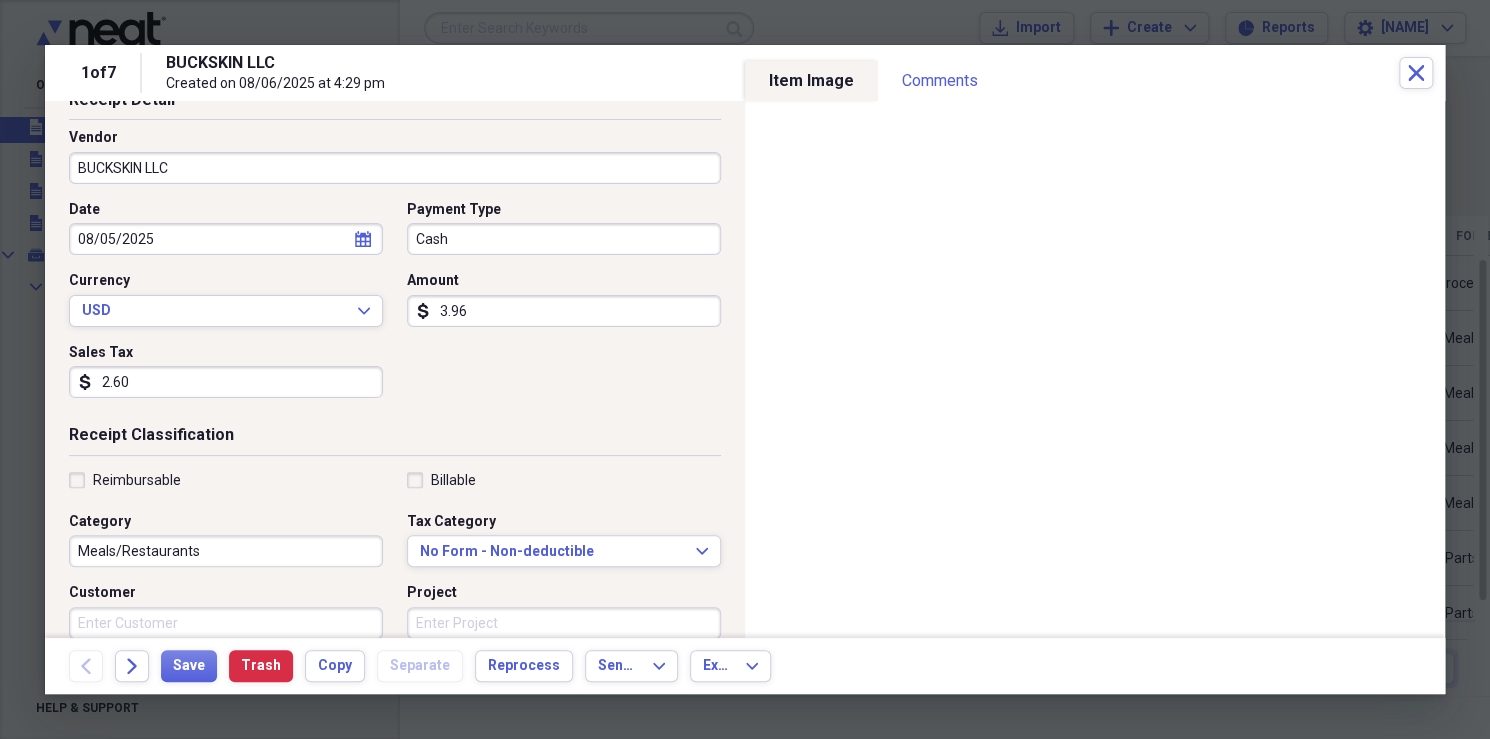 type on "39.60" 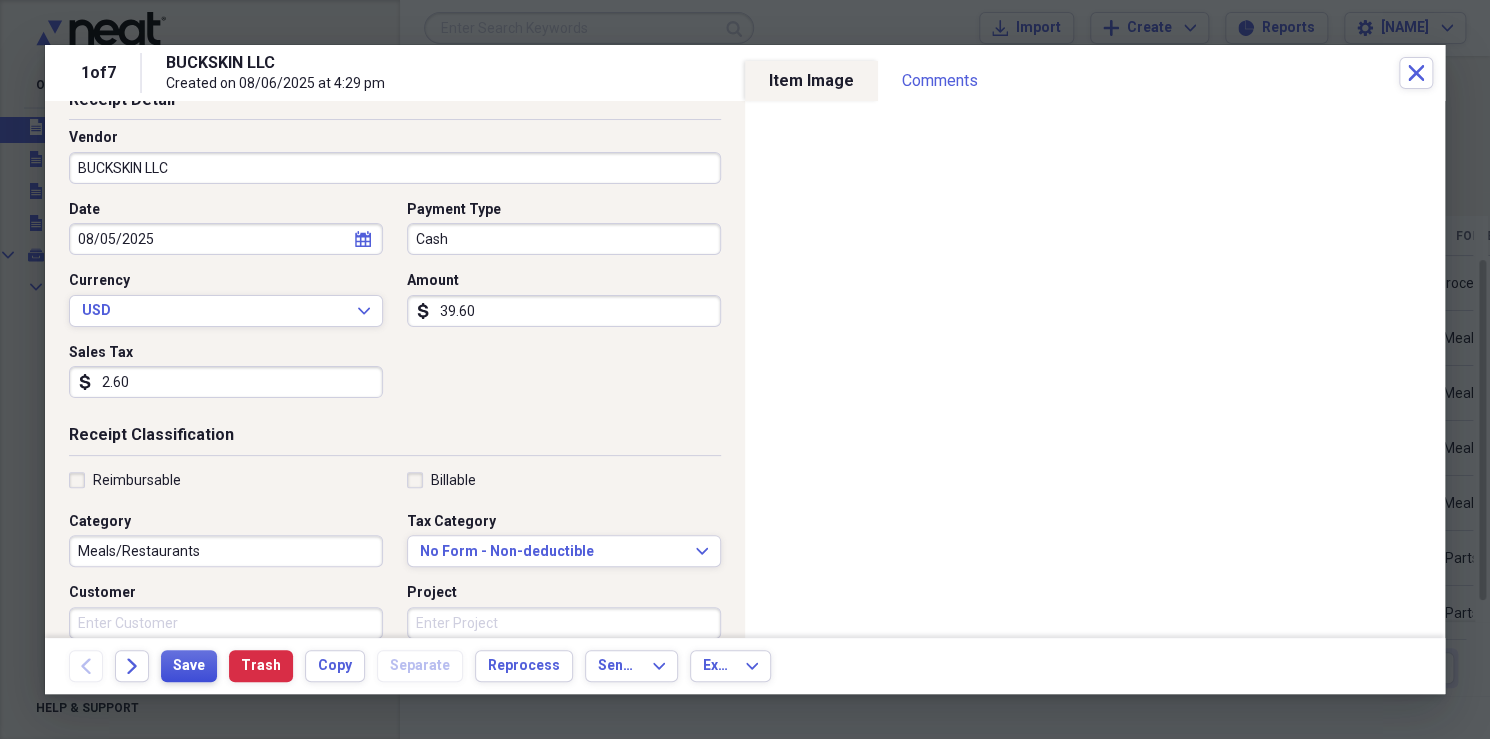 click on "Save" at bounding box center [189, 666] 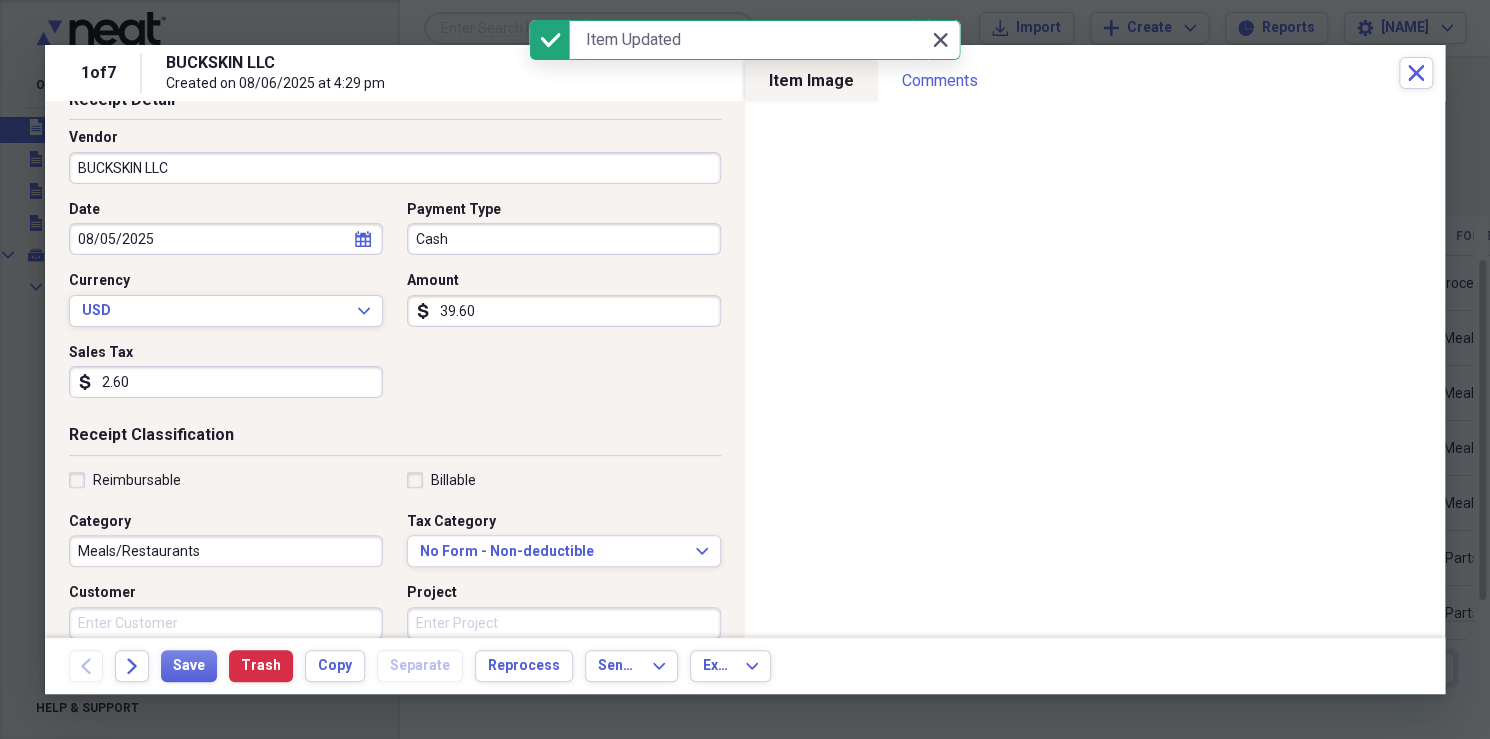 click on "Close Close" at bounding box center [940, 40] 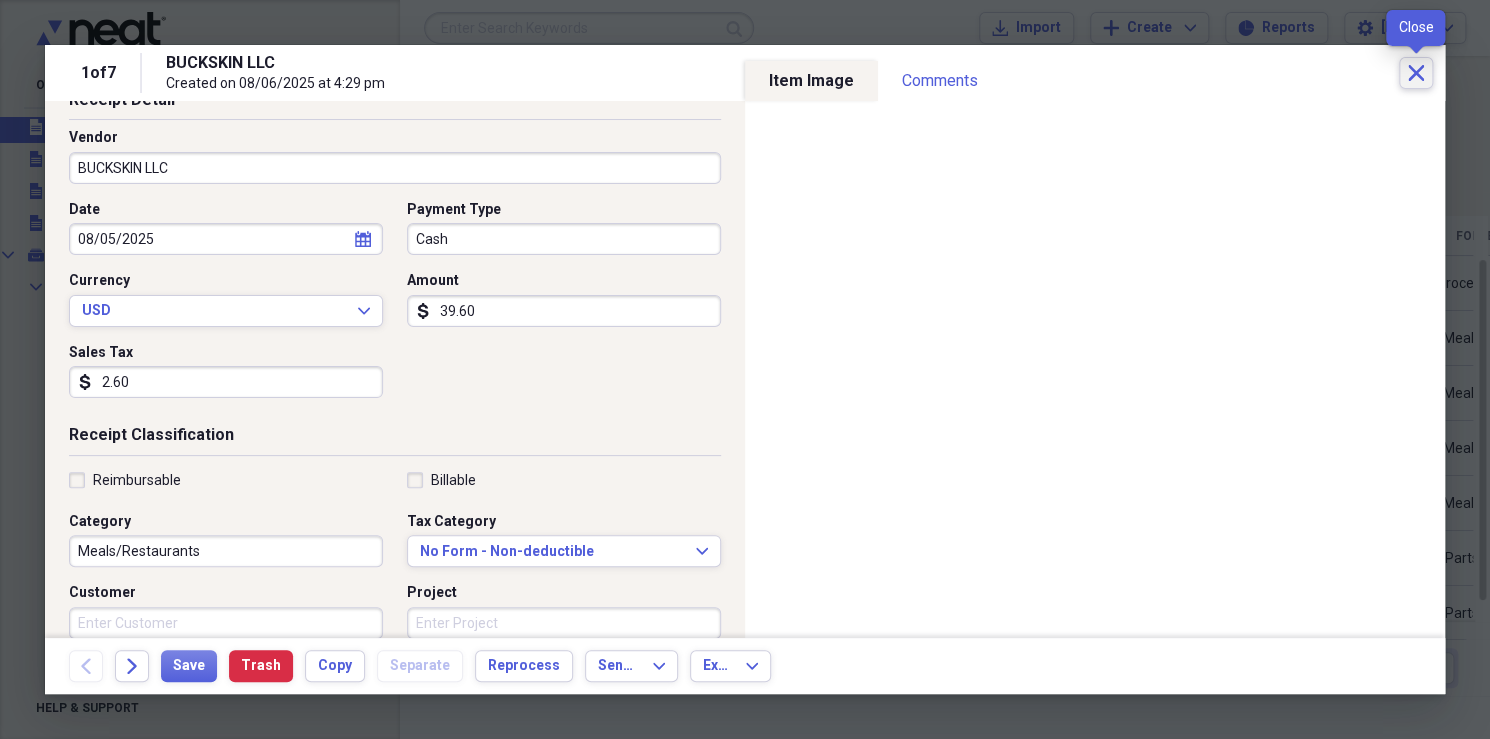 click on "Close" at bounding box center [1416, 73] 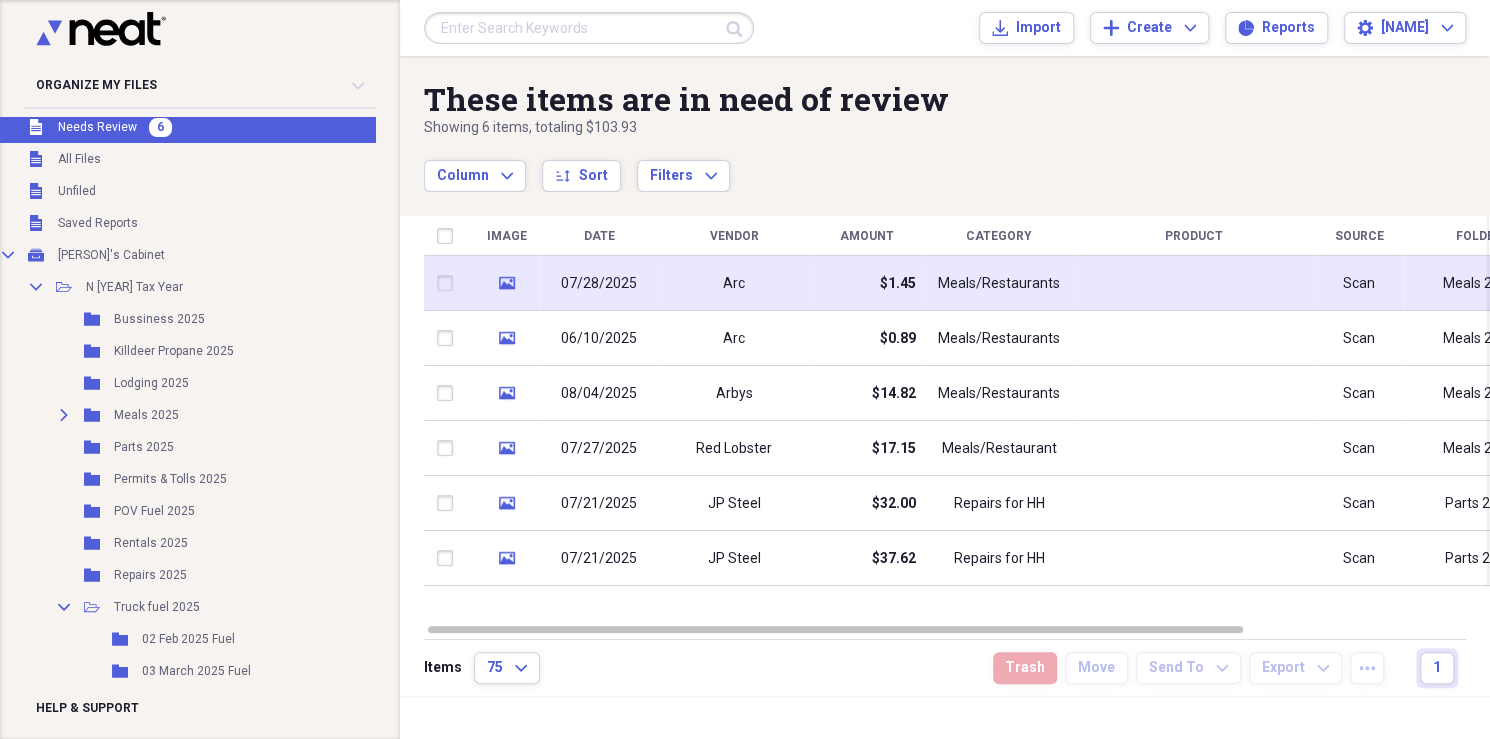 click at bounding box center [1194, 283] 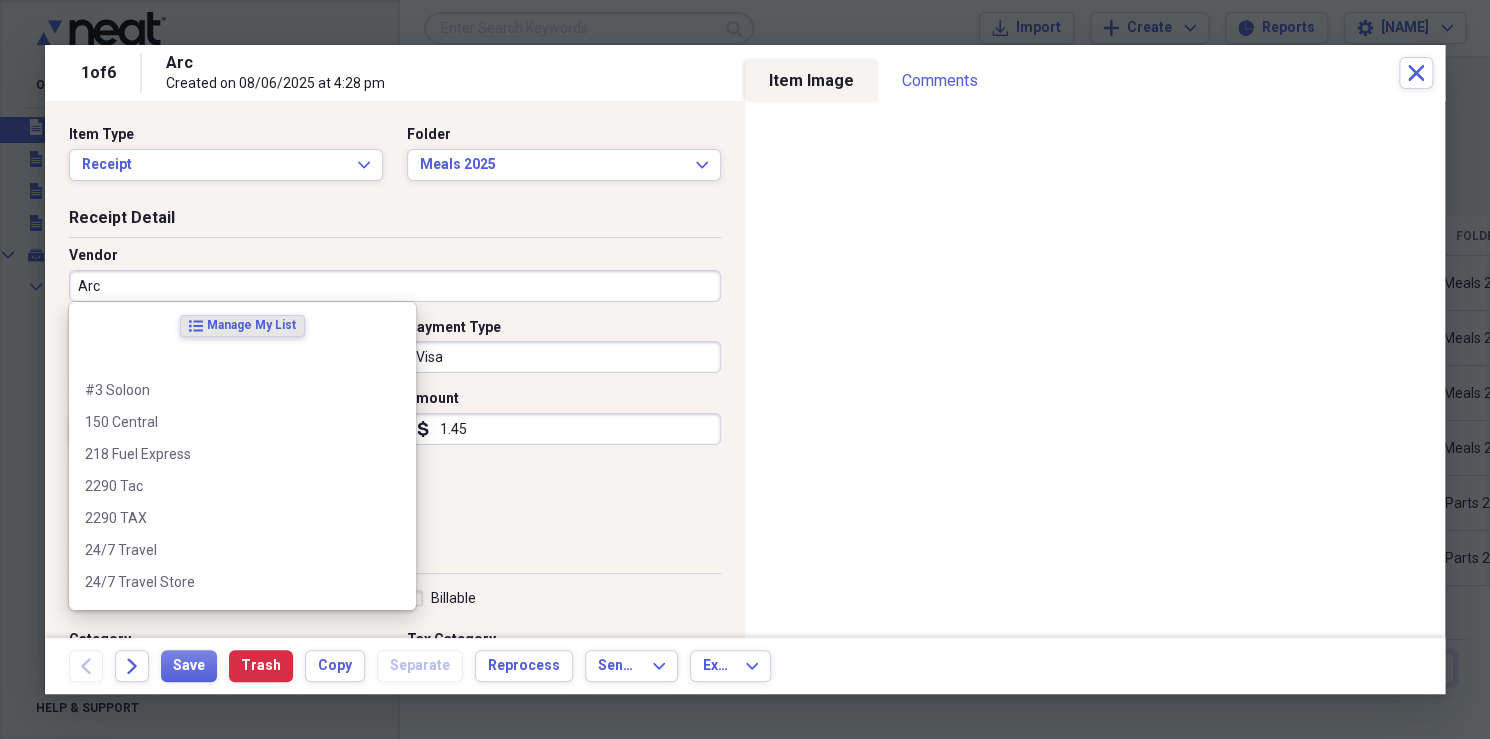 click on "Arc" at bounding box center [395, 286] 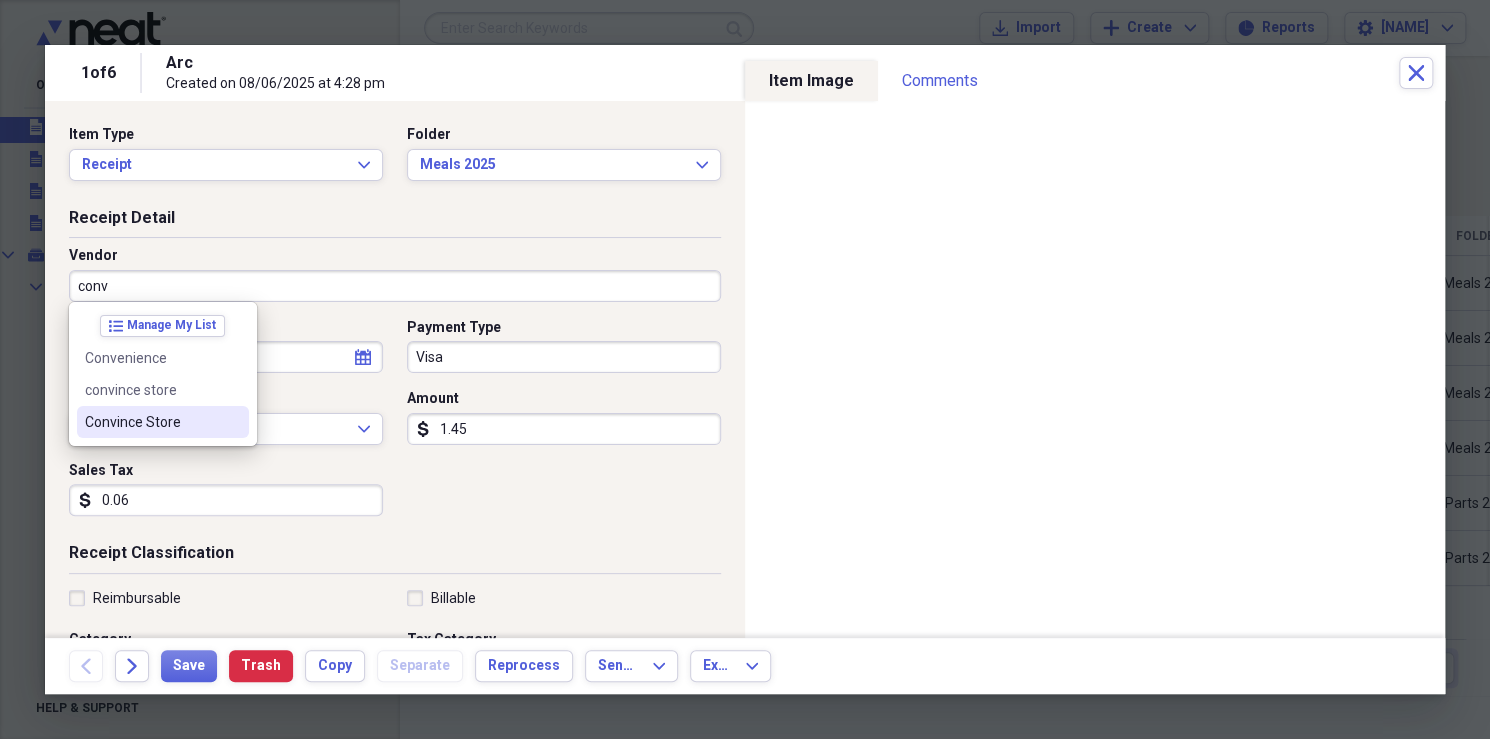 click on "Convince Store" at bounding box center (151, 422) 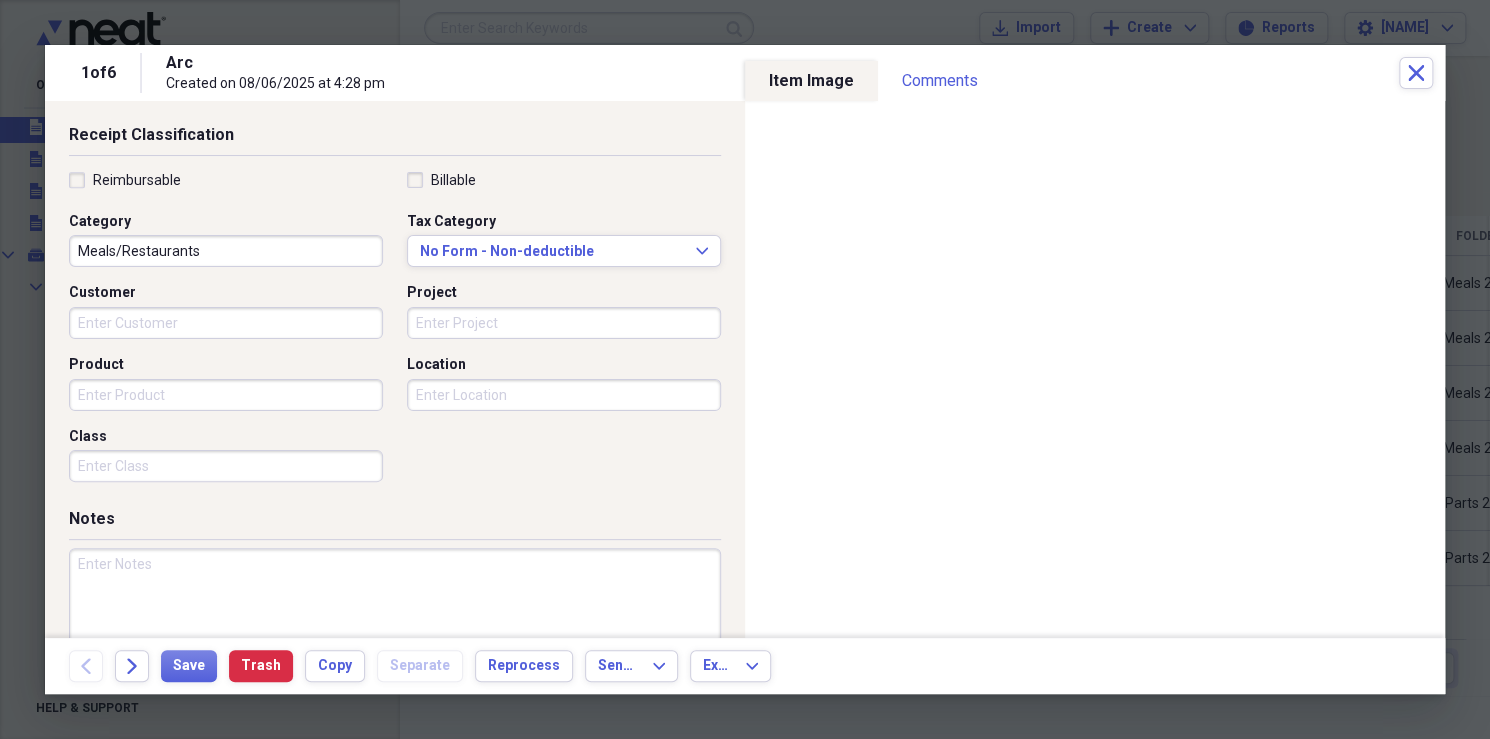scroll, scrollTop: 404, scrollLeft: 0, axis: vertical 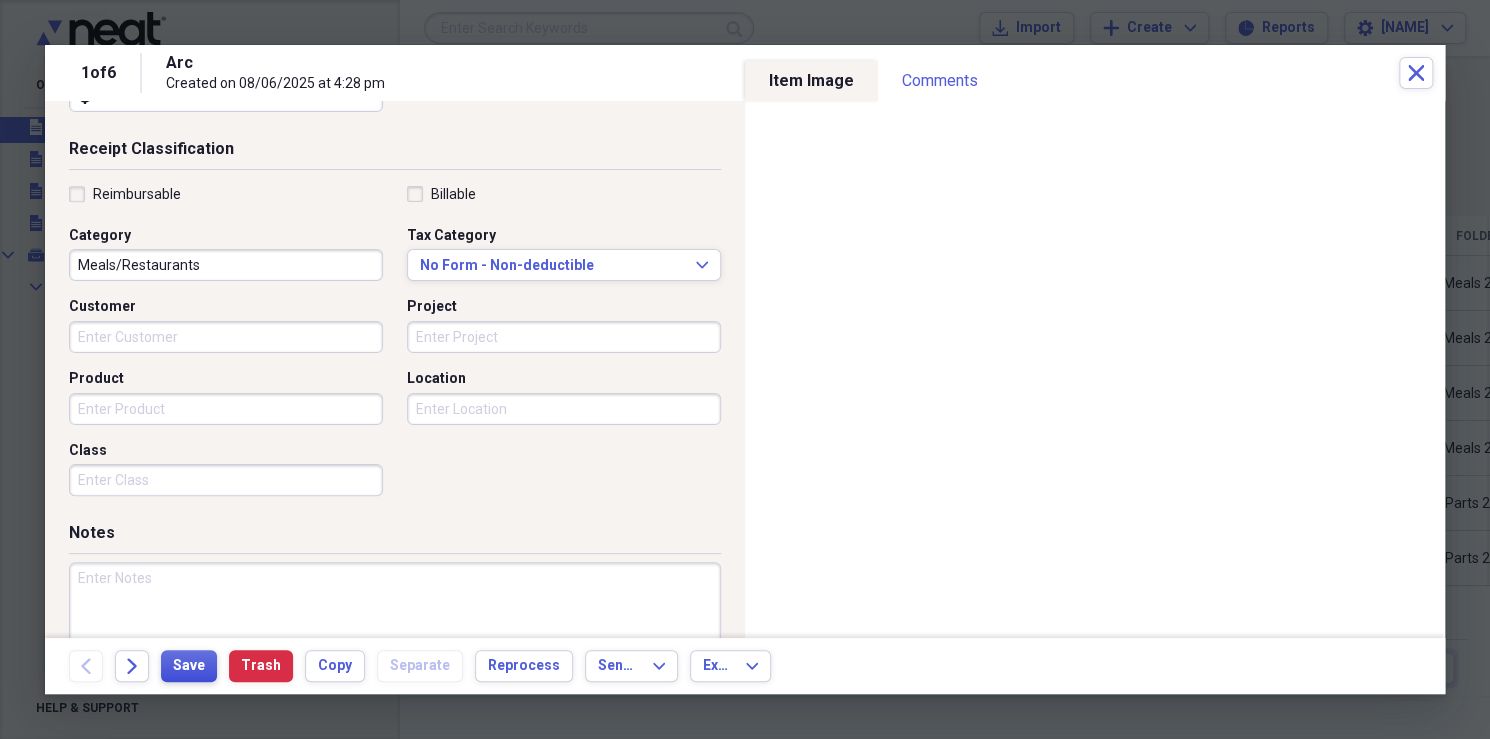 click on "Save" at bounding box center (189, 666) 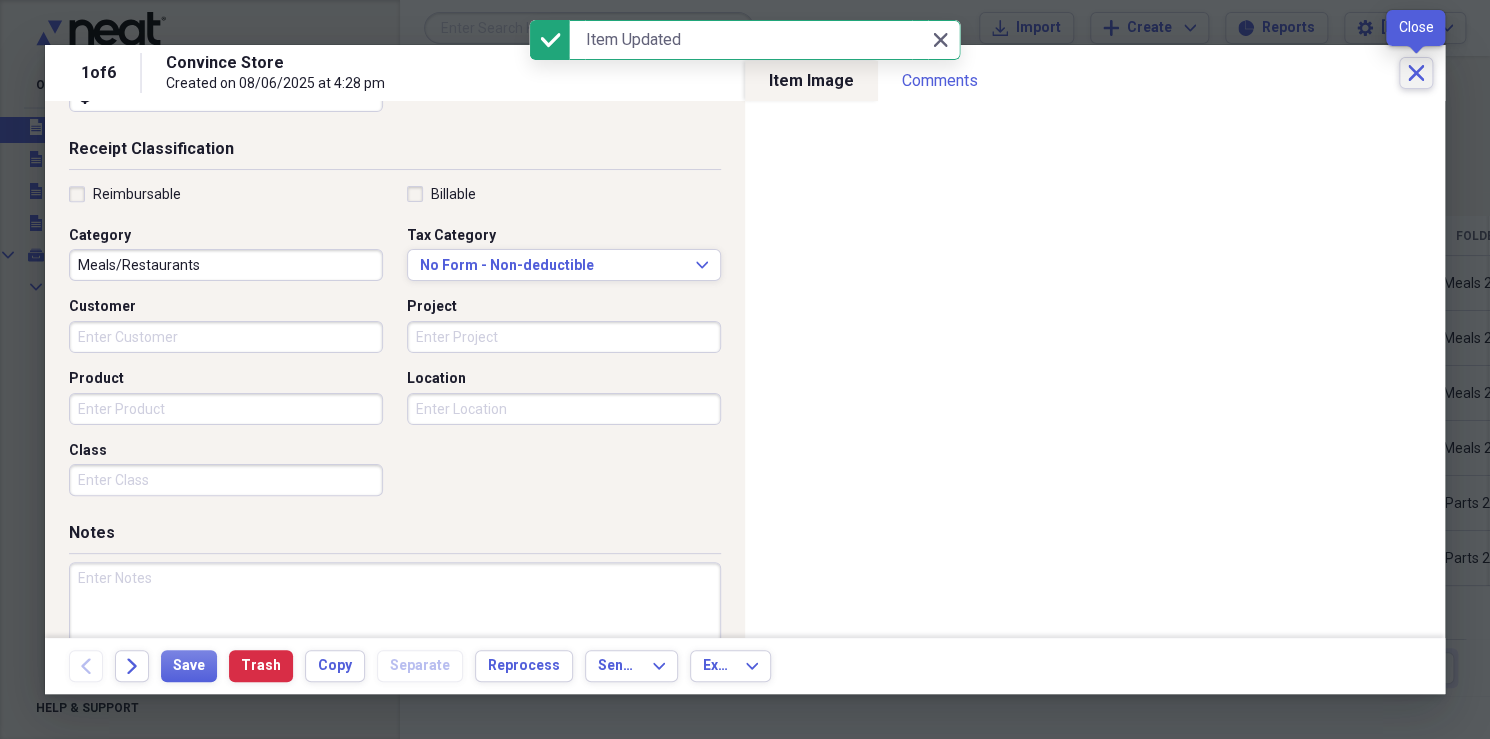click on "Close" at bounding box center [1416, 73] 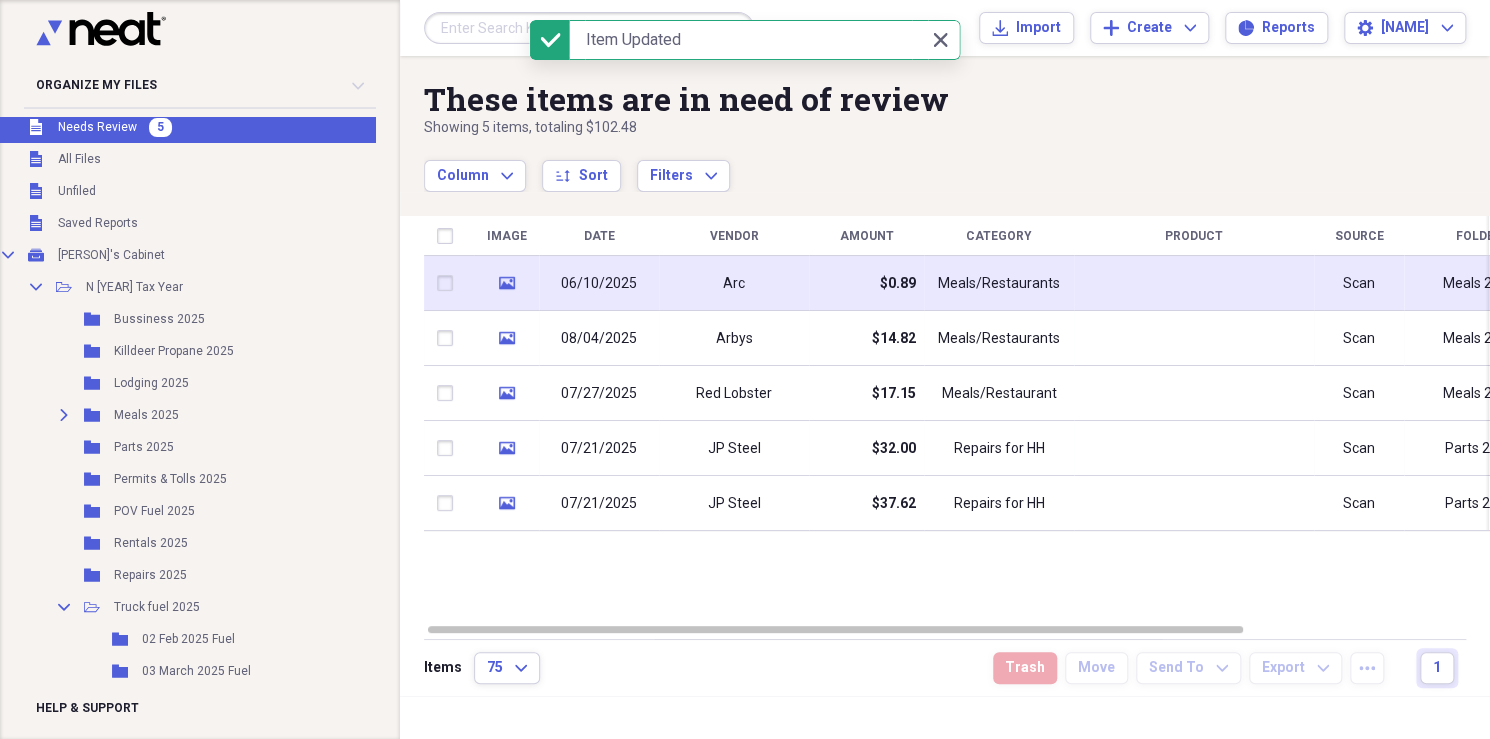 click on "Meals/Restaurants" at bounding box center [999, 284] 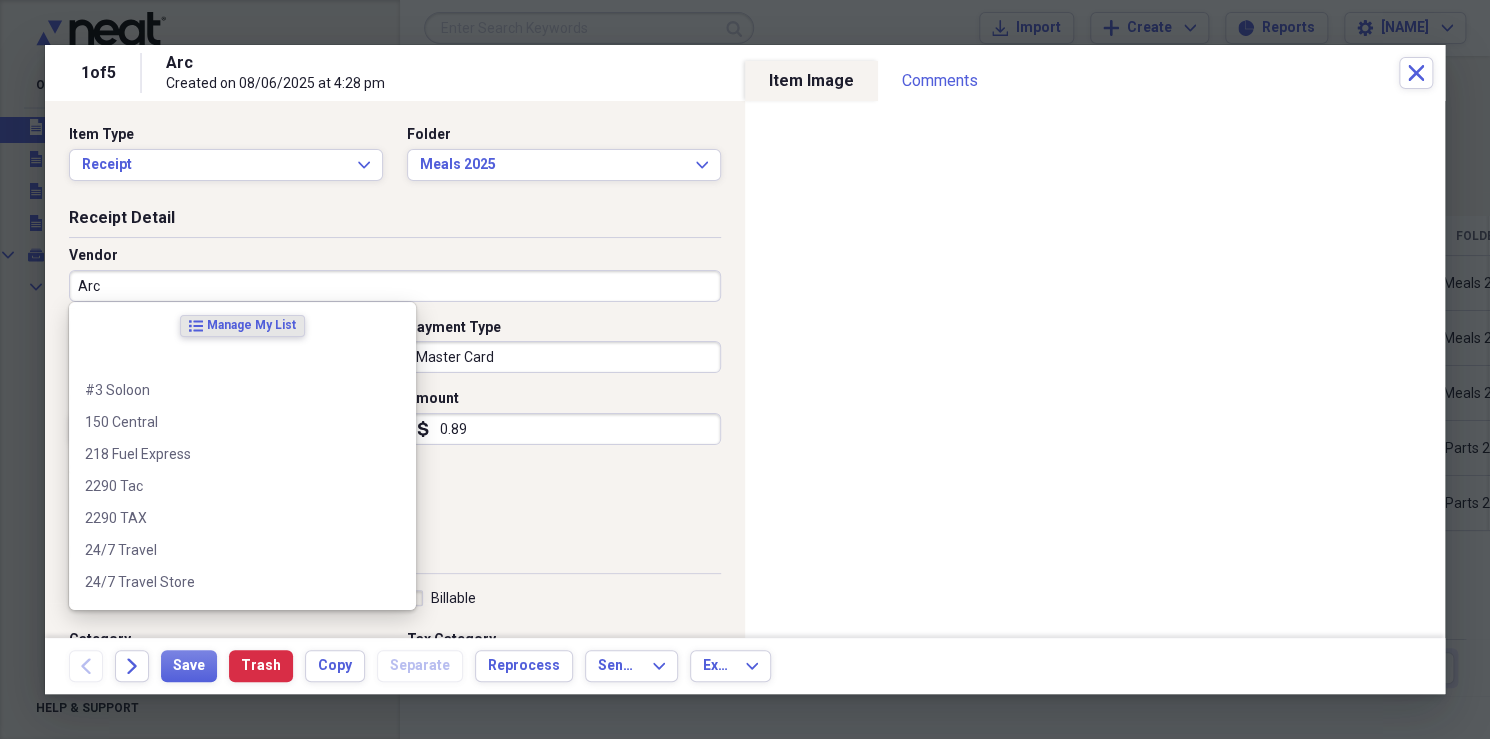 click on "Arc" at bounding box center [395, 286] 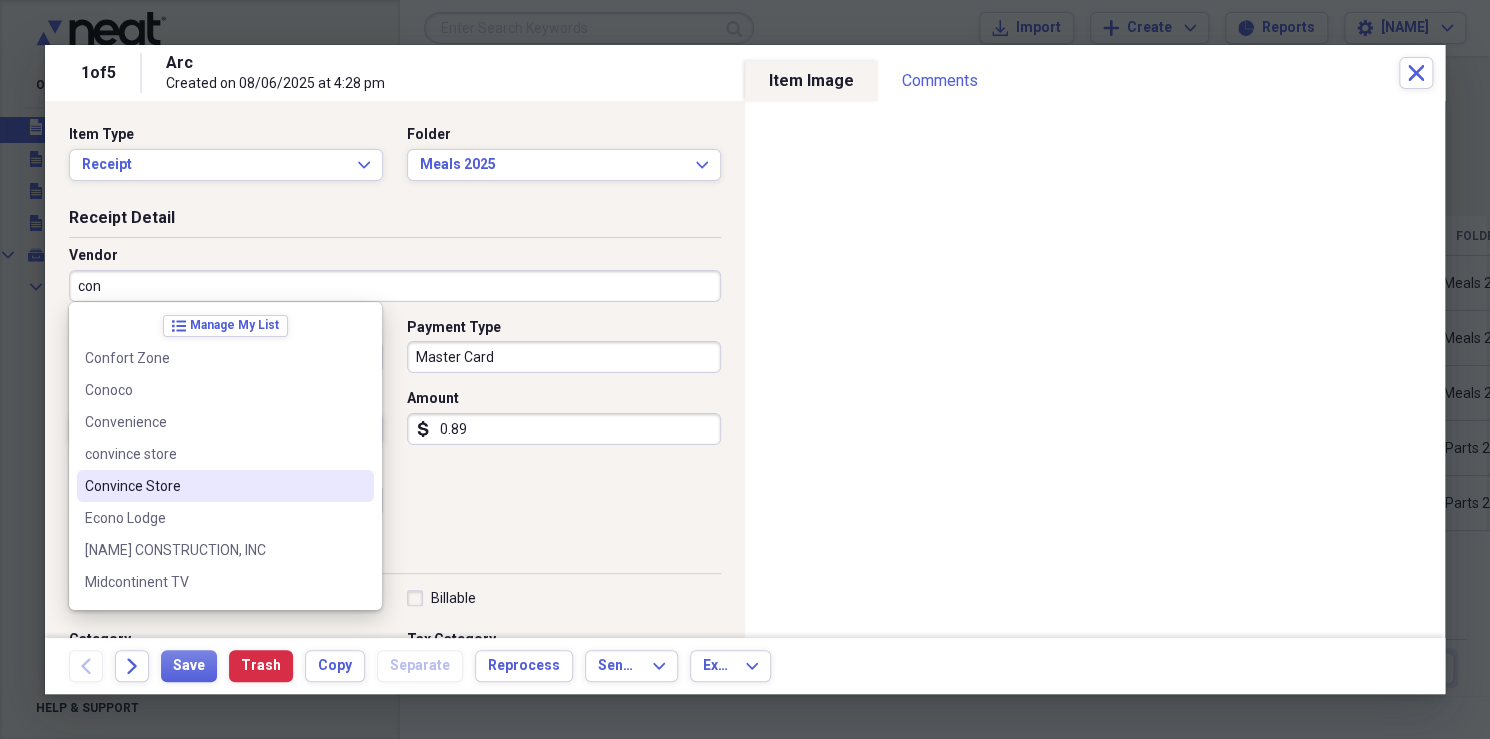 click on "Convince Store" at bounding box center (213, 486) 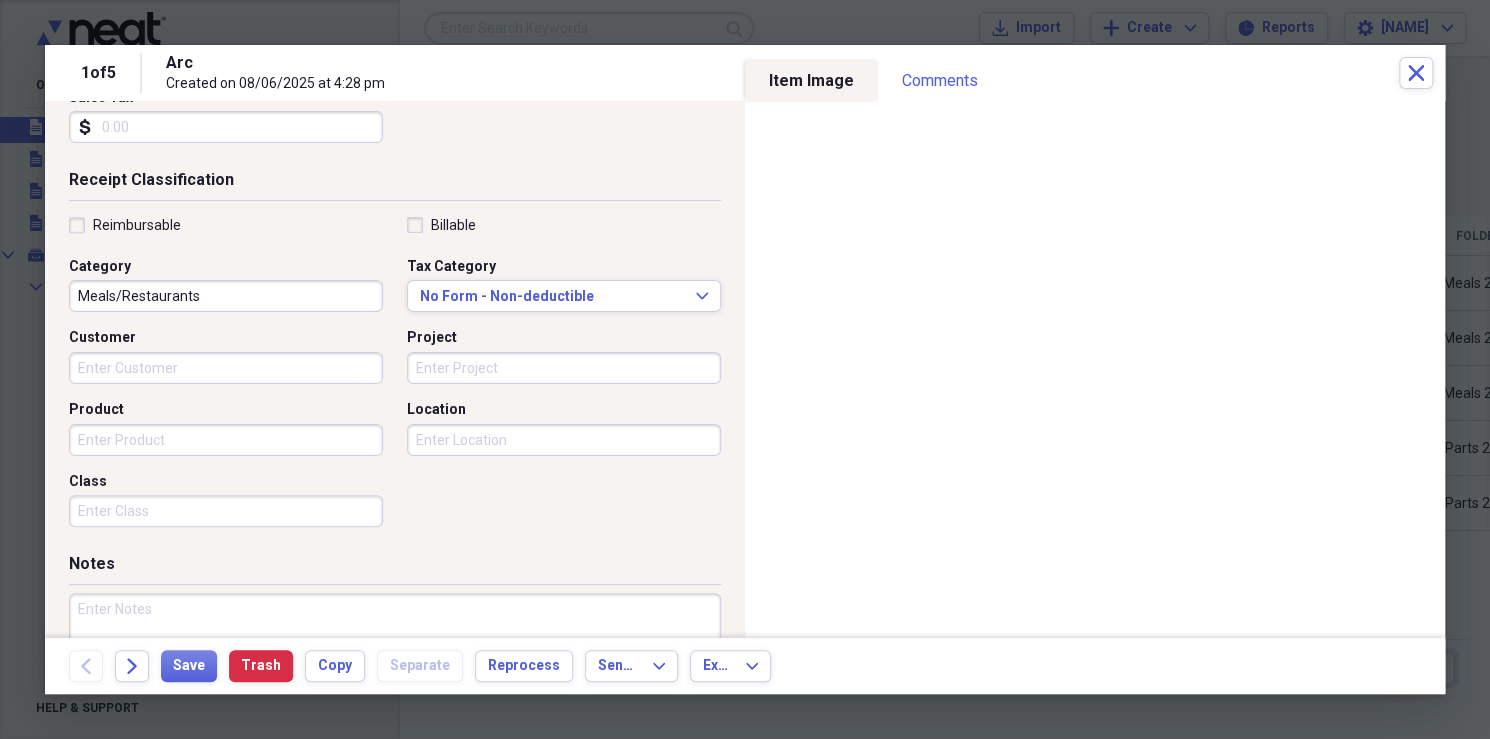 scroll, scrollTop: 372, scrollLeft: 0, axis: vertical 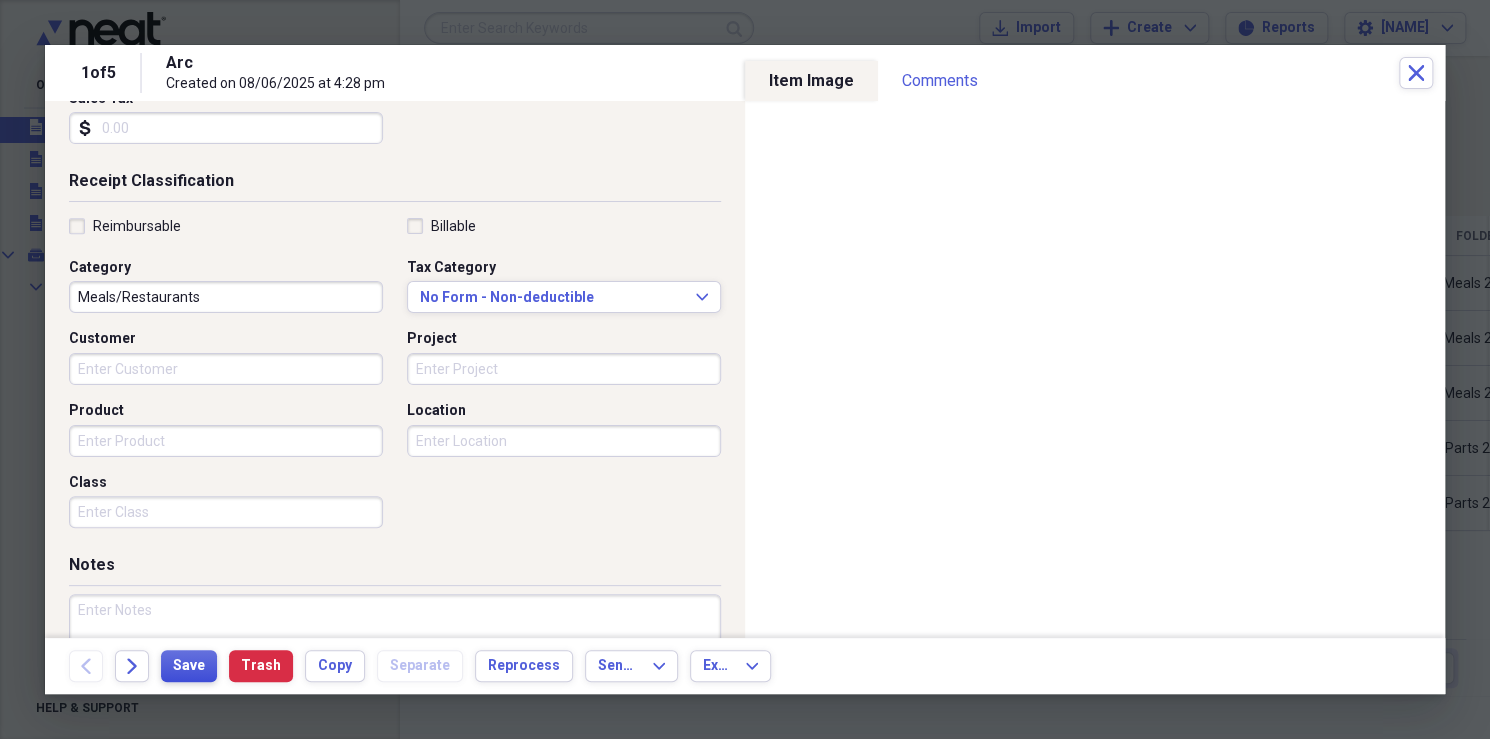 click on "Save" at bounding box center [189, 666] 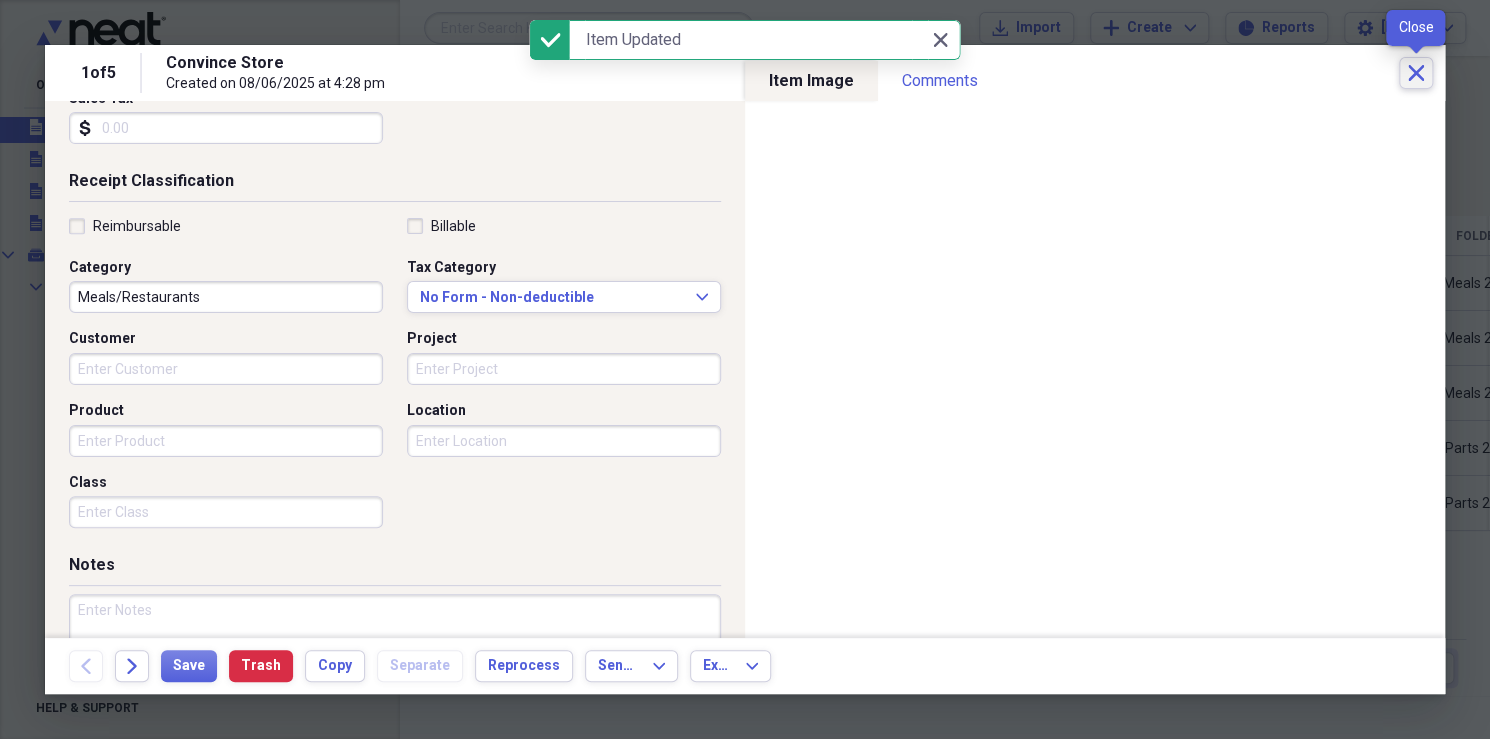 click on "Close" 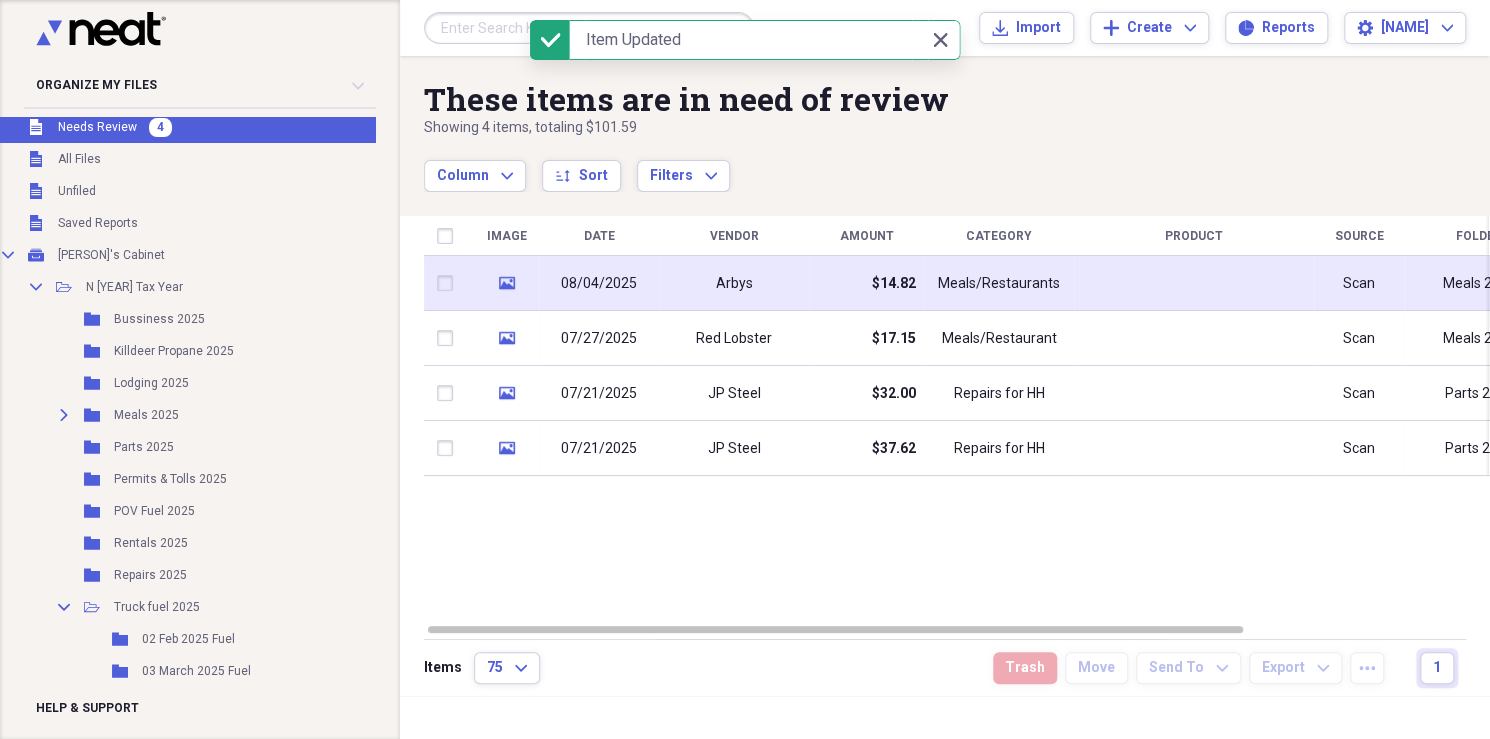 click at bounding box center [1194, 283] 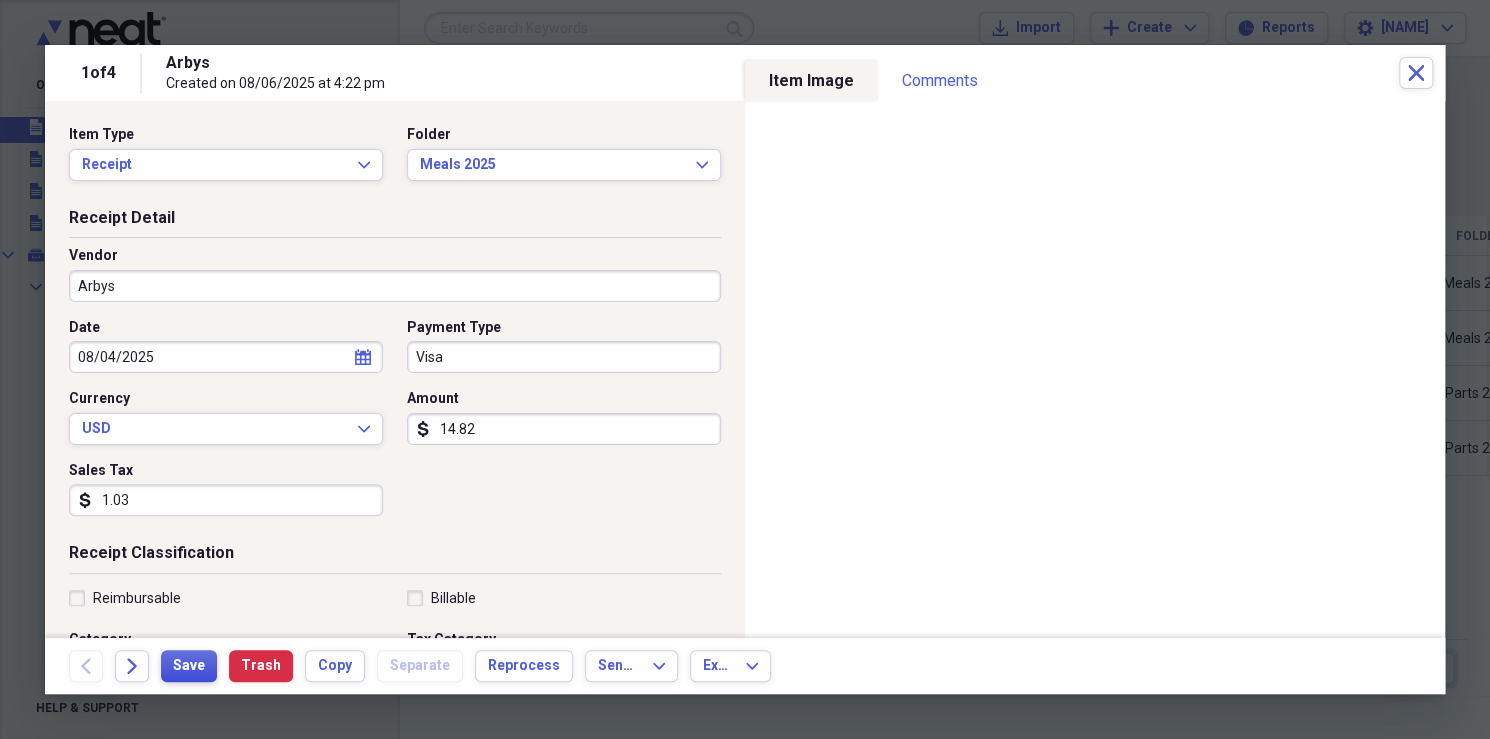 click on "Save" at bounding box center [189, 666] 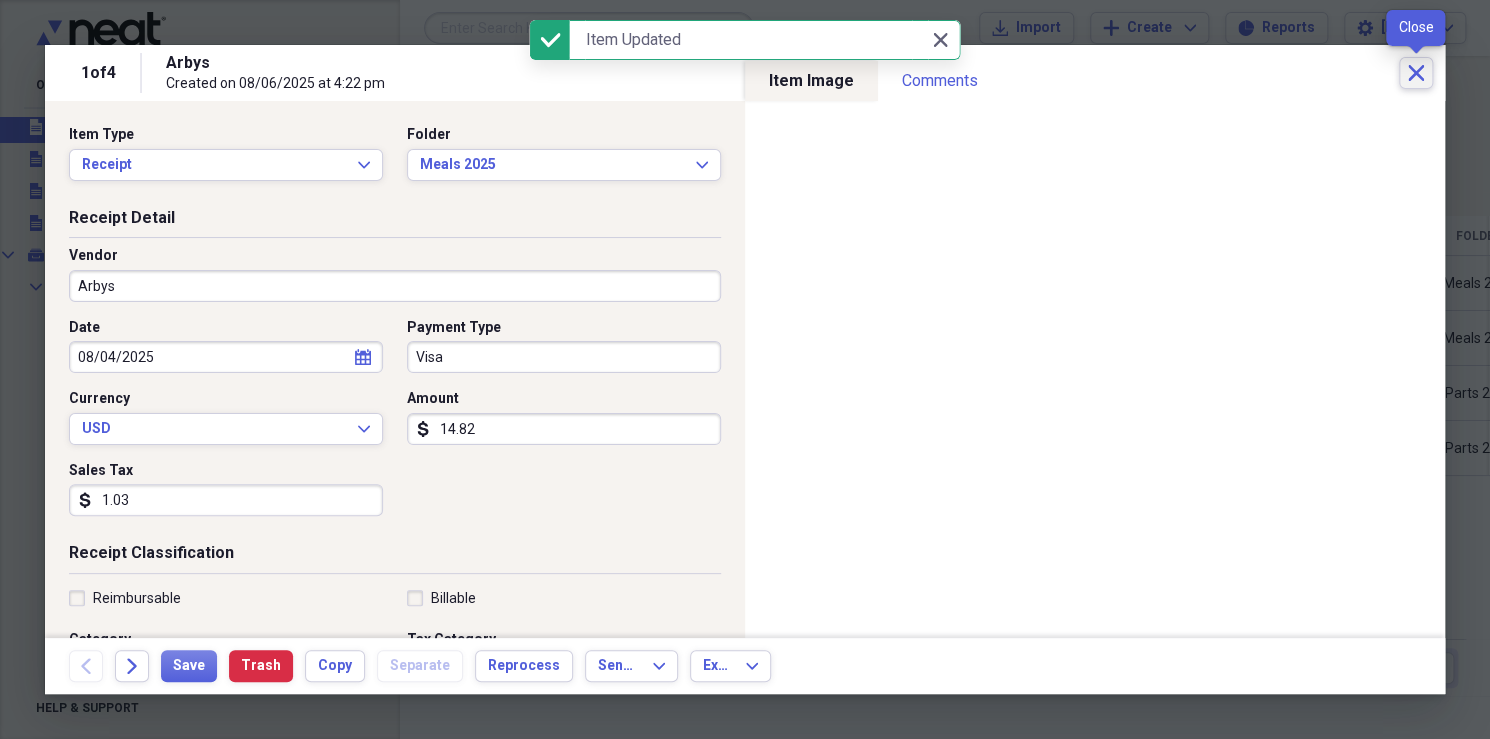 click 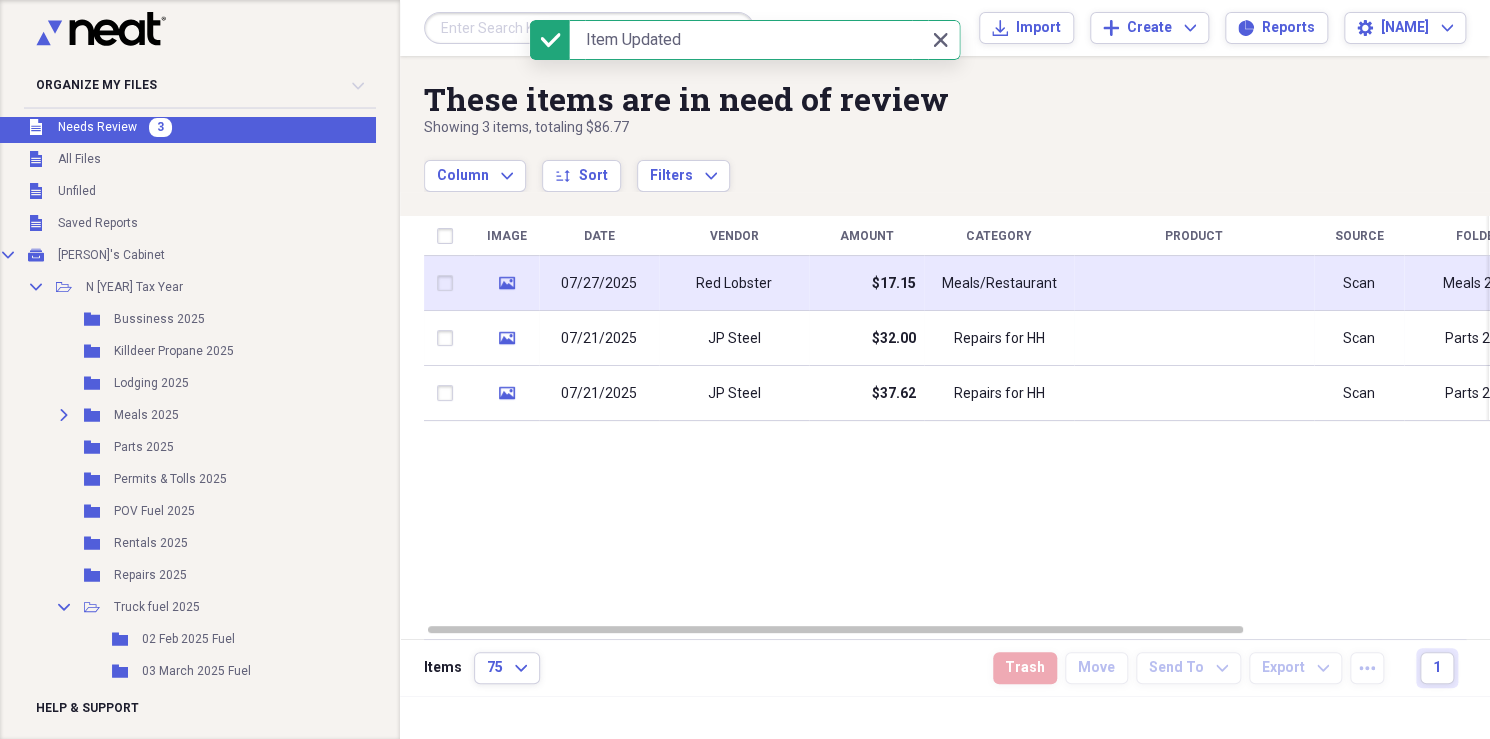 click at bounding box center [1194, 283] 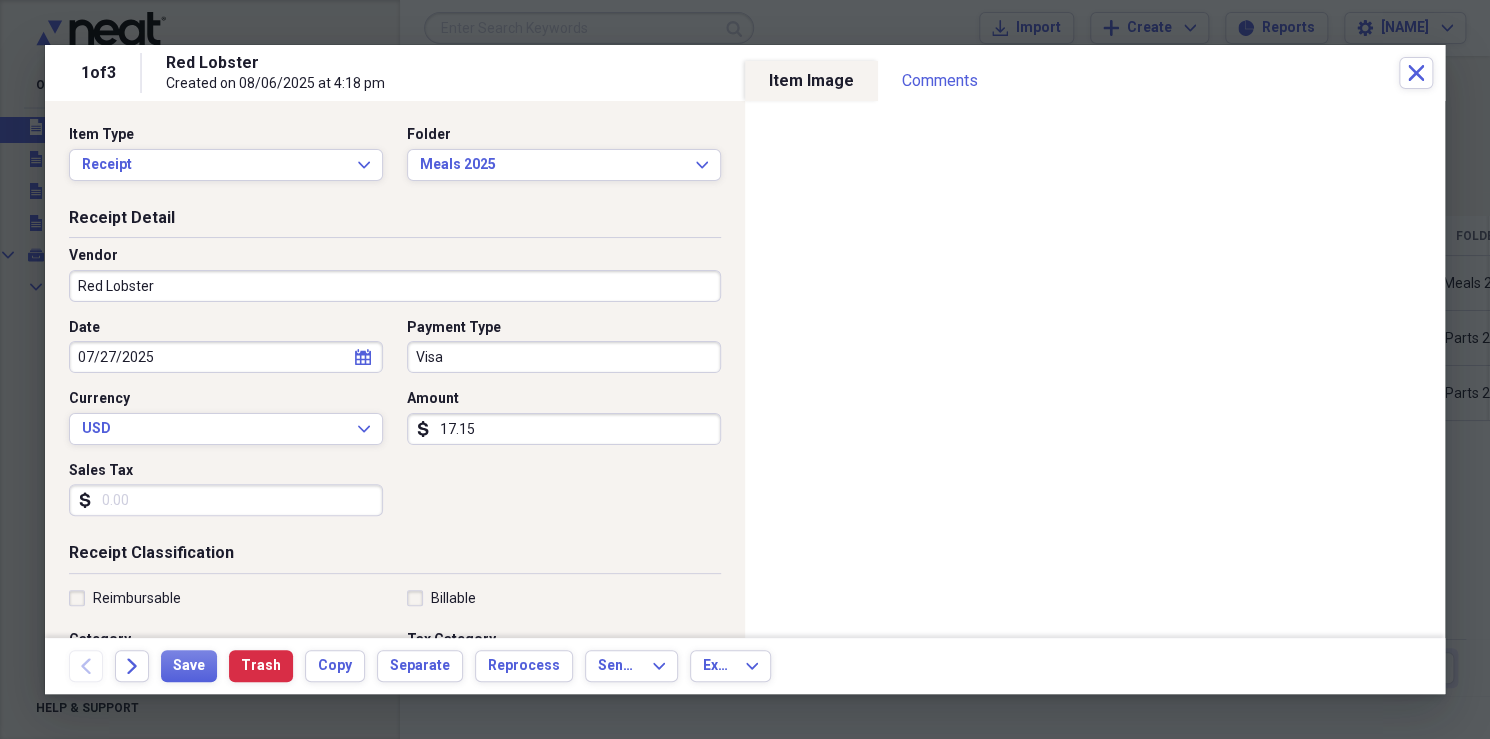 drag, startPoint x: 482, startPoint y: 425, endPoint x: 585, endPoint y: 401, distance: 105.75916 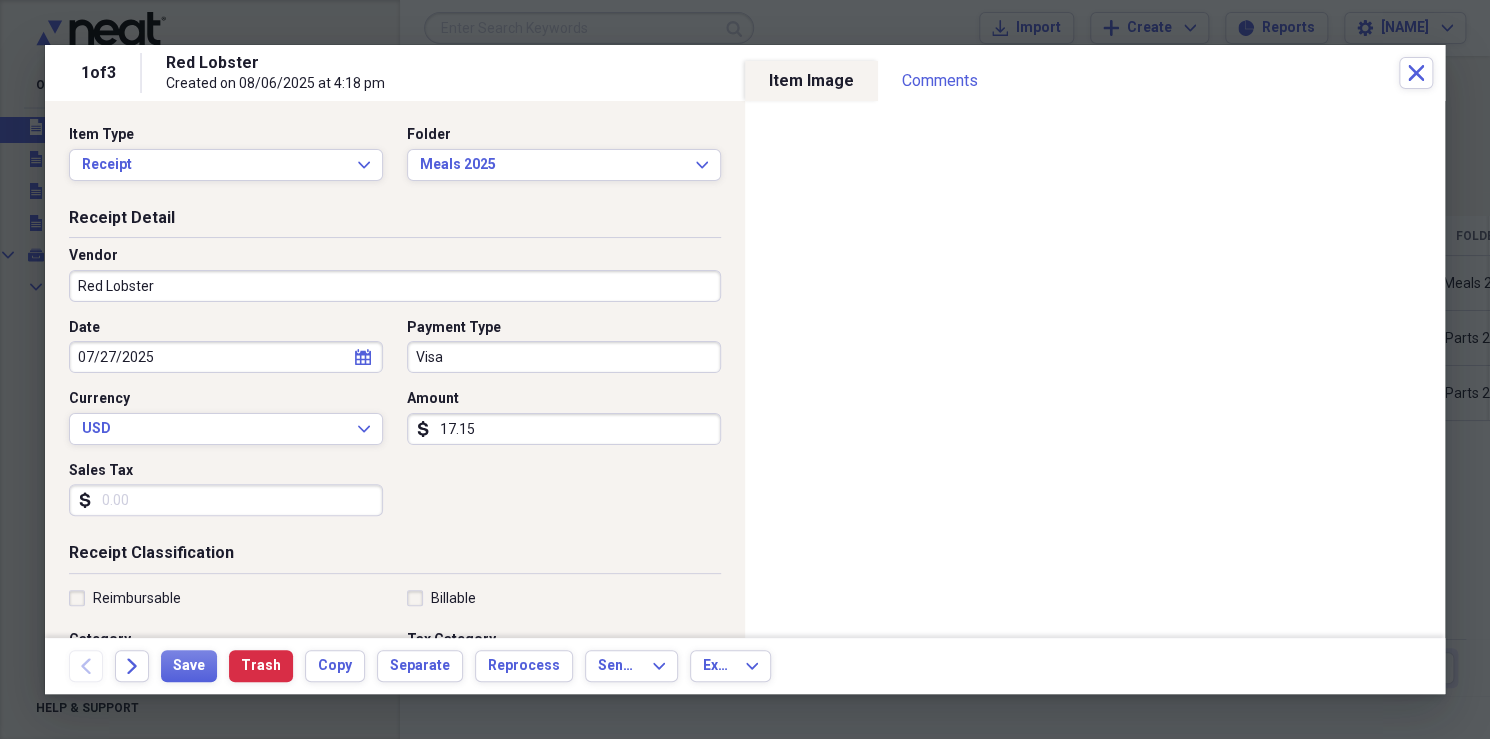 click on "17.15" at bounding box center (564, 429) 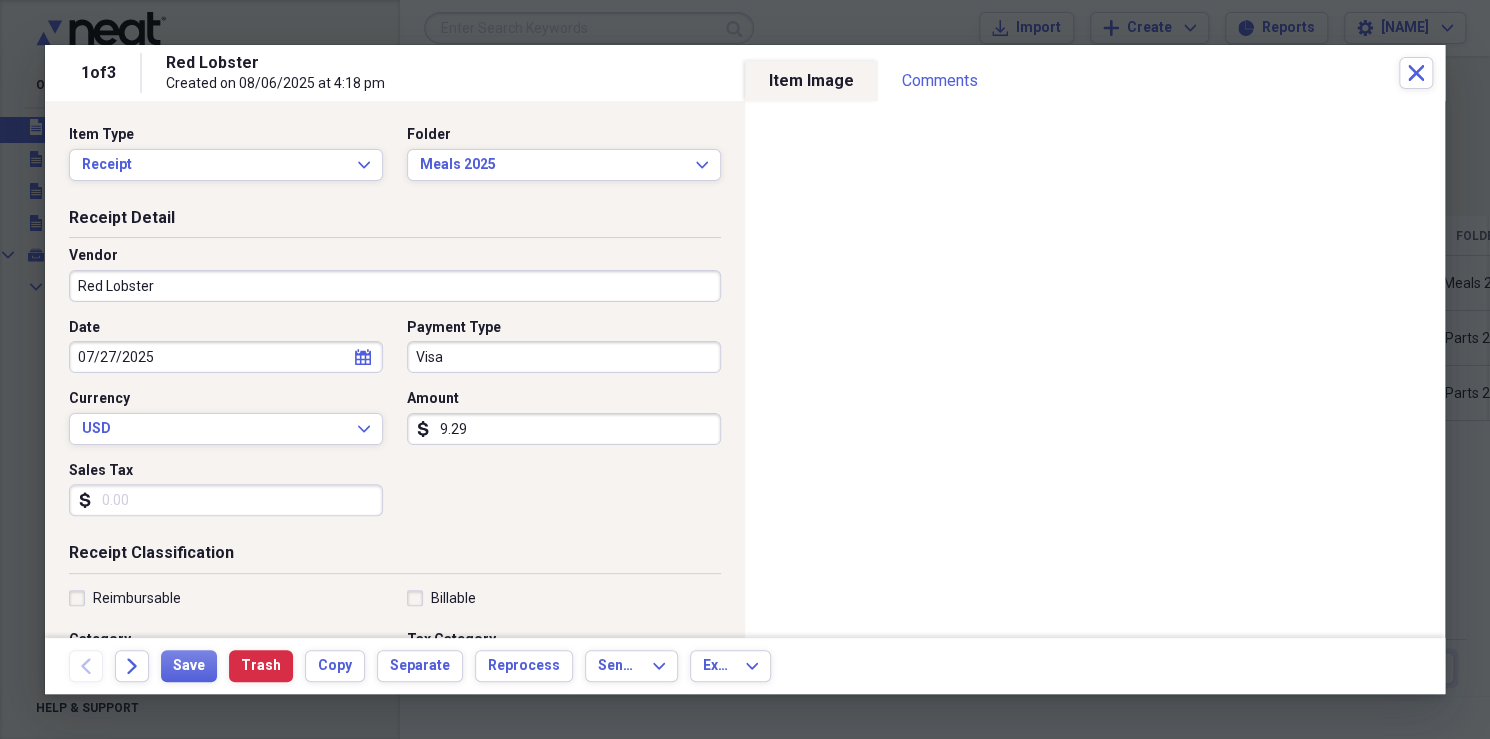 type on "92.97" 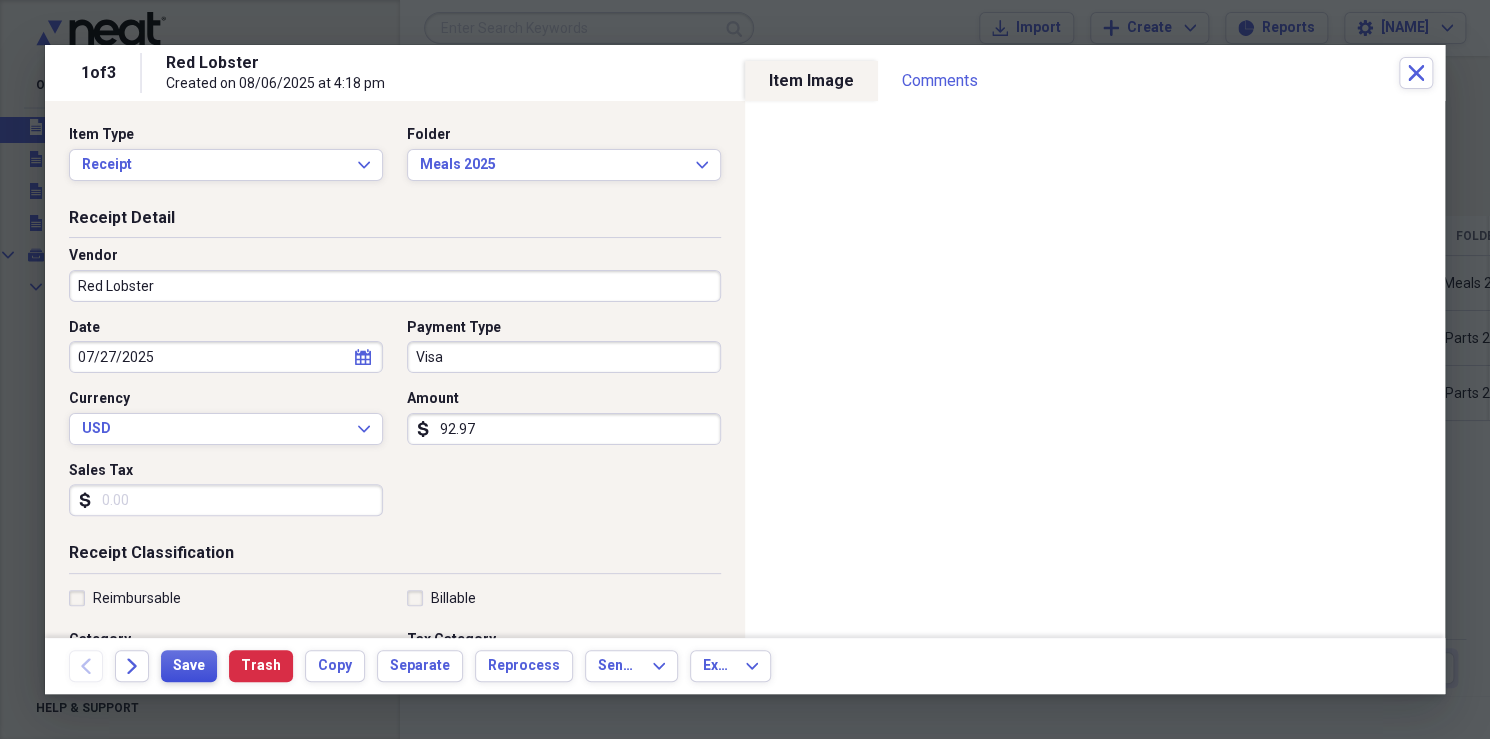 click on "Save" at bounding box center [189, 666] 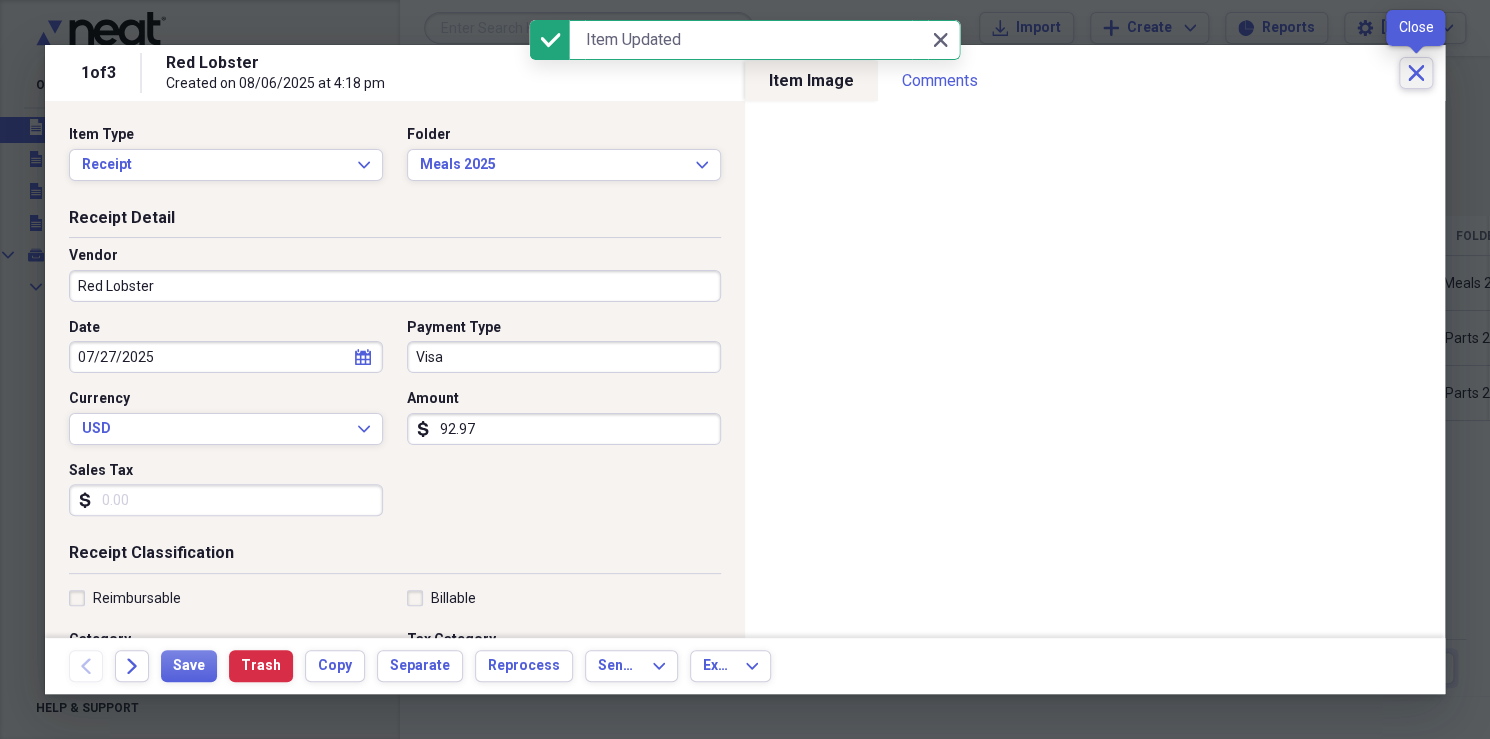 click on "Close" at bounding box center (1416, 73) 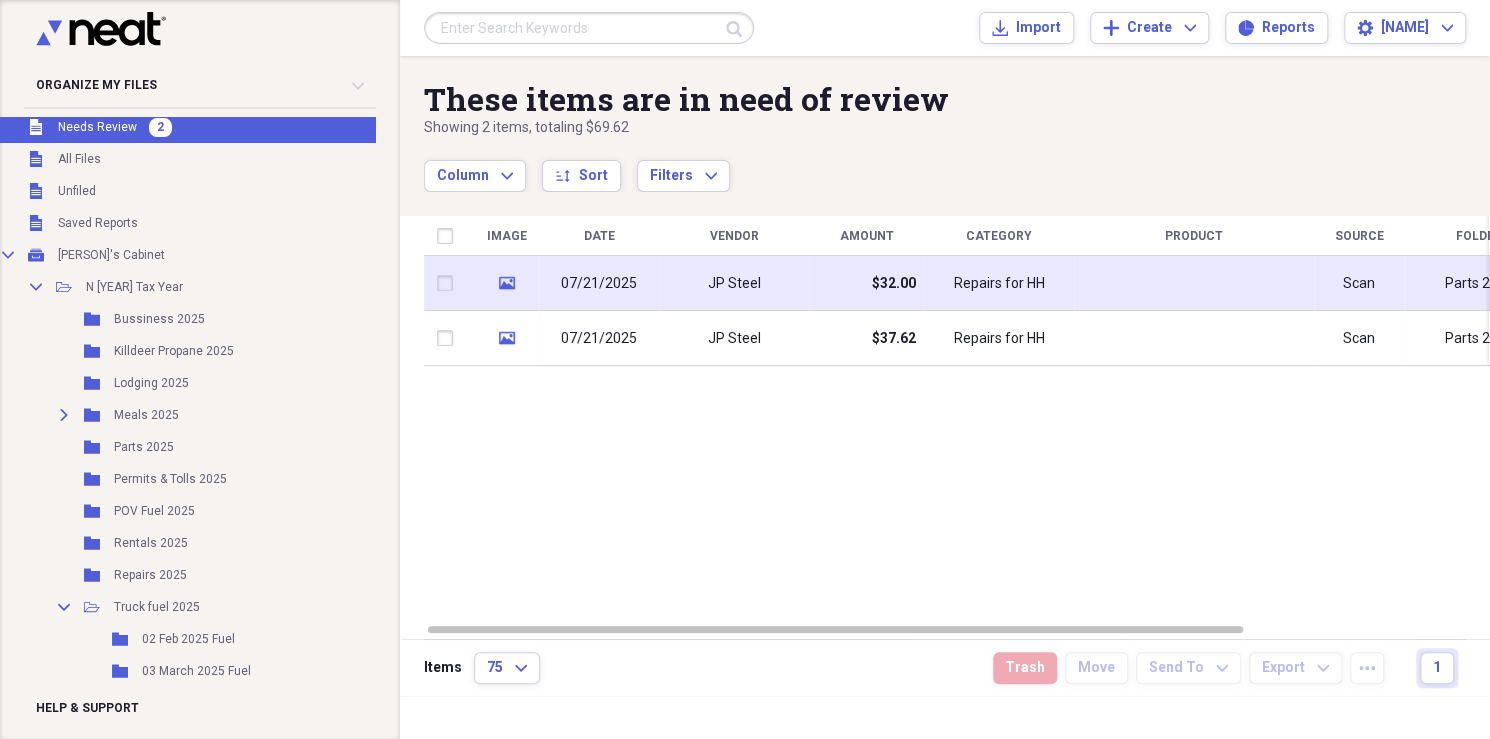 click at bounding box center (1194, 283) 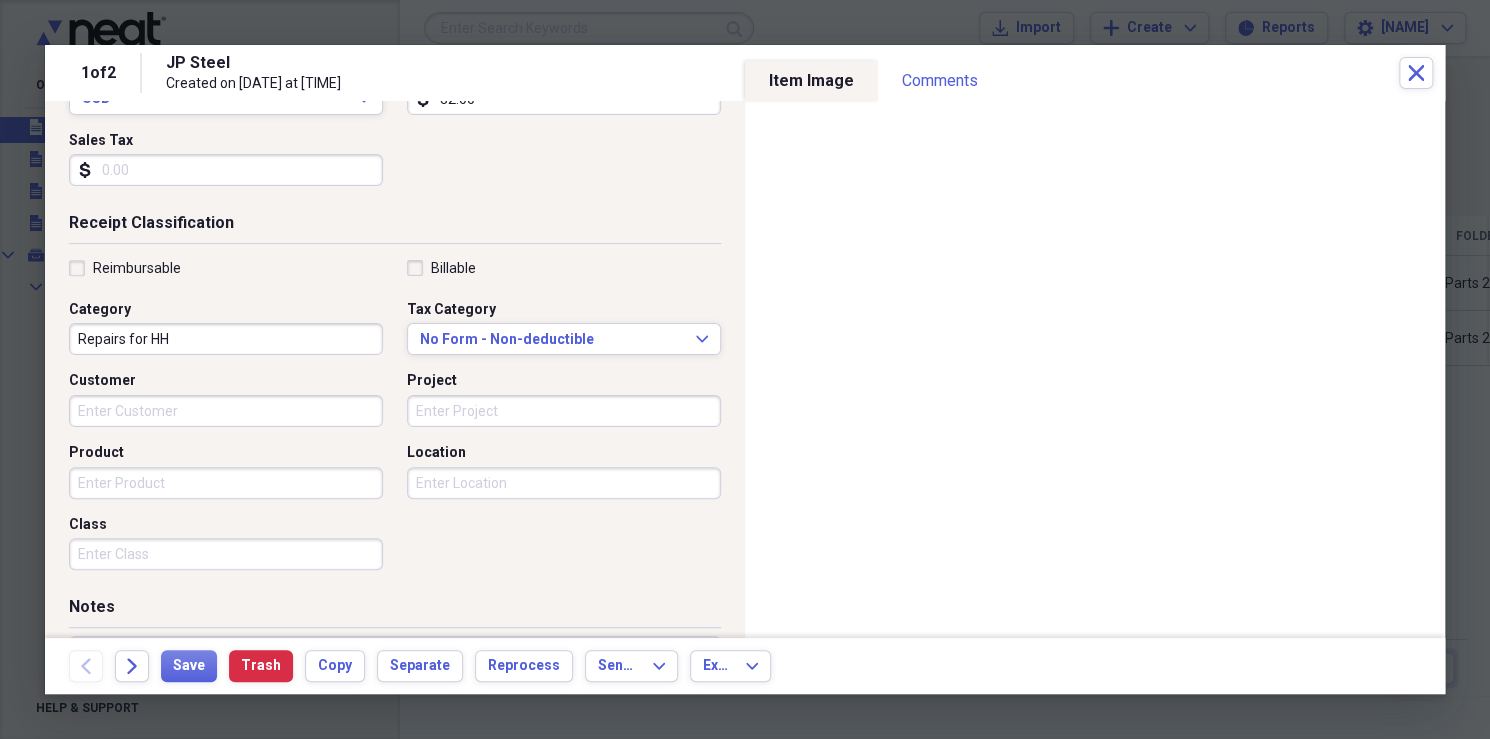 scroll, scrollTop: 328, scrollLeft: 0, axis: vertical 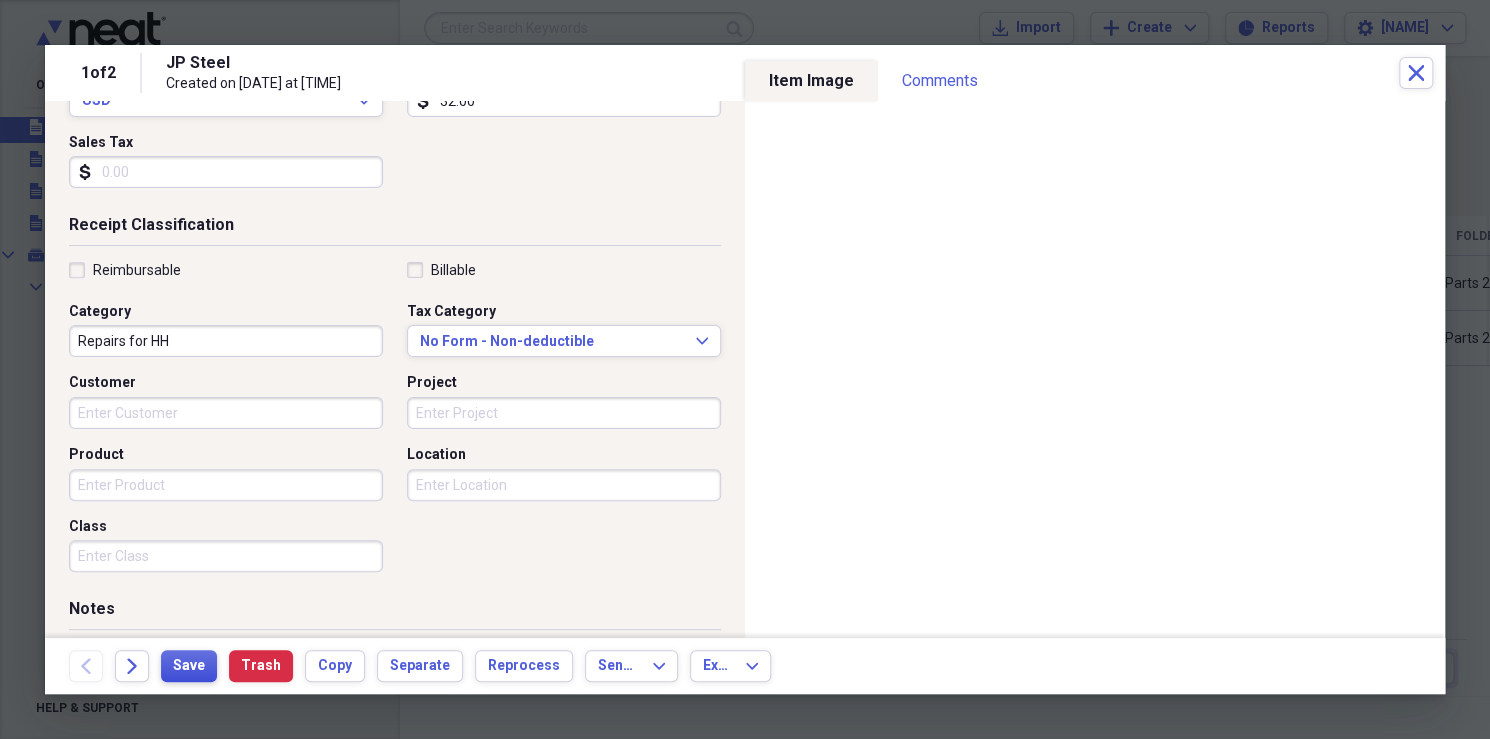 click on "Save" at bounding box center [189, 666] 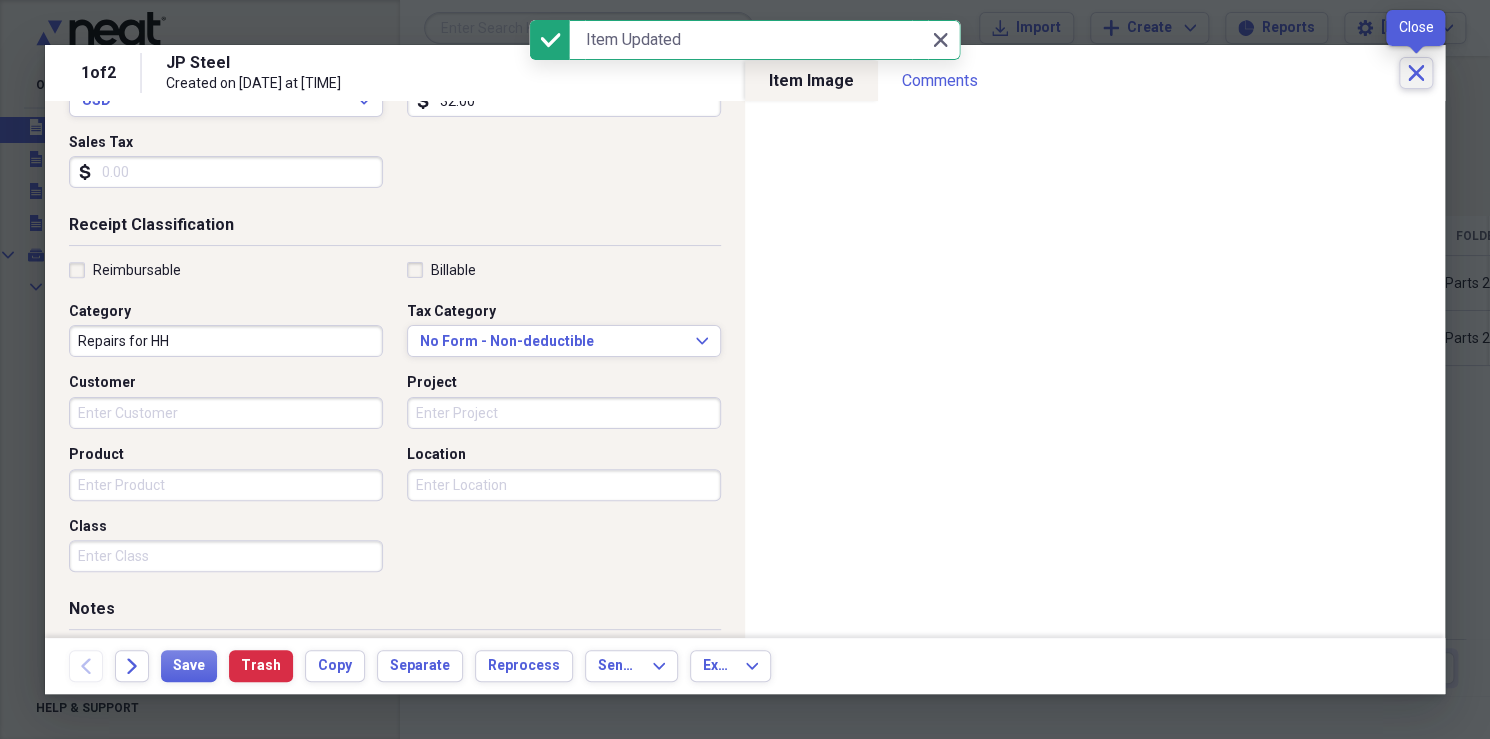 click on "Close" at bounding box center [1416, 73] 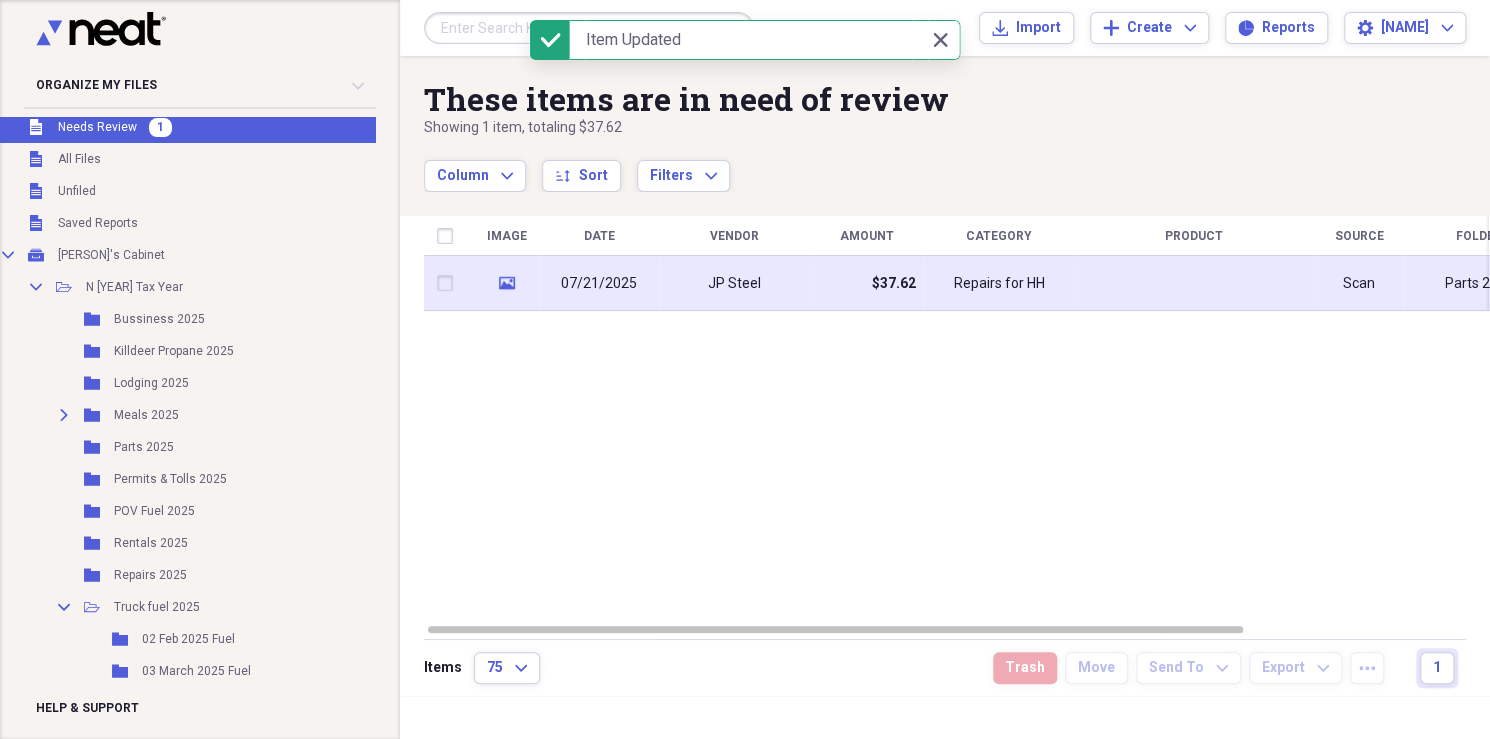 click at bounding box center (1194, 283) 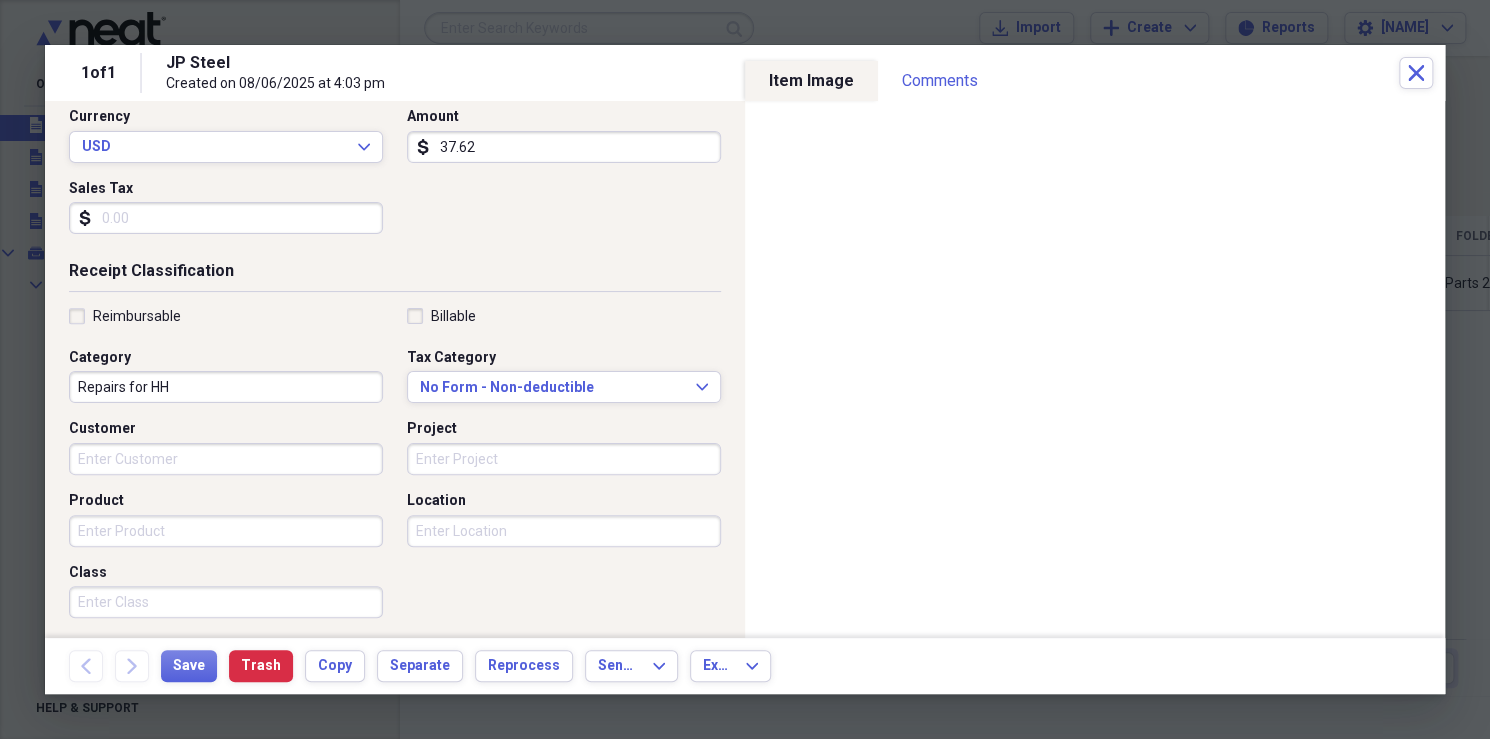 scroll, scrollTop: 315, scrollLeft: 0, axis: vertical 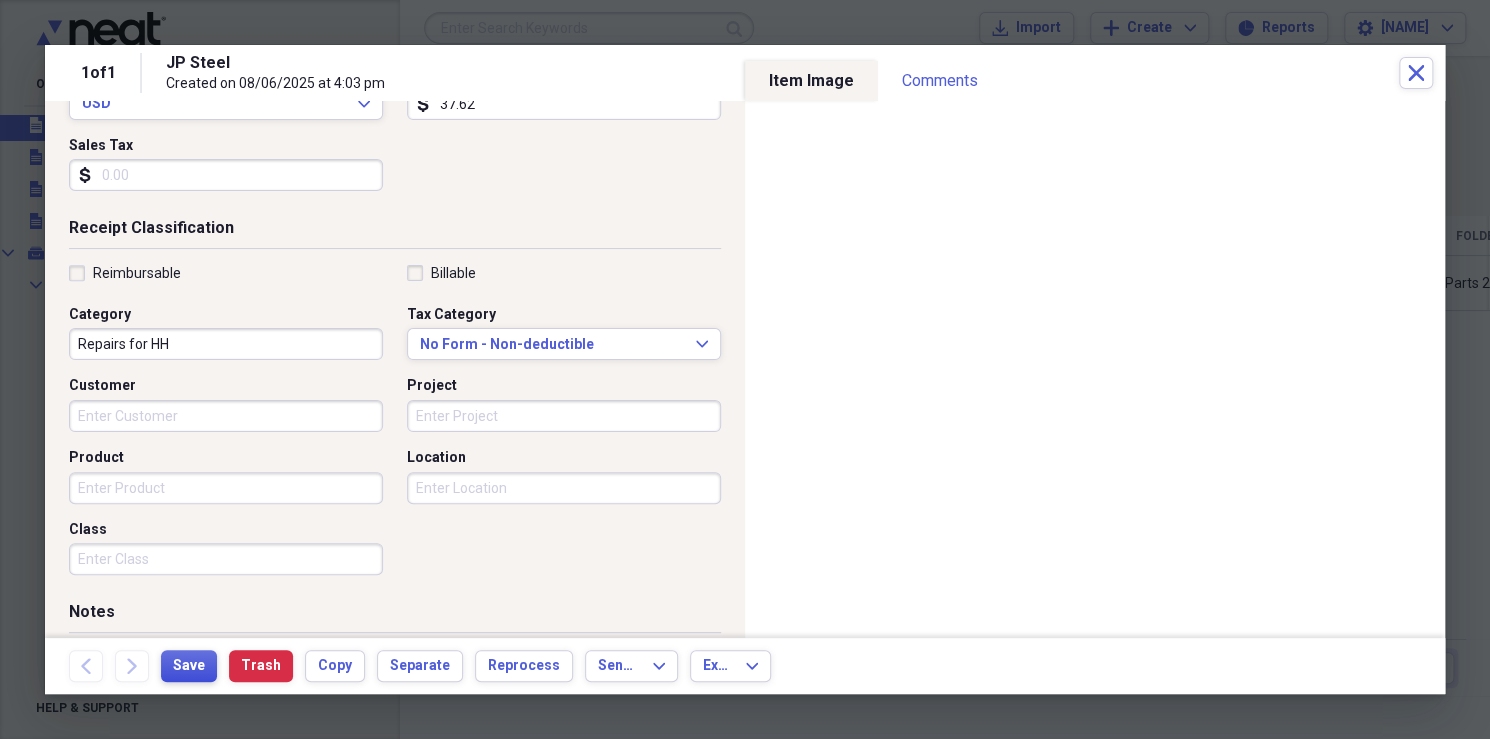 click on "Save" at bounding box center (189, 666) 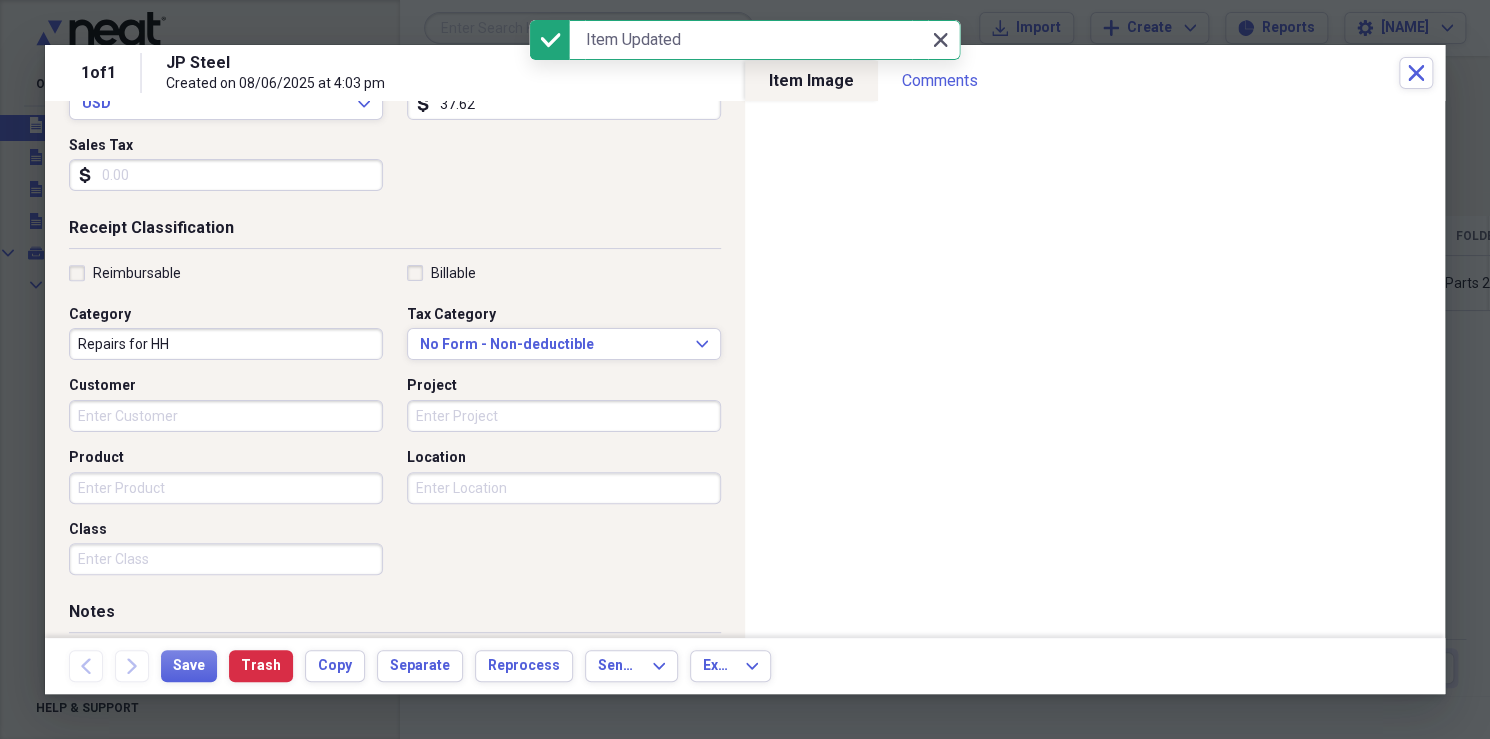 click on "Close Close" at bounding box center (940, 40) 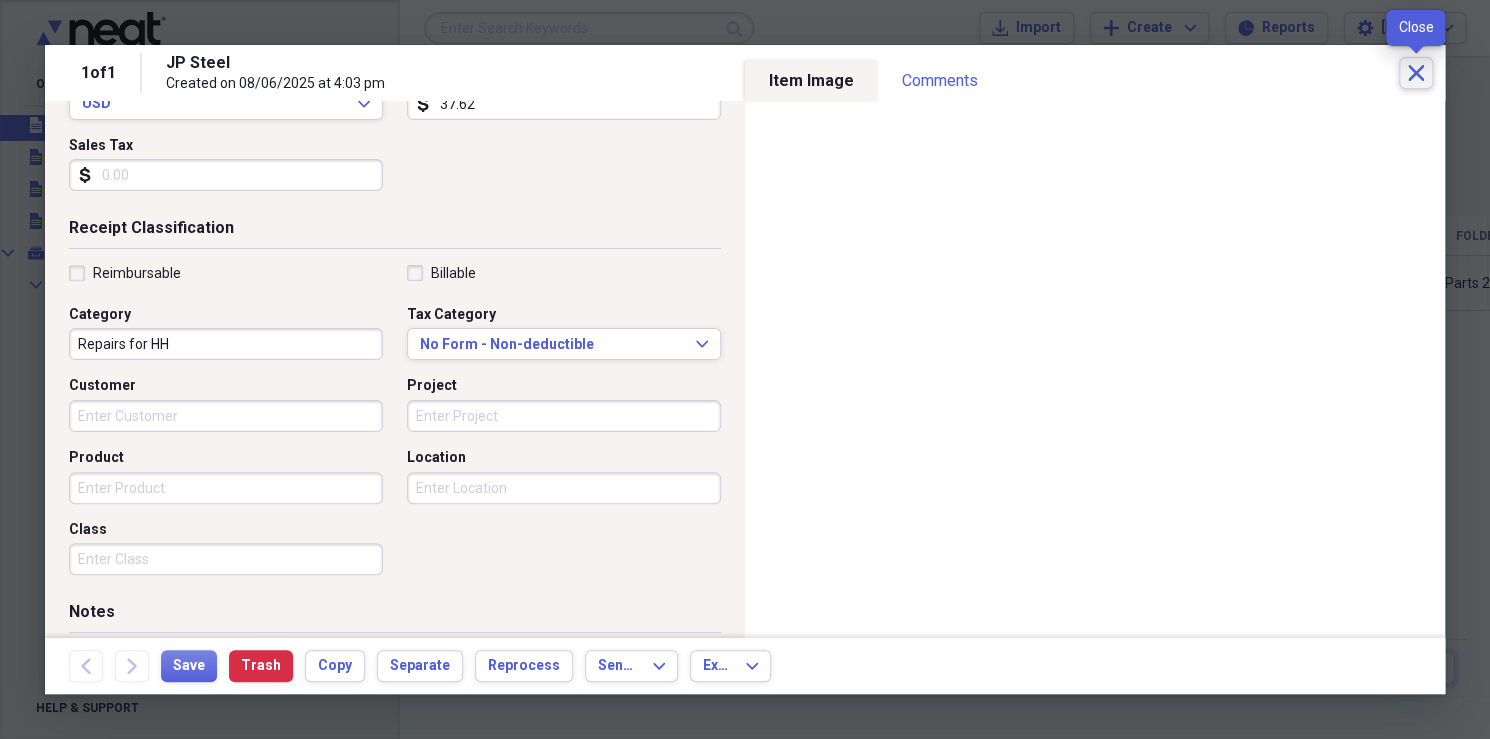 click on "Close" at bounding box center (1416, 73) 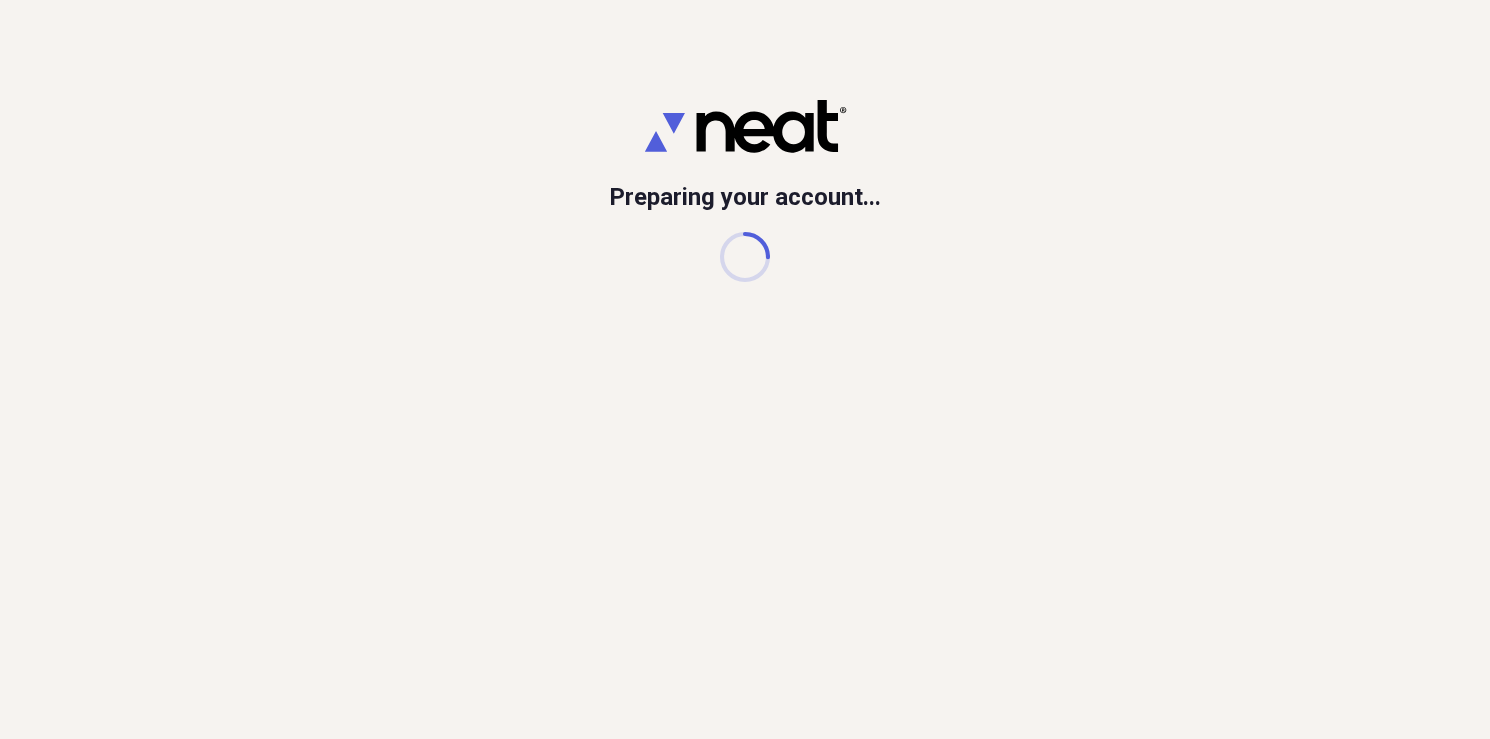 scroll, scrollTop: 0, scrollLeft: 0, axis: both 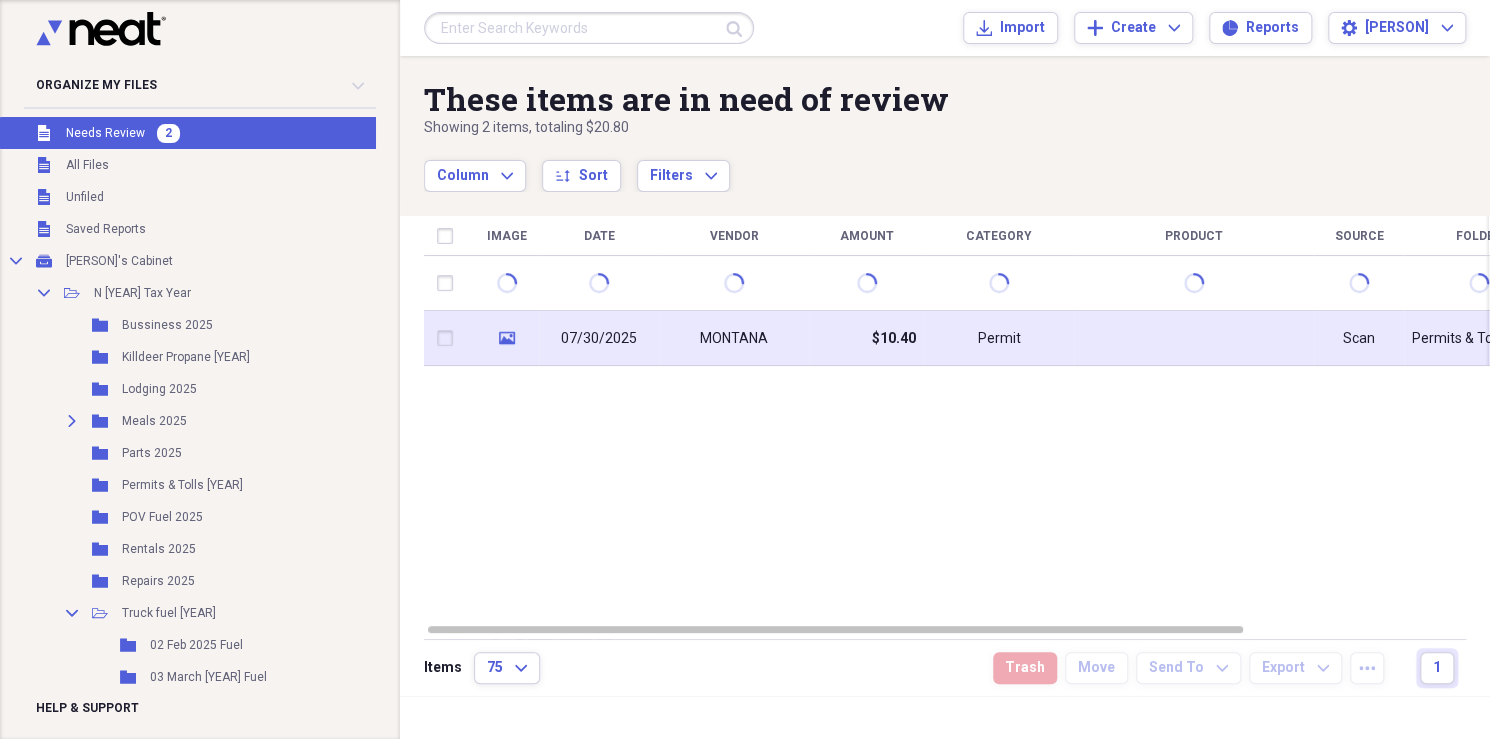 click on "07/30/2025" at bounding box center [599, 338] 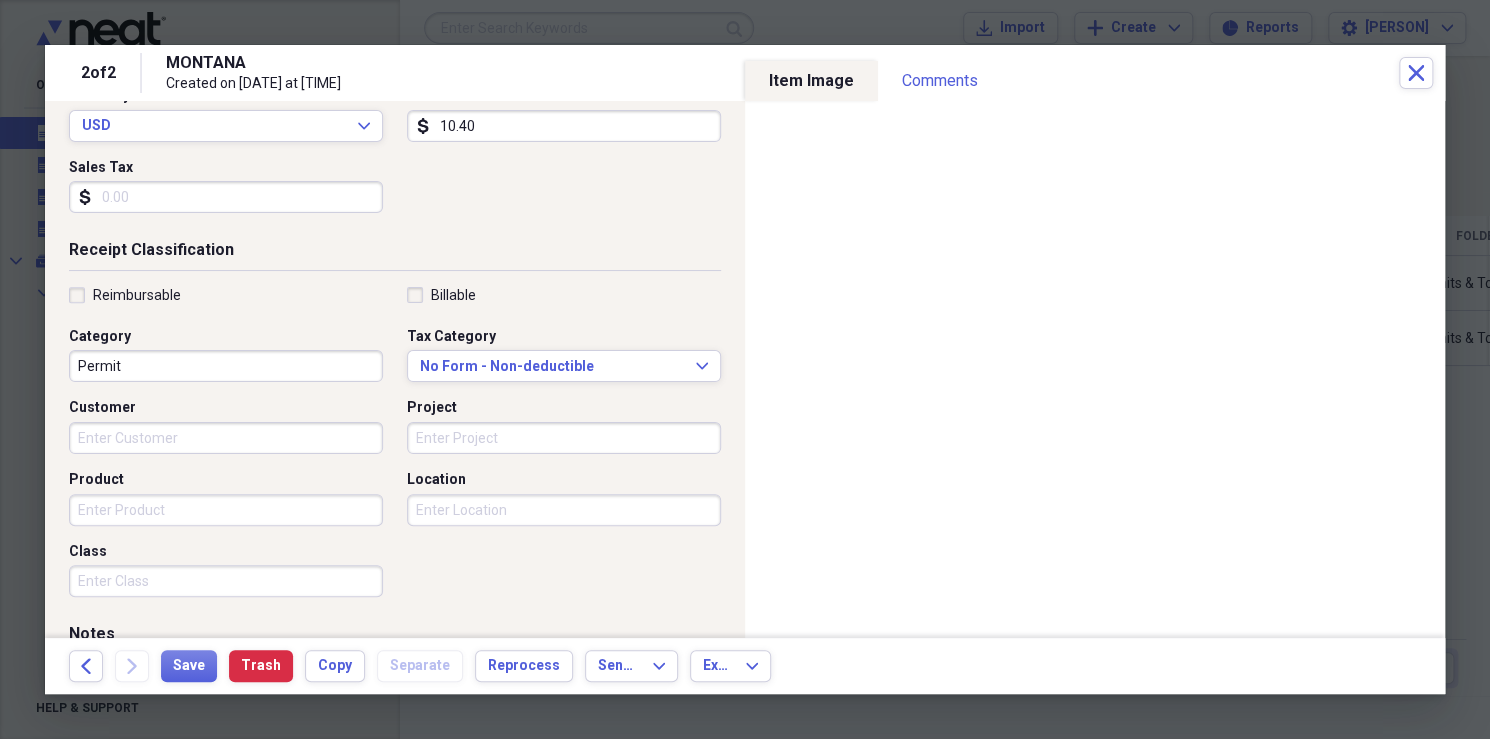 scroll, scrollTop: 308, scrollLeft: 0, axis: vertical 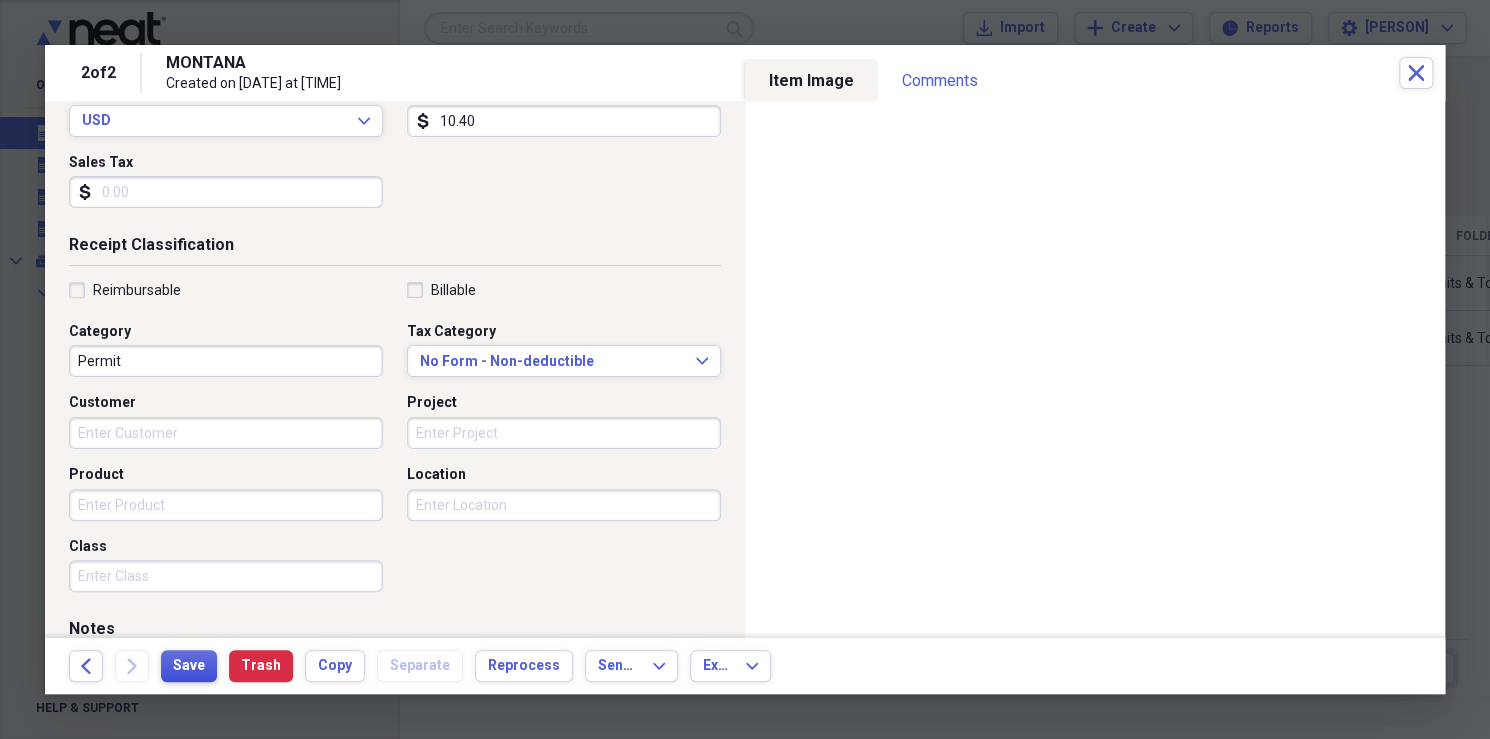 click on "Save" at bounding box center (189, 666) 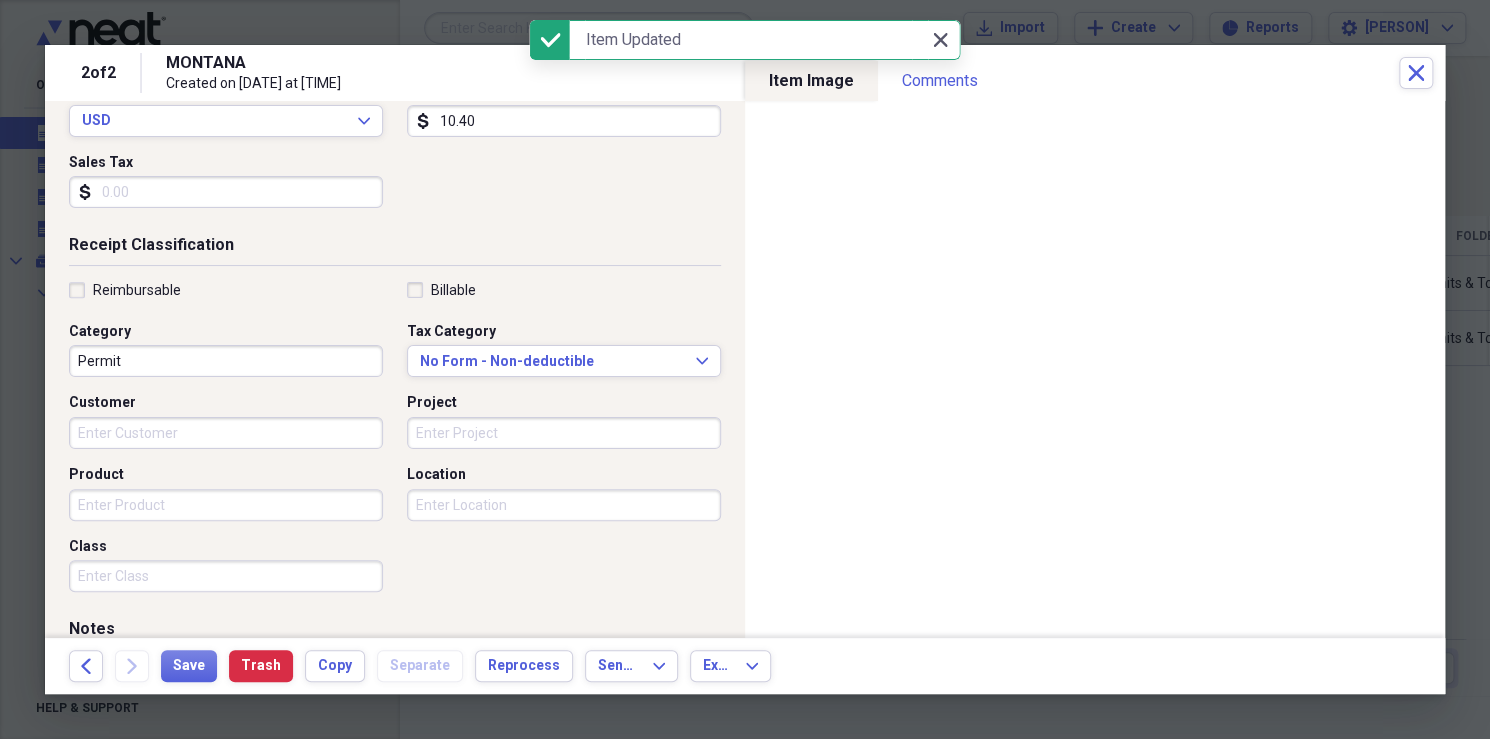 click on "Close" 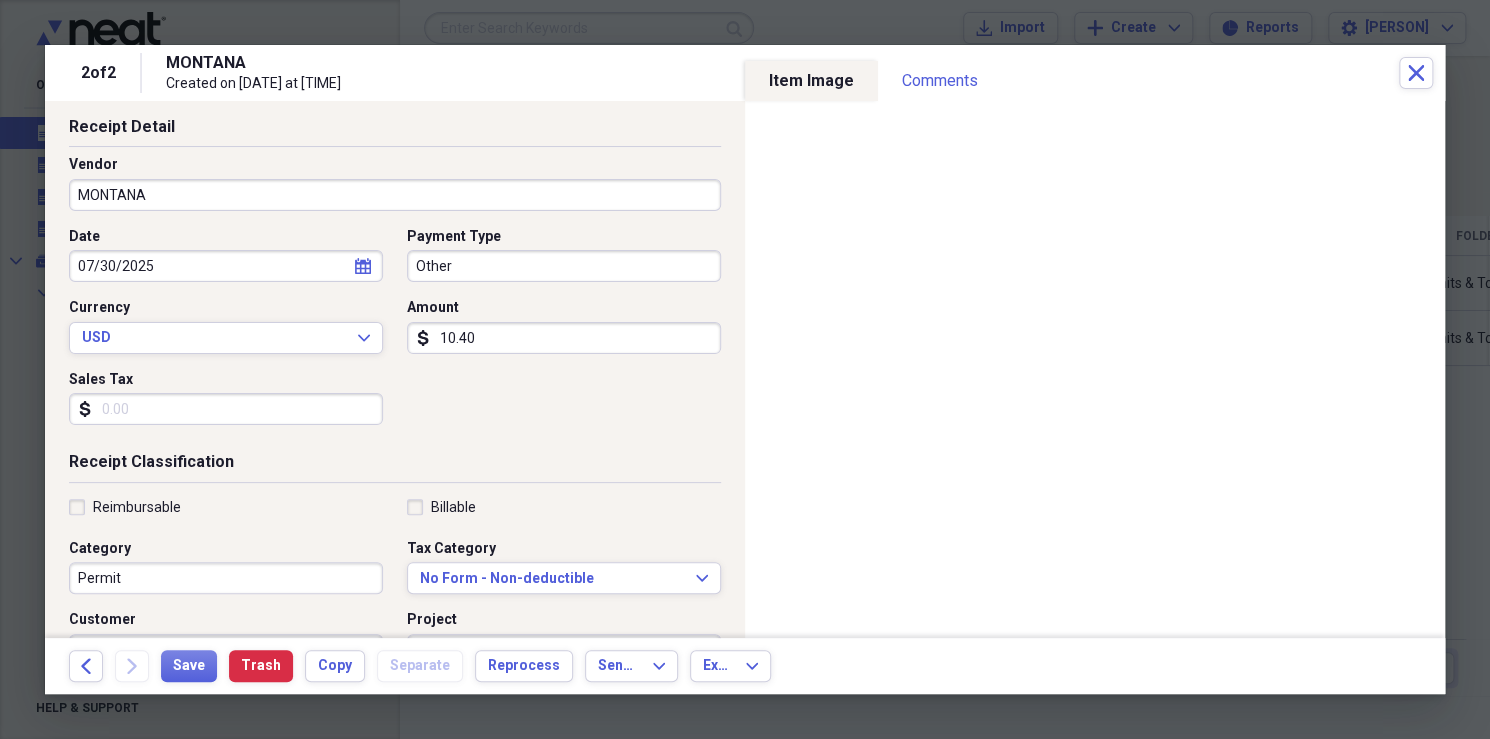 scroll, scrollTop: 0, scrollLeft: 0, axis: both 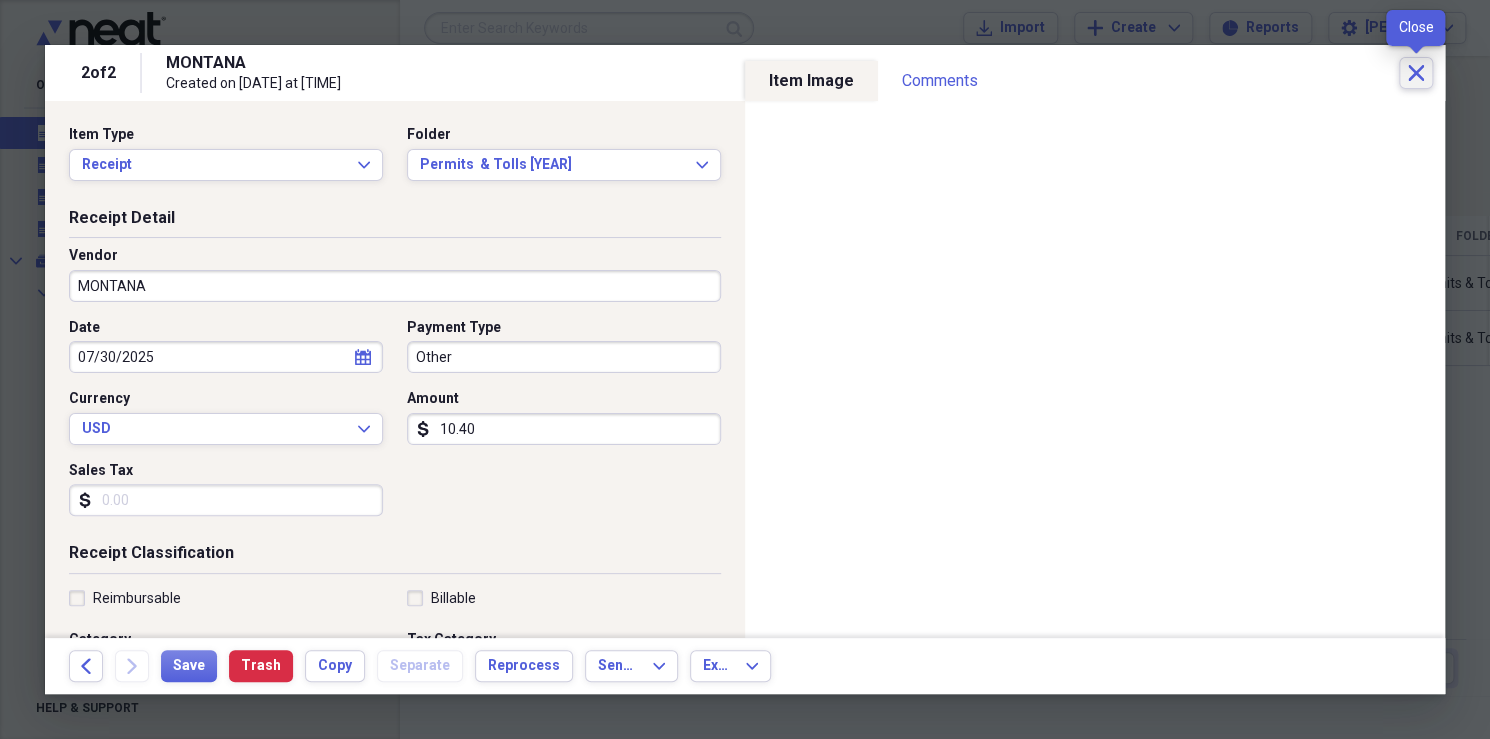 click on "Close" 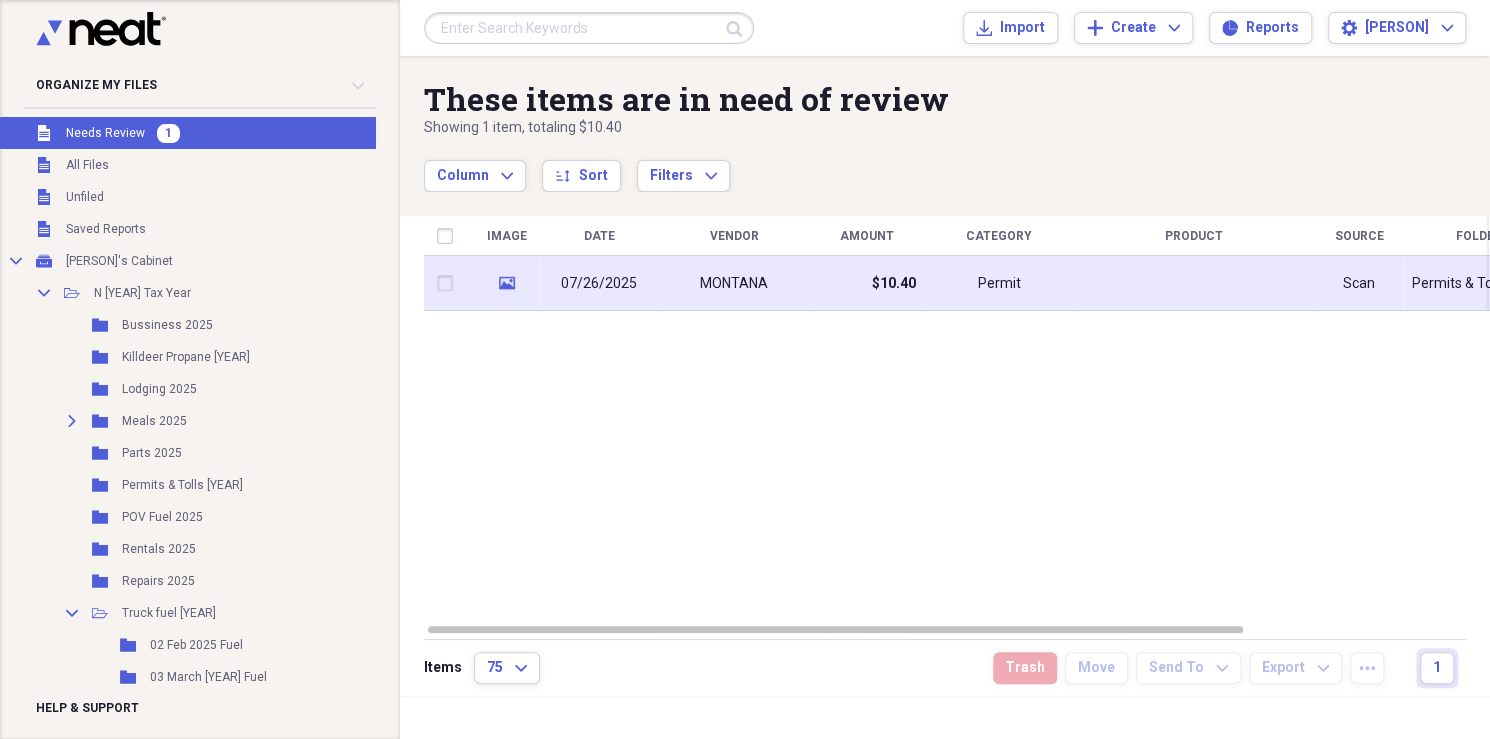 click at bounding box center (1194, 283) 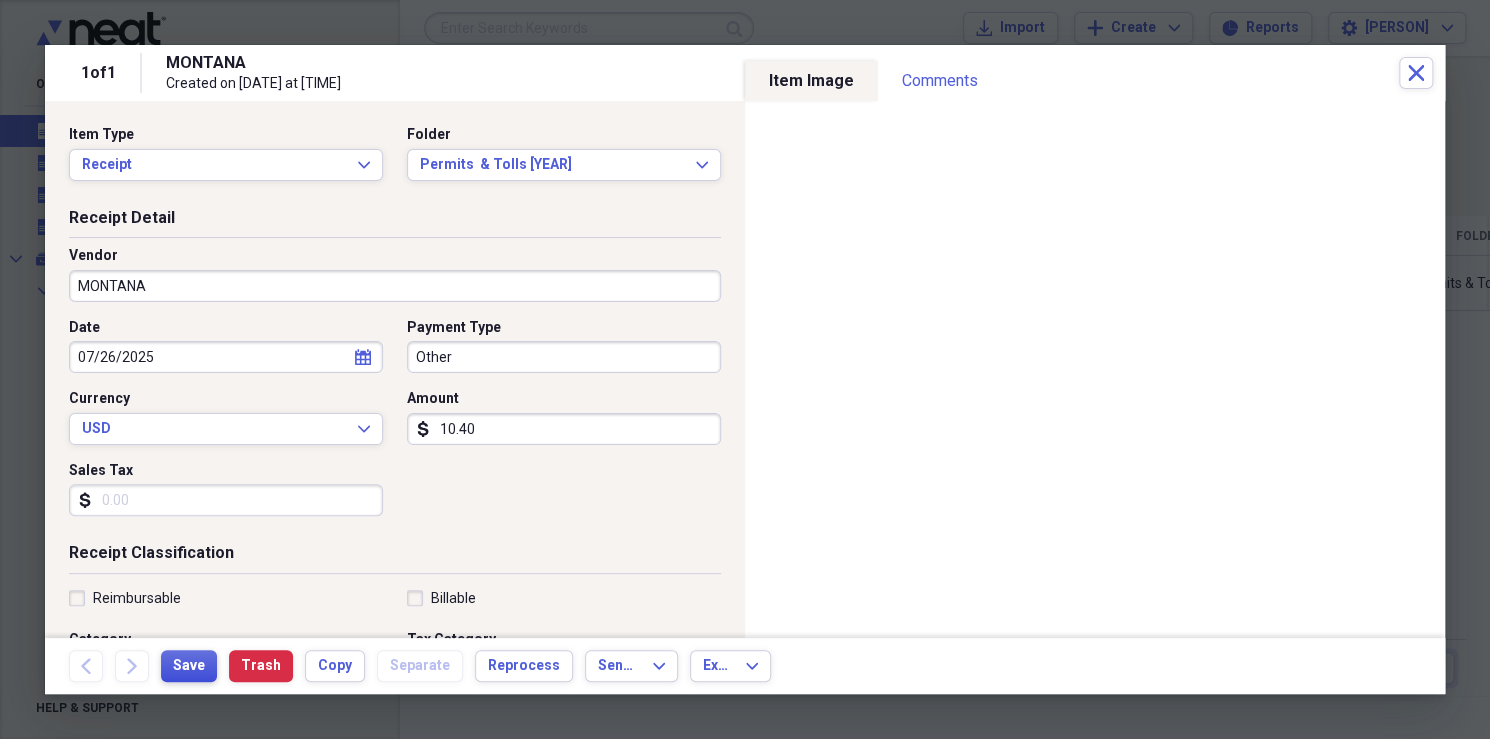 click on "Save" at bounding box center [189, 666] 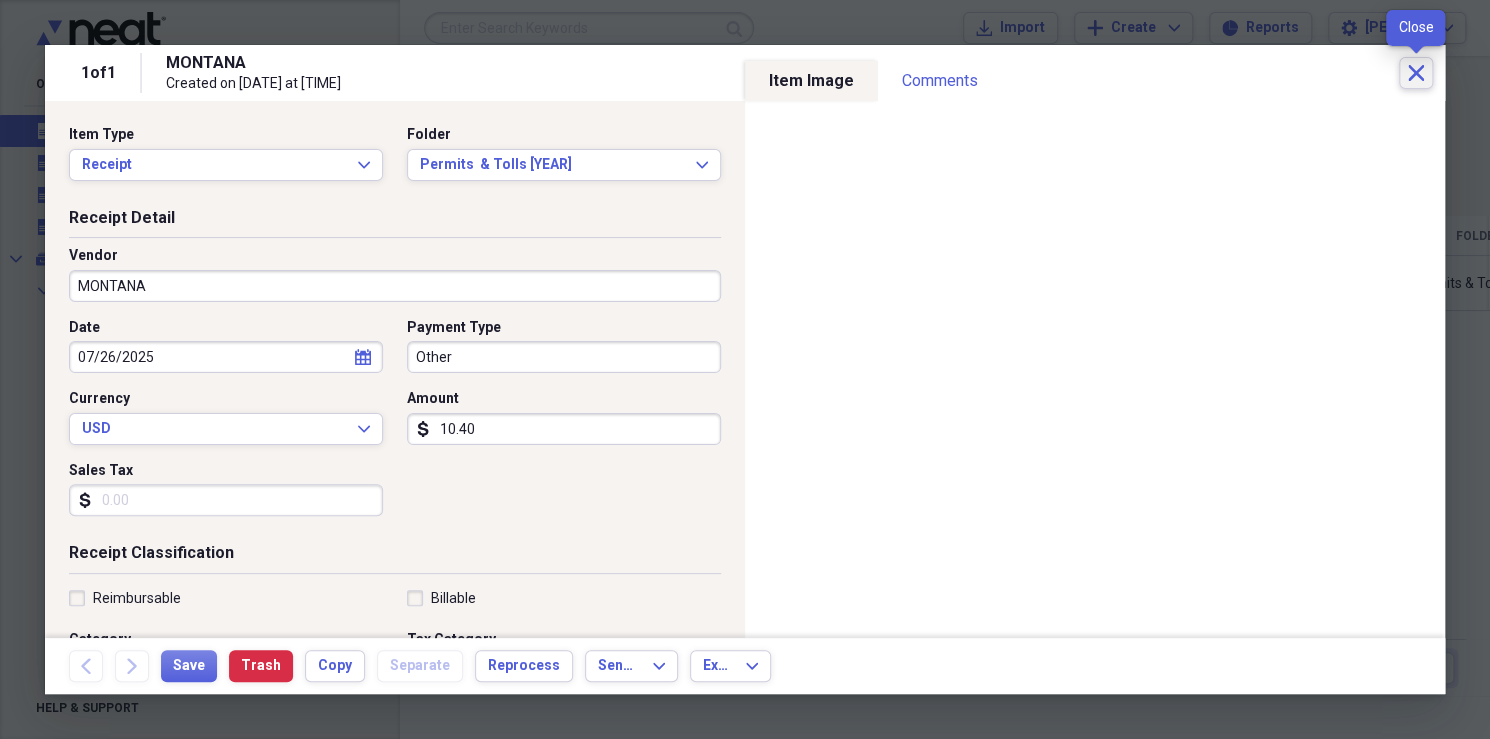 click on "Close" at bounding box center (1416, 73) 